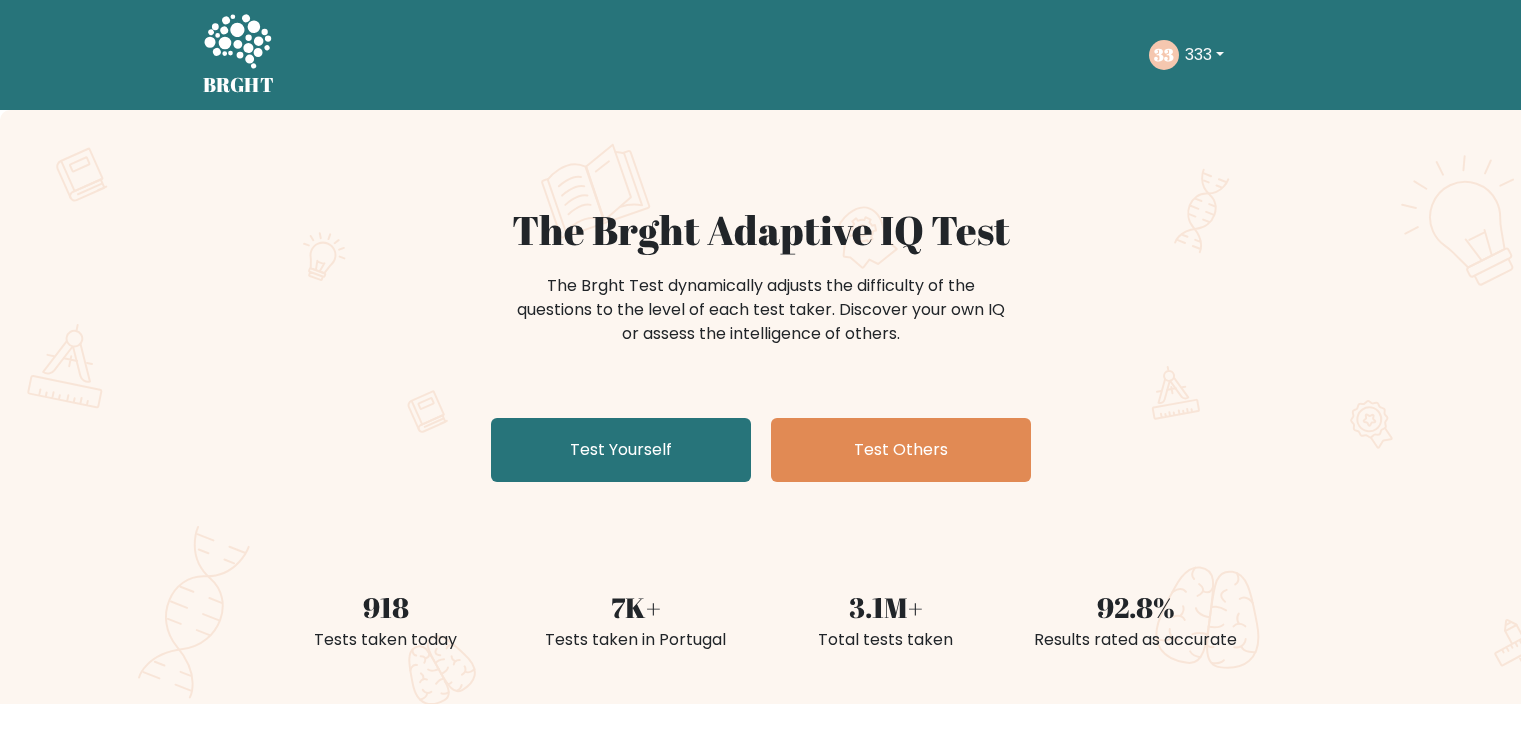 scroll, scrollTop: 0, scrollLeft: 0, axis: both 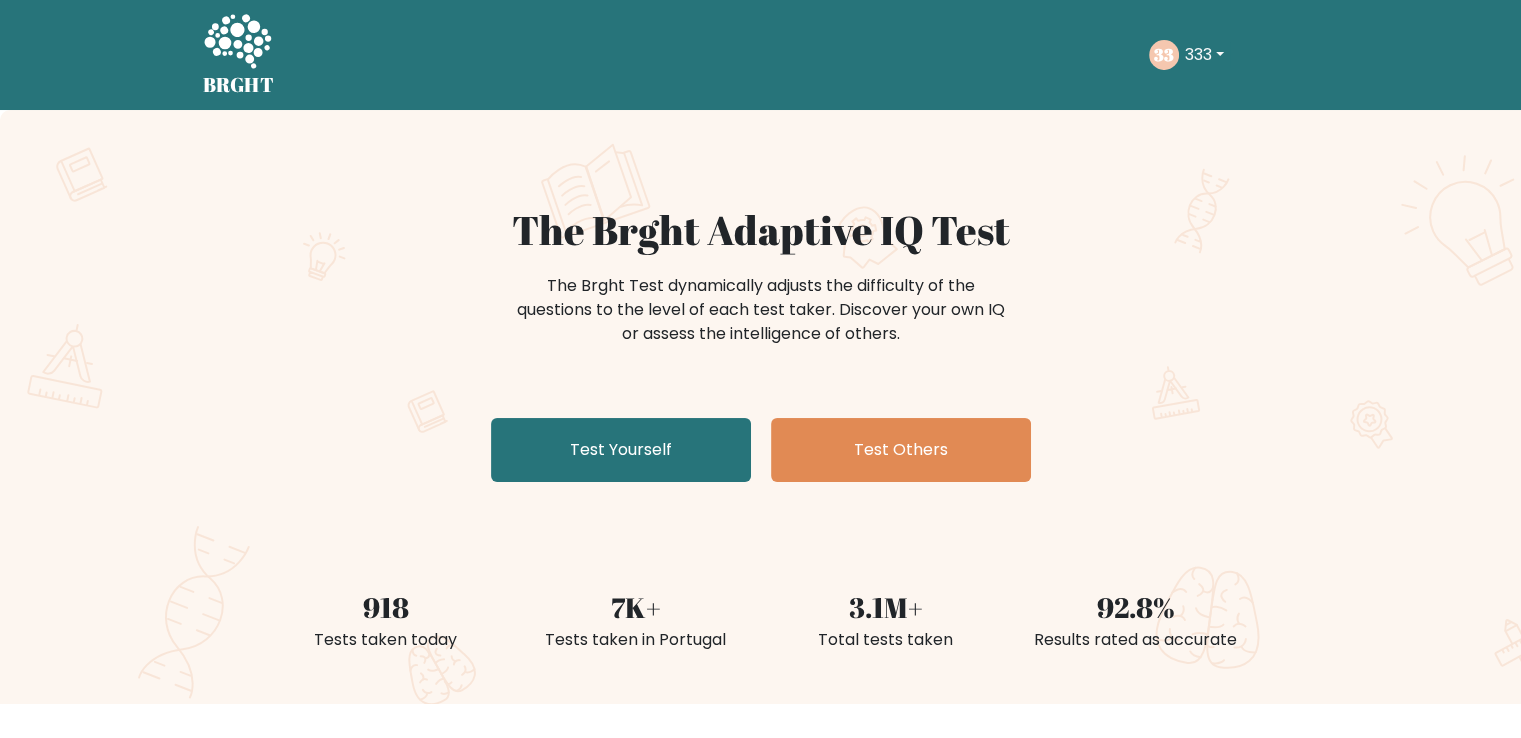 click on "333" at bounding box center (1204, 55) 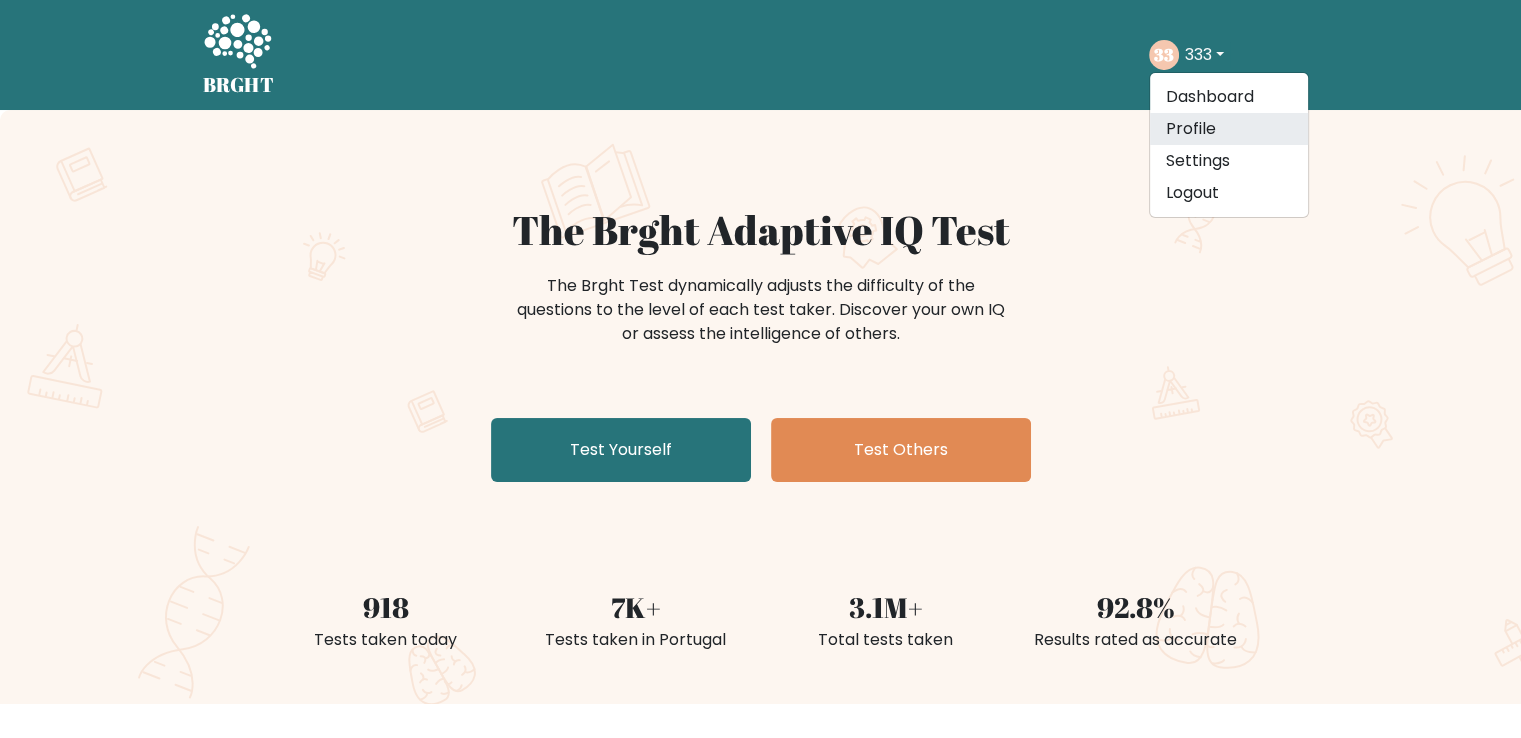click on "Profile" at bounding box center (1229, 129) 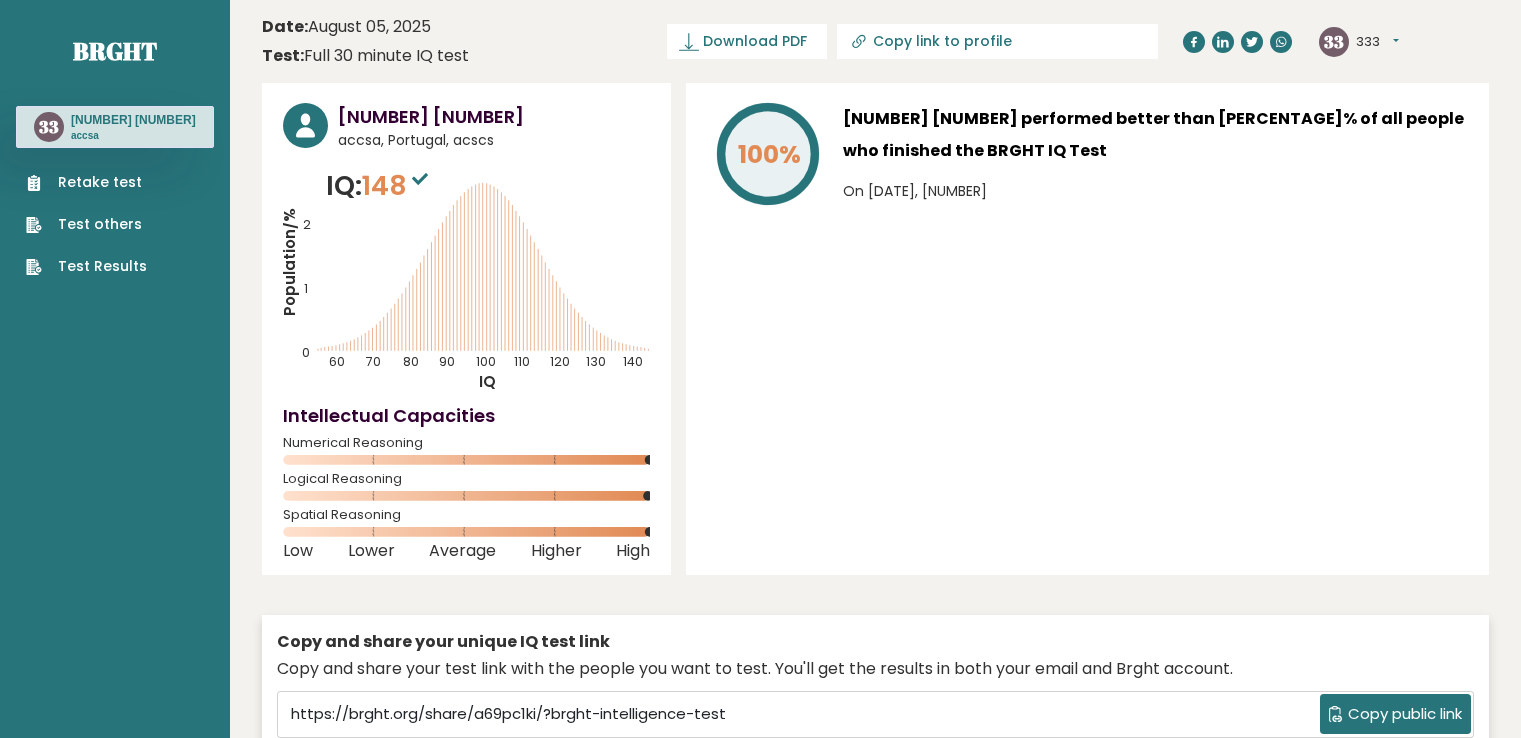 scroll, scrollTop: 0, scrollLeft: 0, axis: both 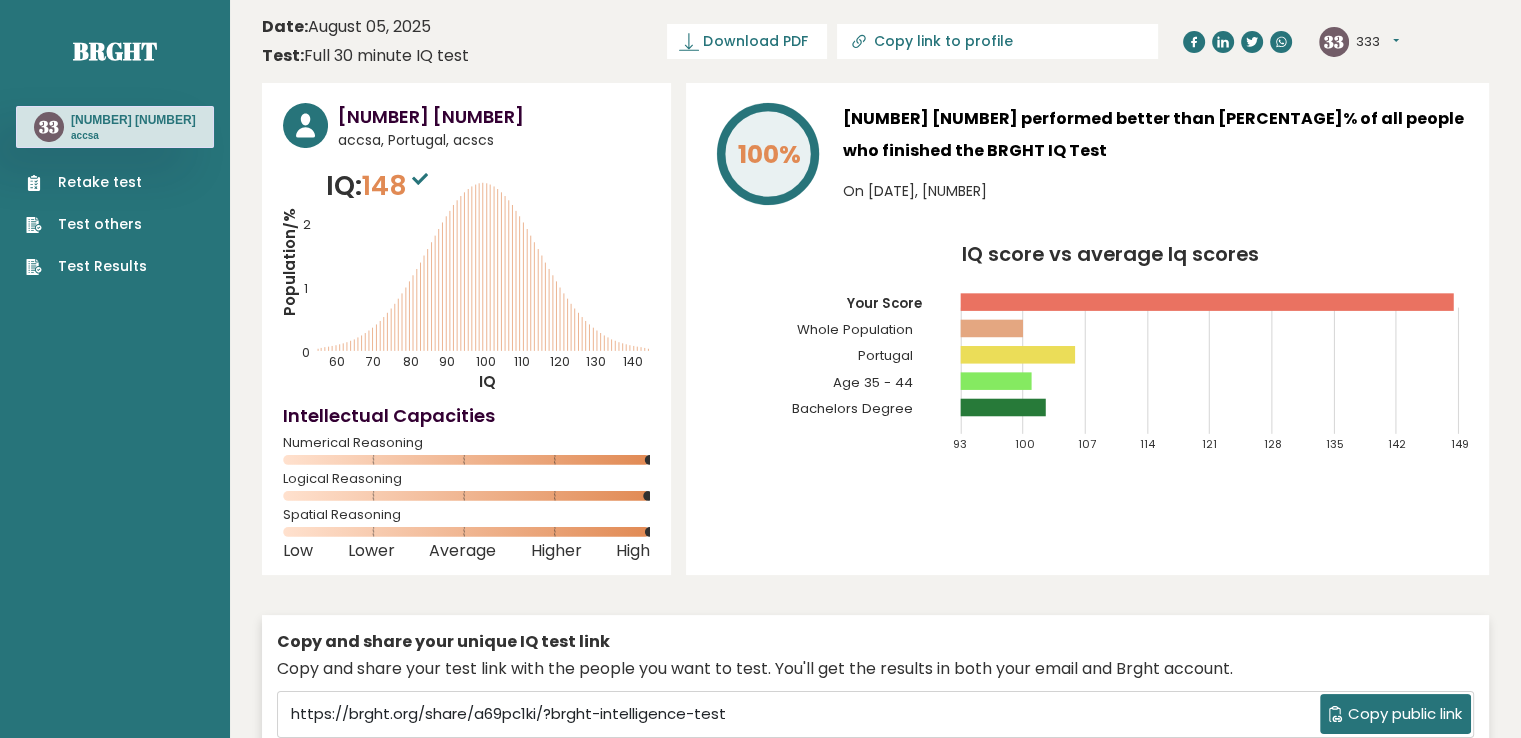 click on "Retake test" at bounding box center [86, 182] 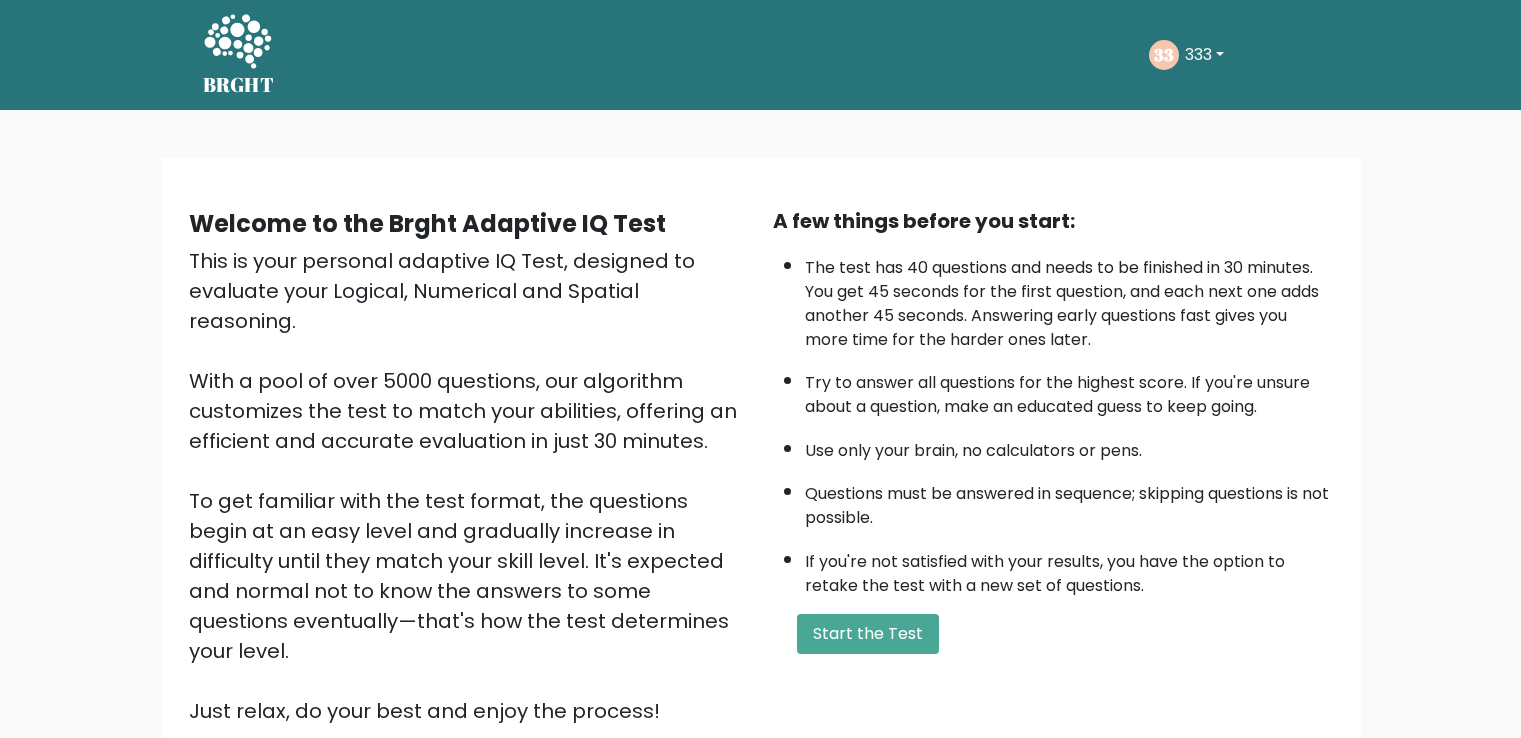 scroll, scrollTop: 0, scrollLeft: 0, axis: both 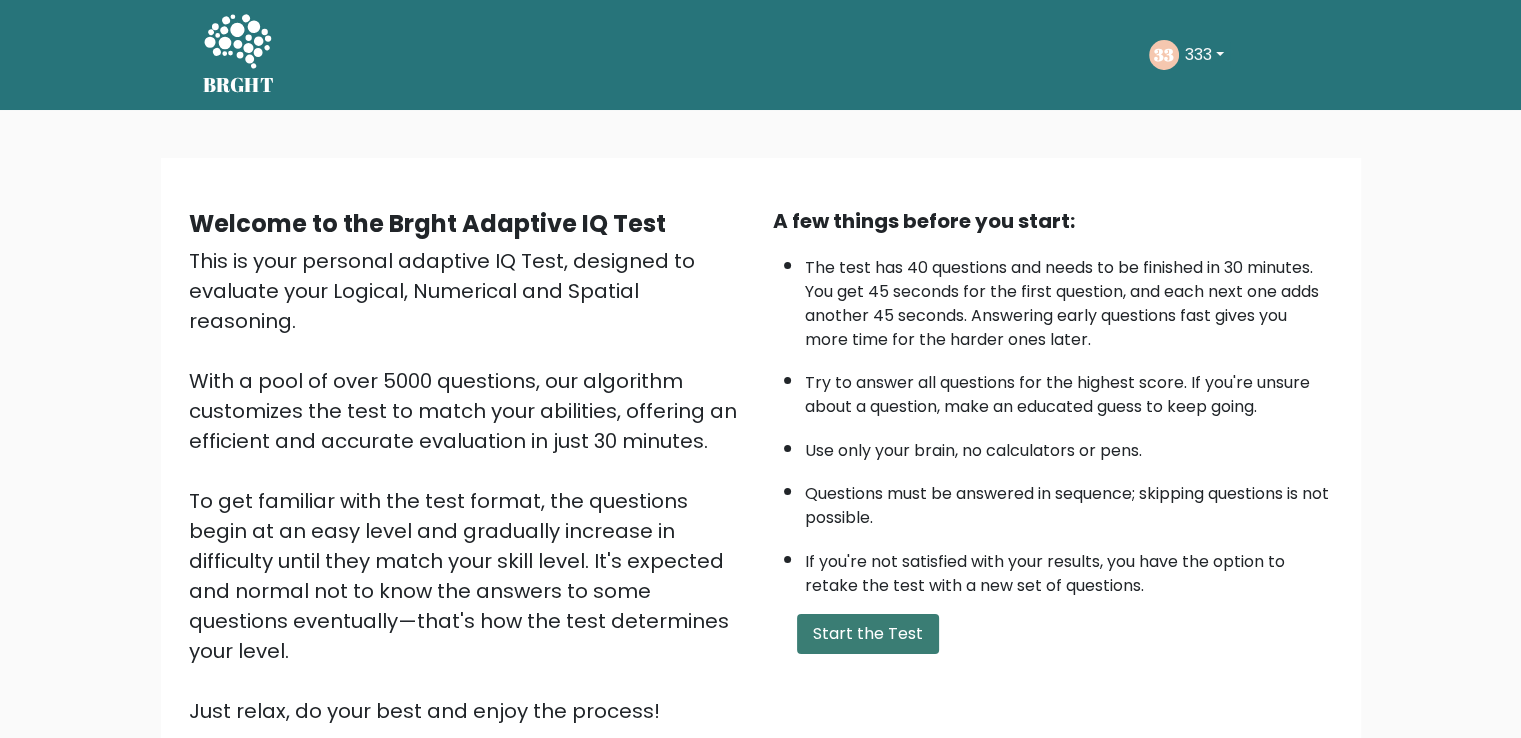click on "Start the Test" at bounding box center [868, 634] 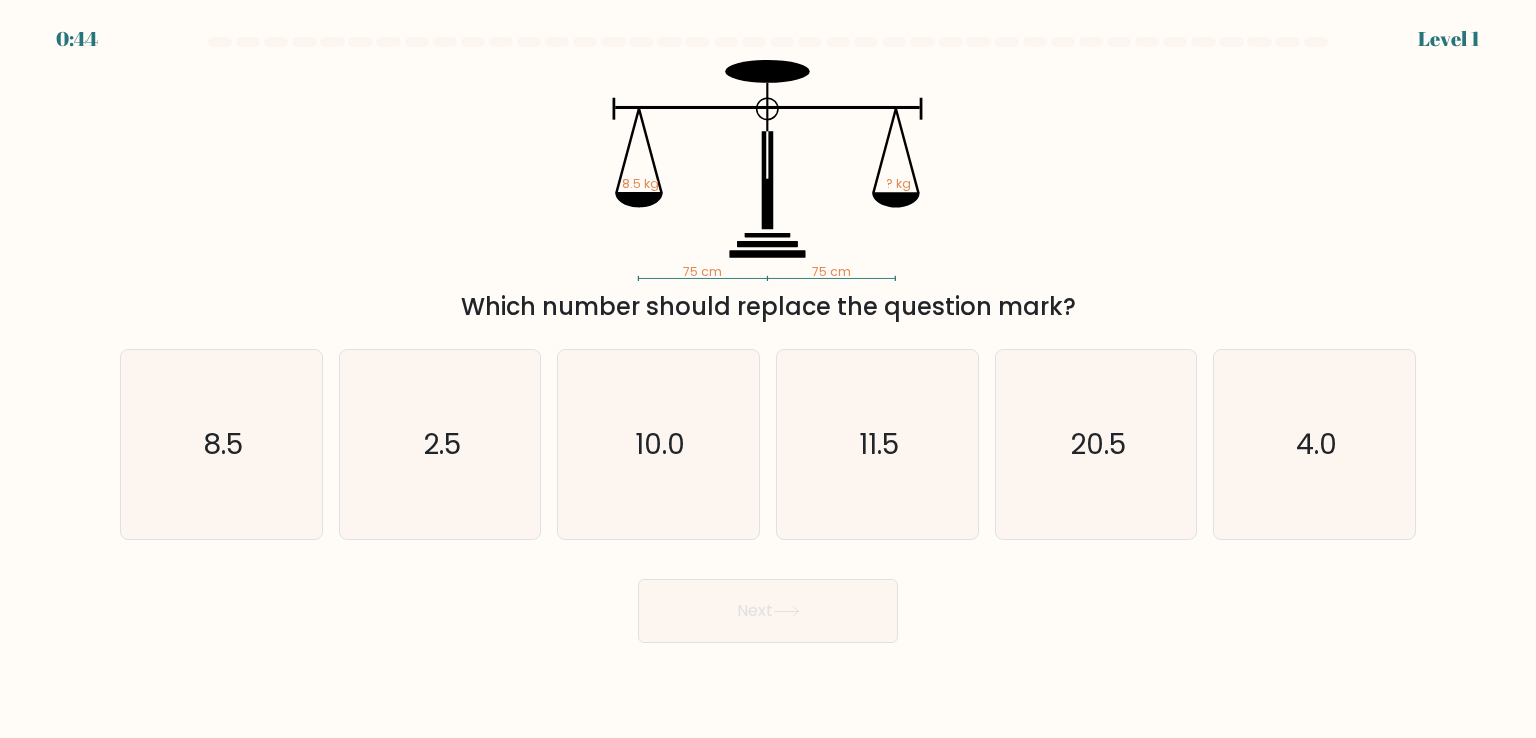 scroll, scrollTop: 0, scrollLeft: 0, axis: both 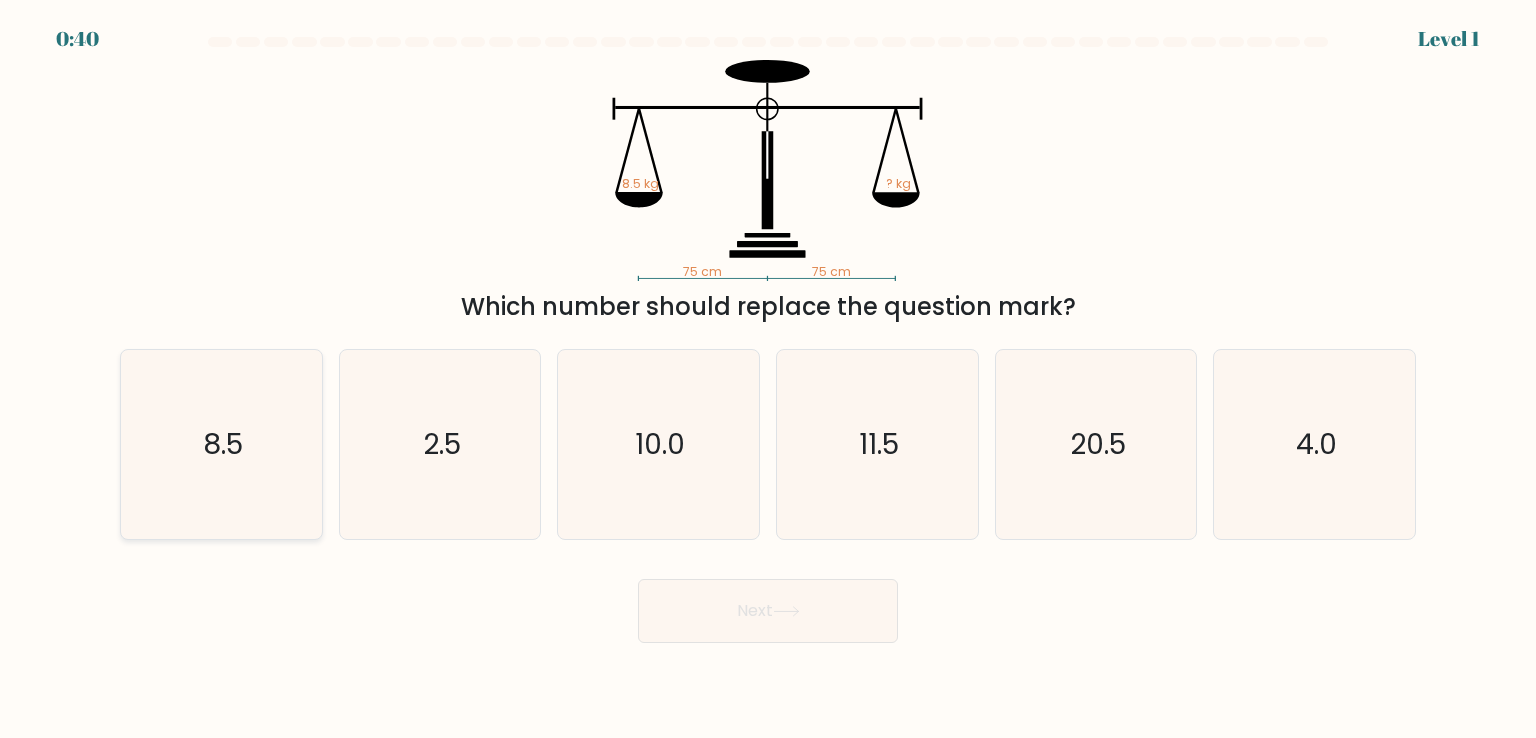 click on "8.5" 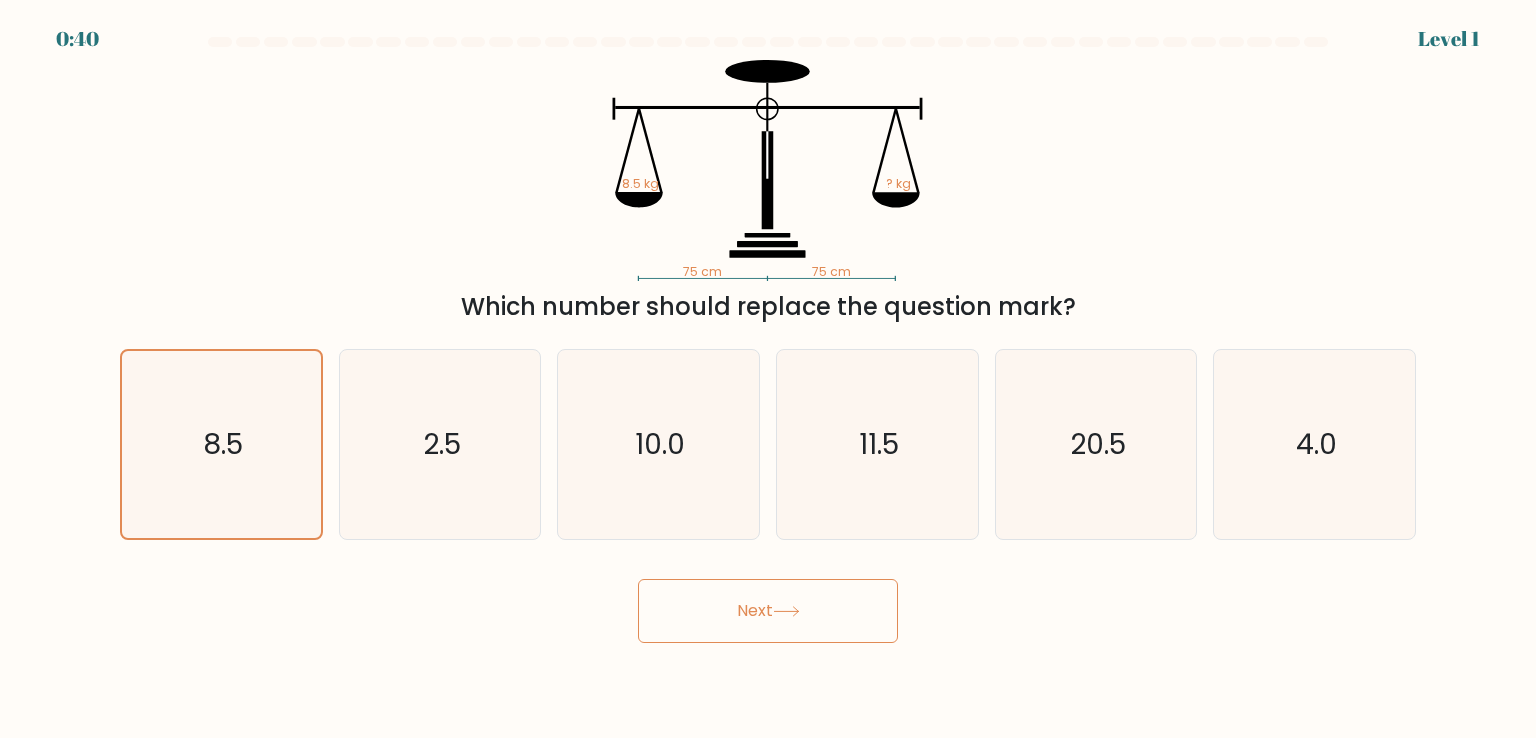 click on "Next" at bounding box center (768, 611) 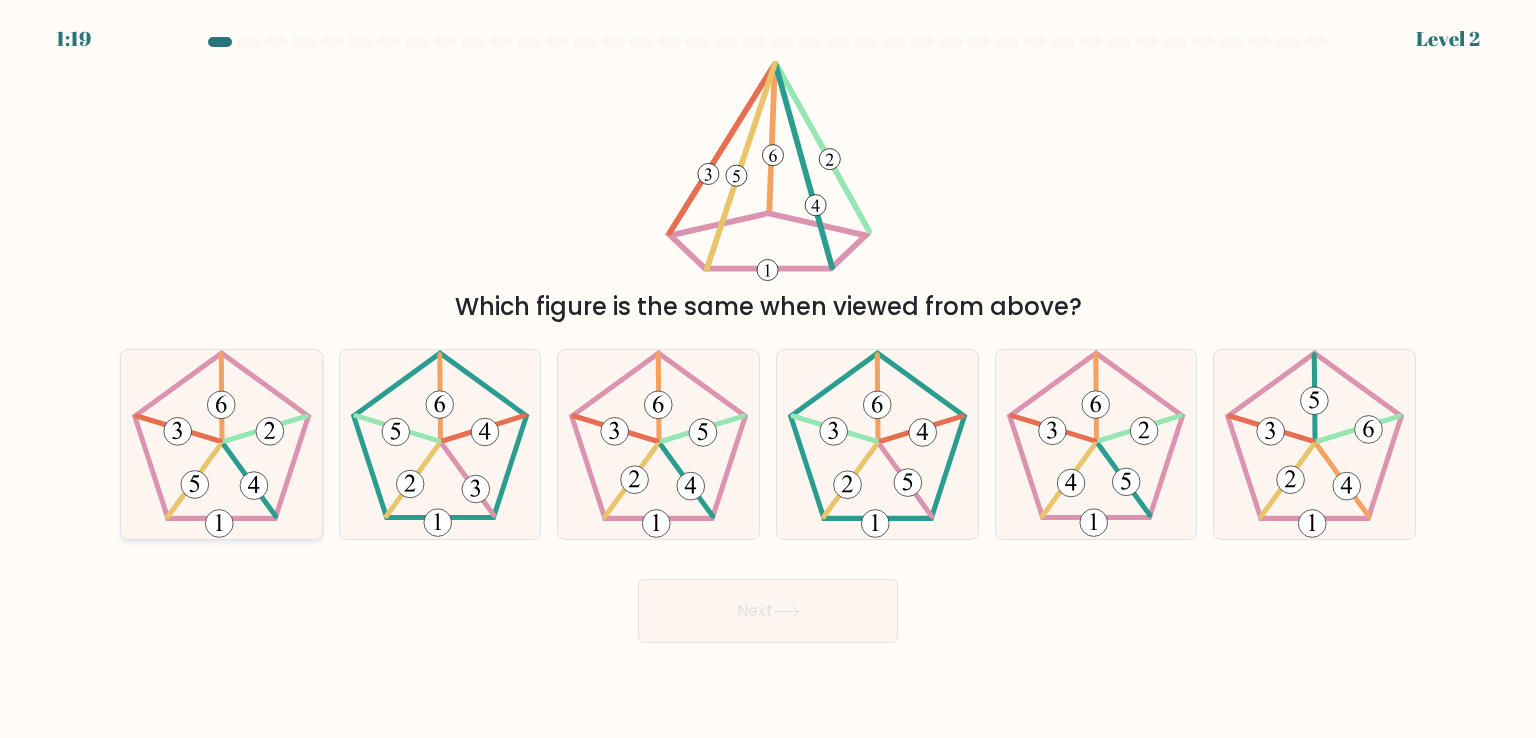 click 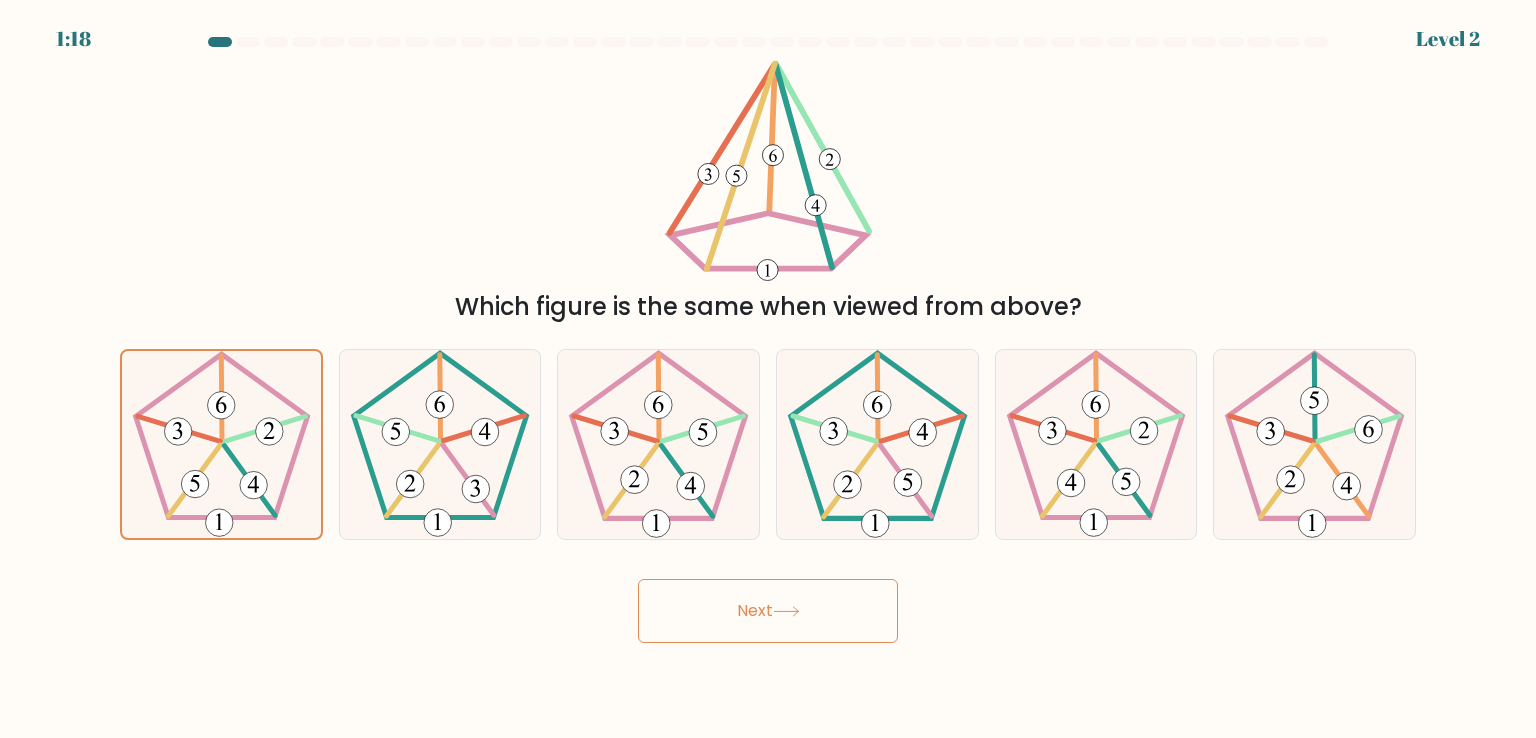 click on "Next" at bounding box center [768, 611] 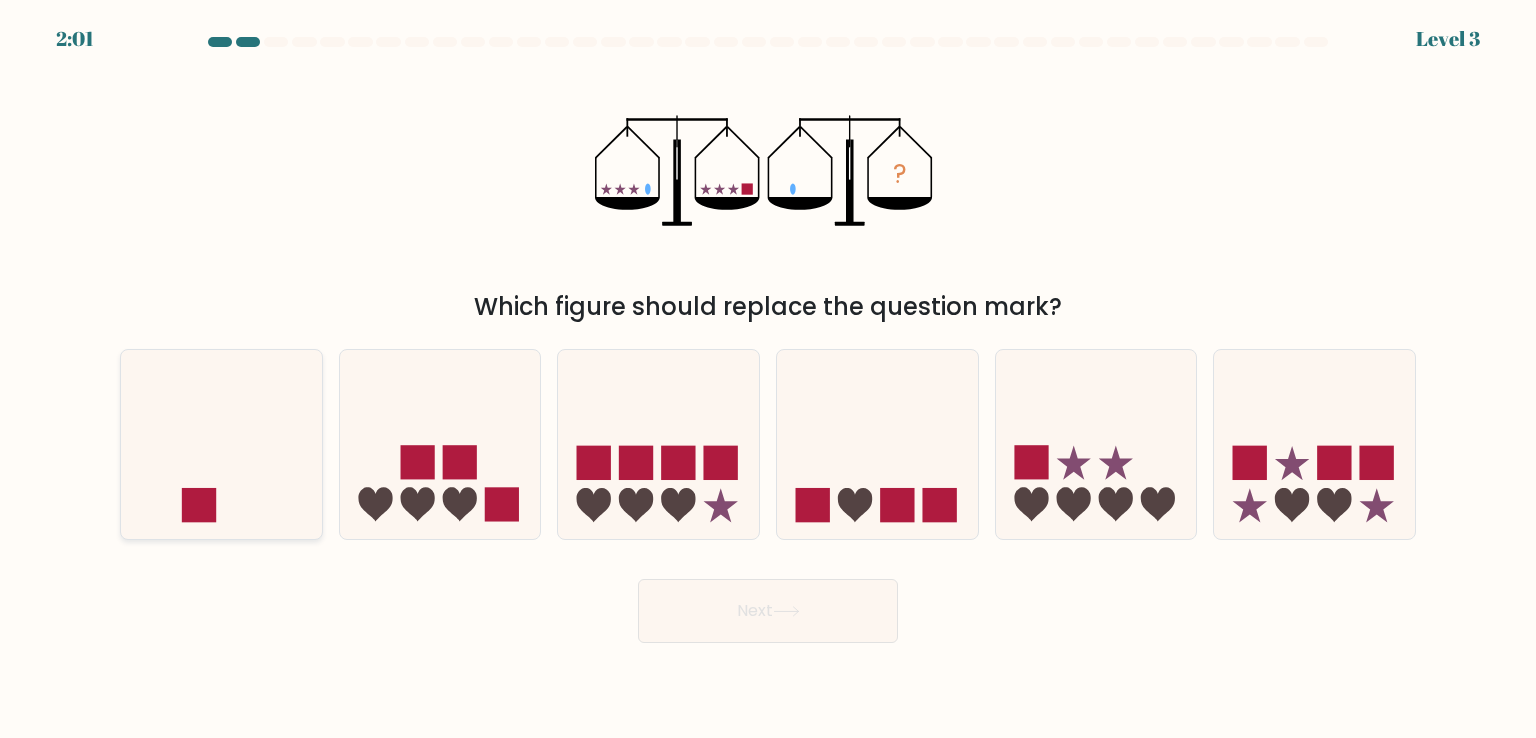 click 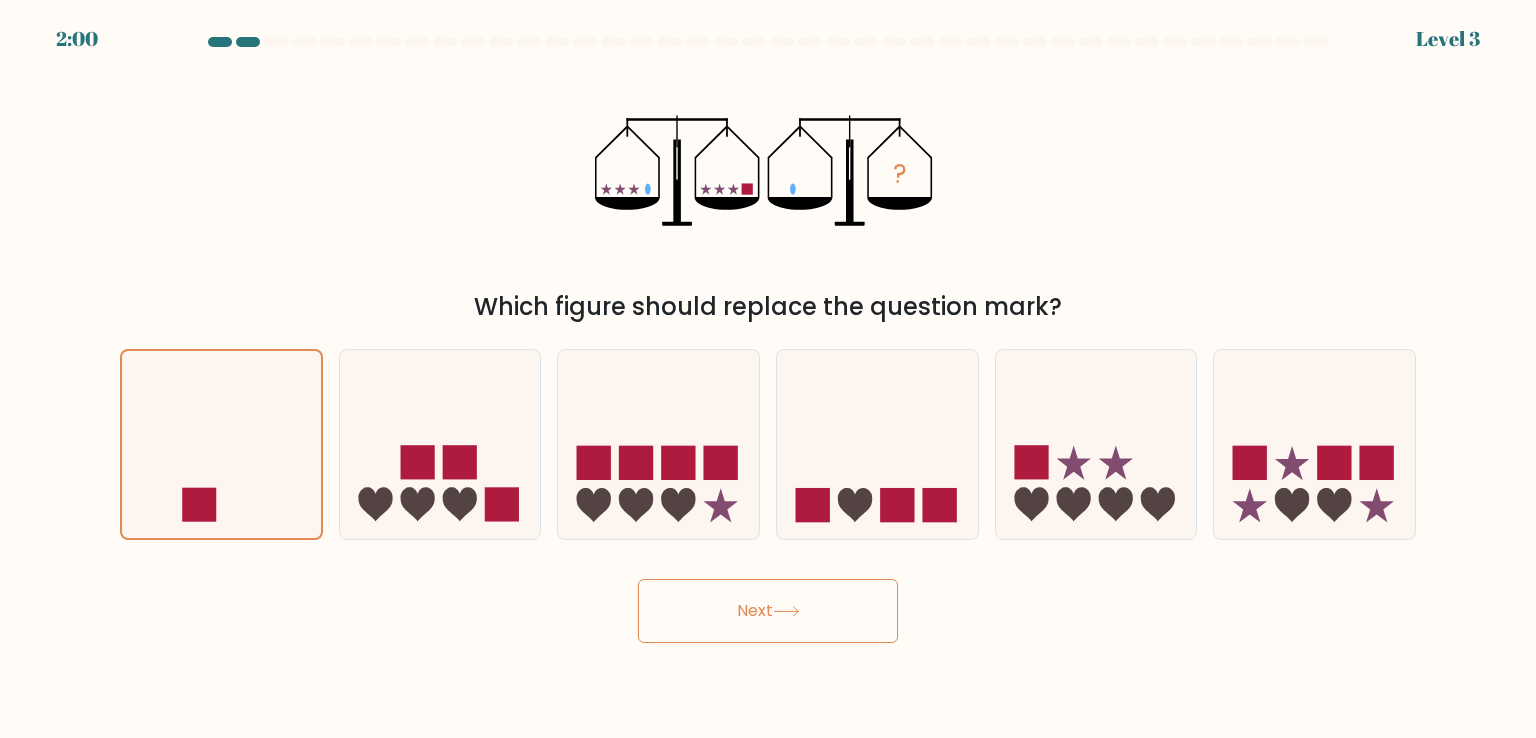 click on "Next" at bounding box center [768, 611] 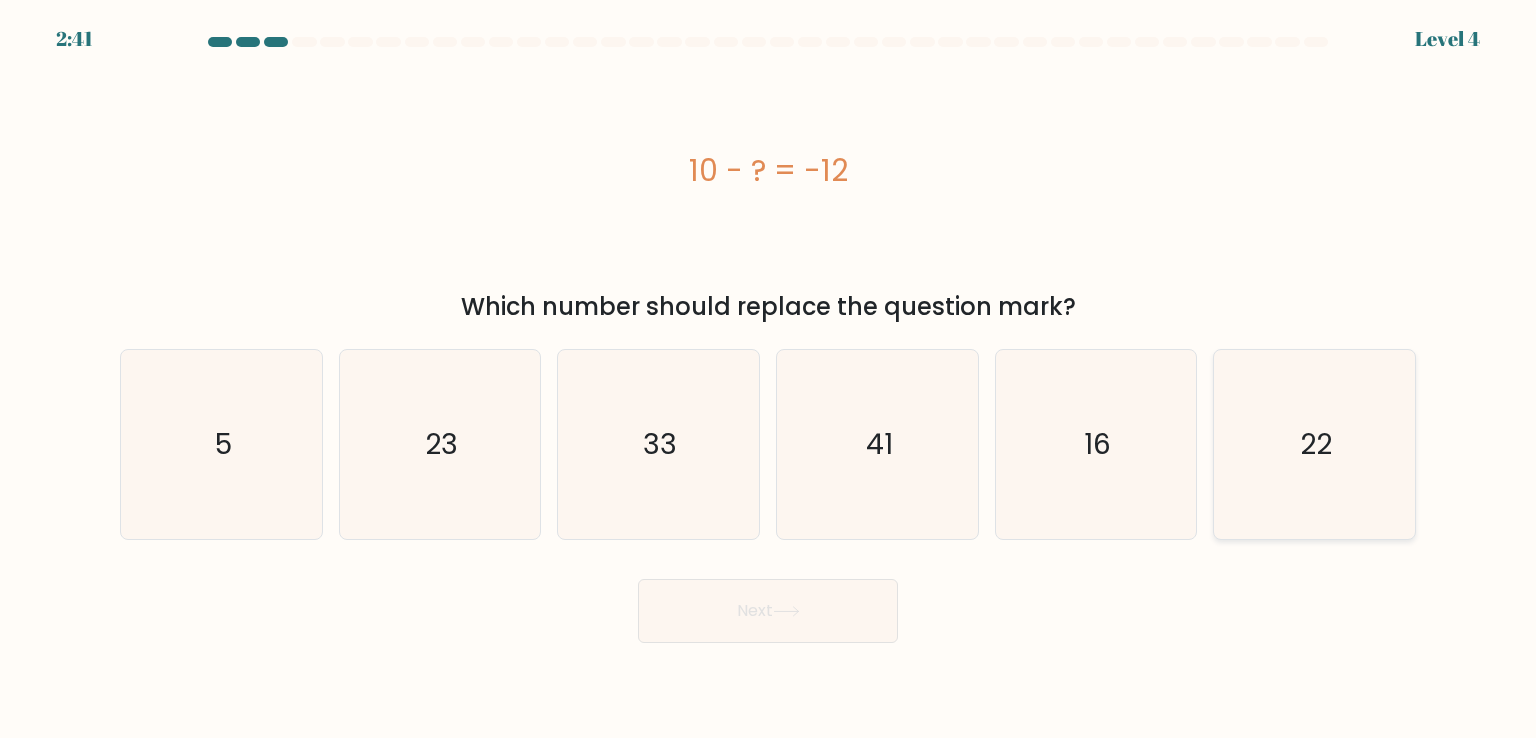 click on "22" 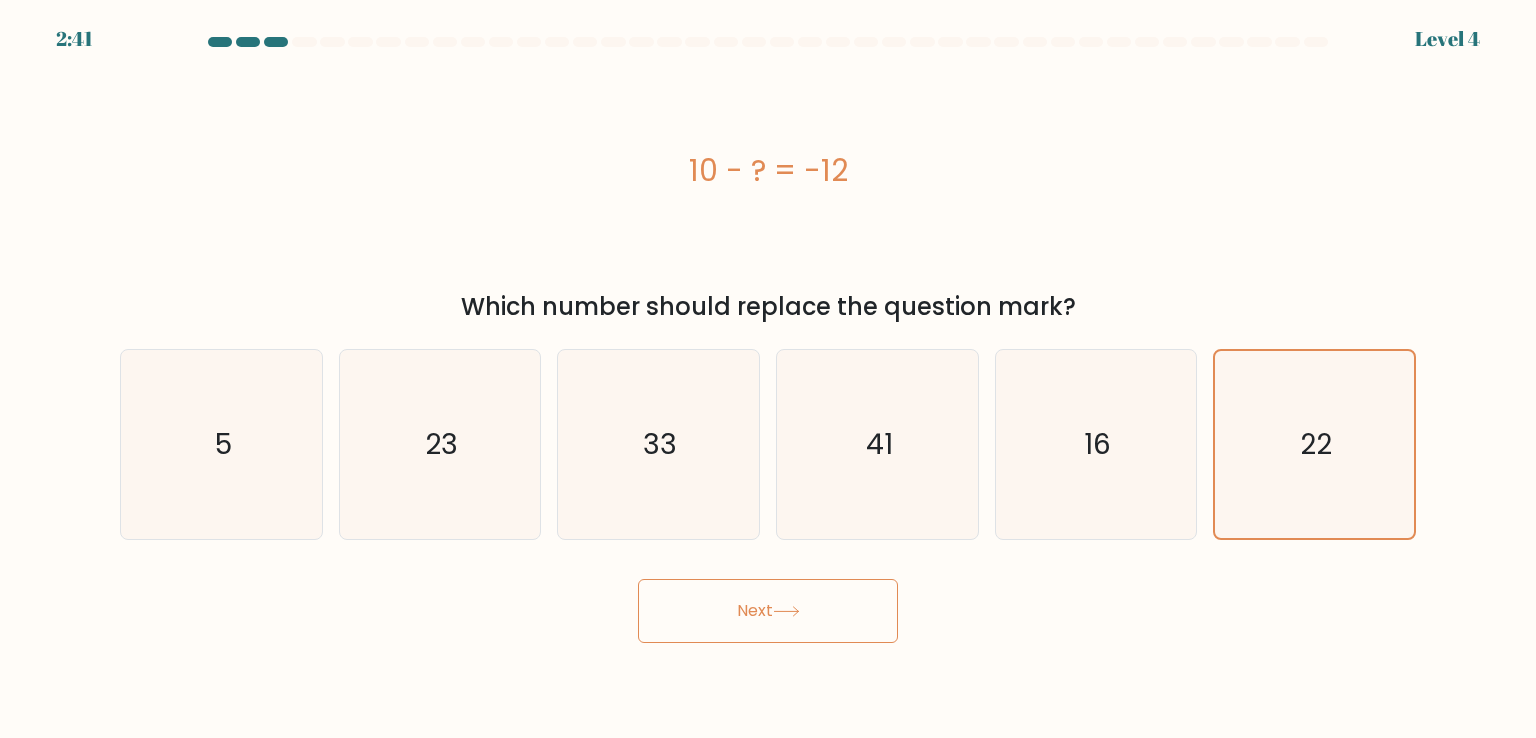 click on "Next" at bounding box center (768, 611) 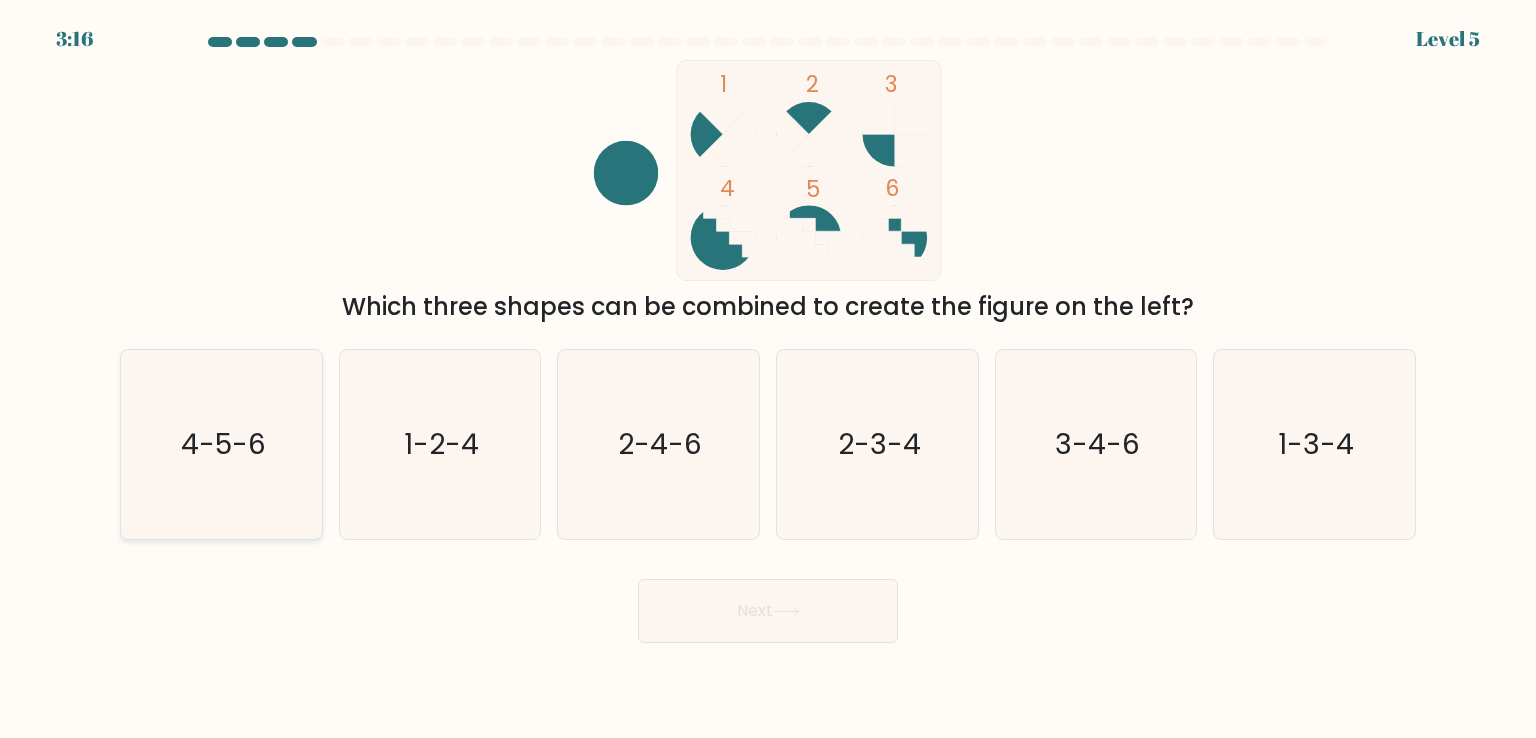click on "4-5-6" 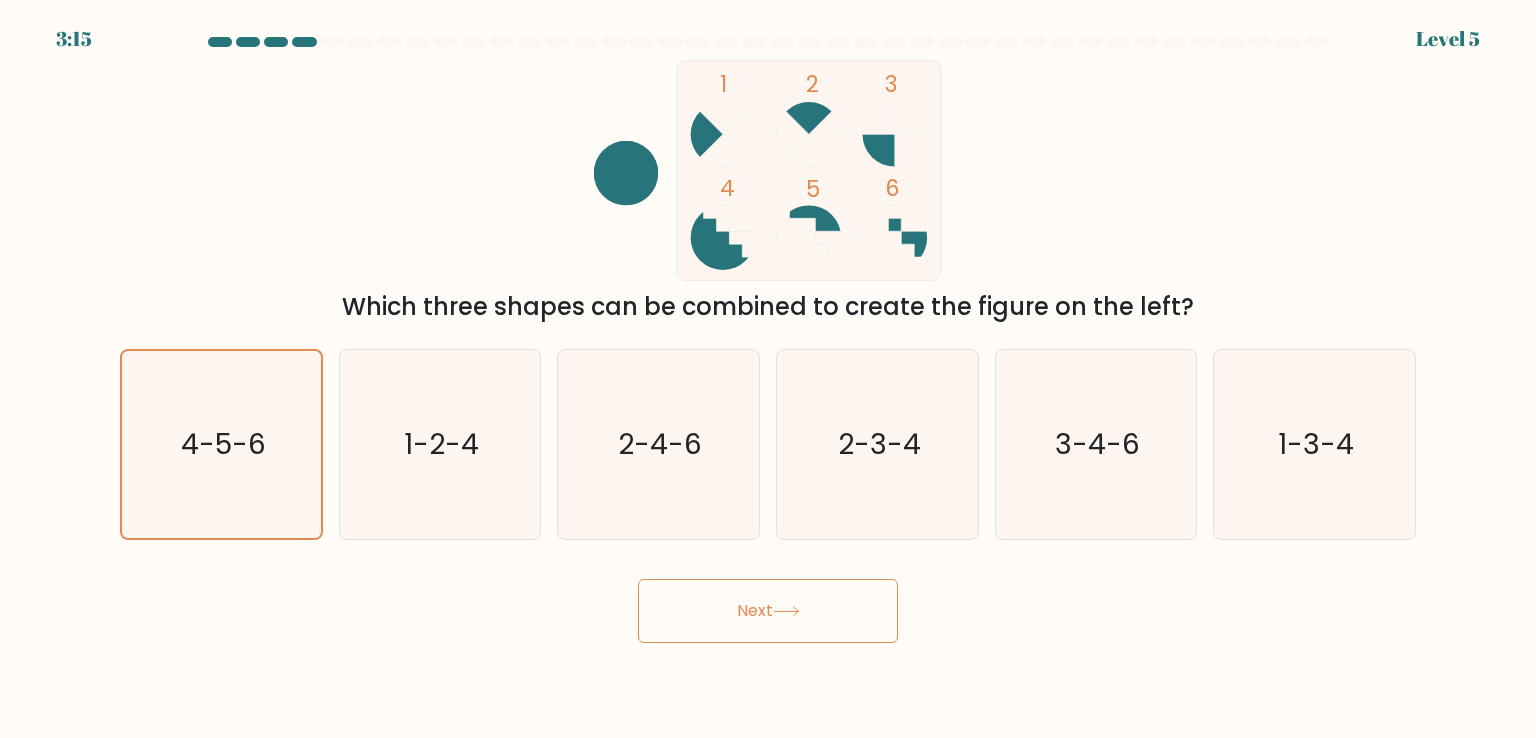 click on "Next" at bounding box center [768, 611] 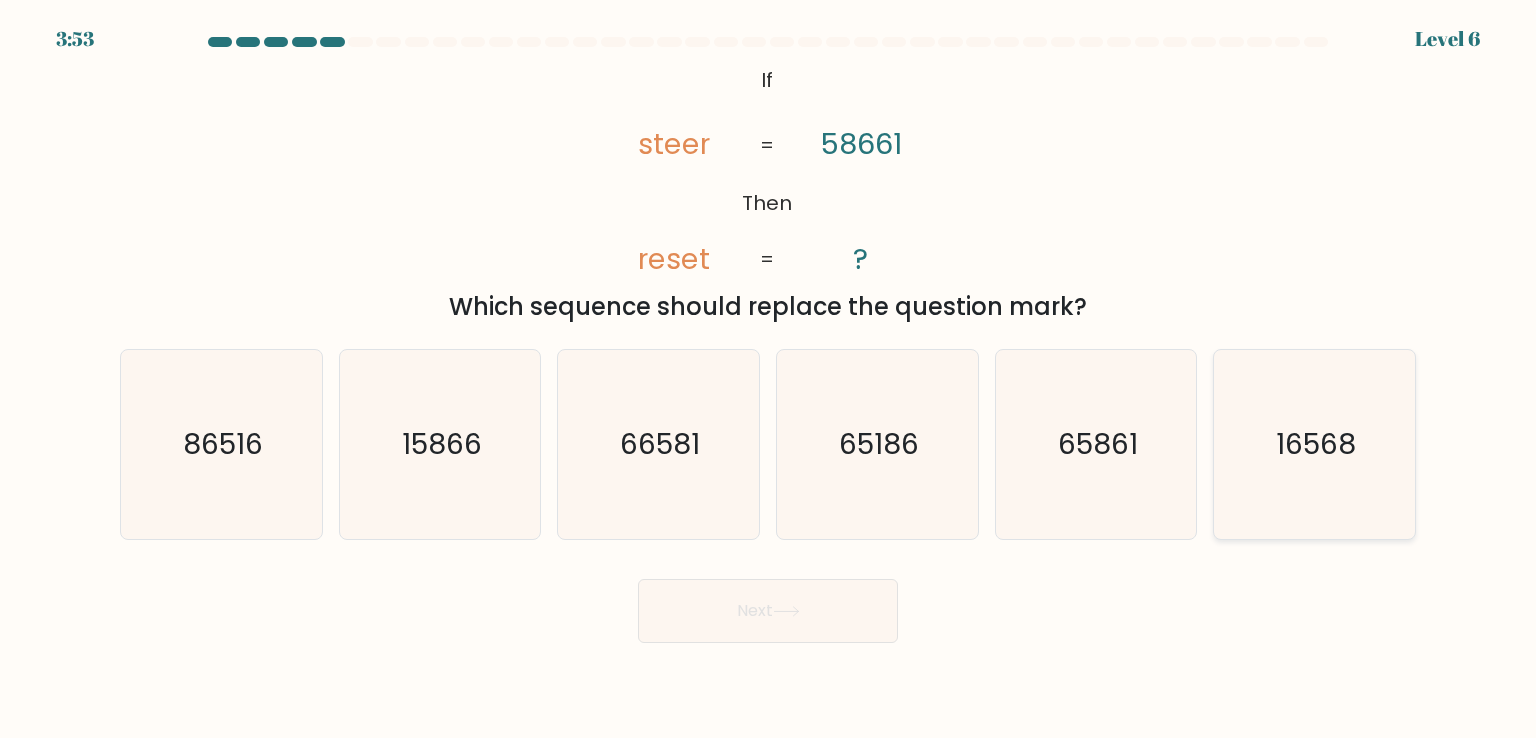click on "16568" 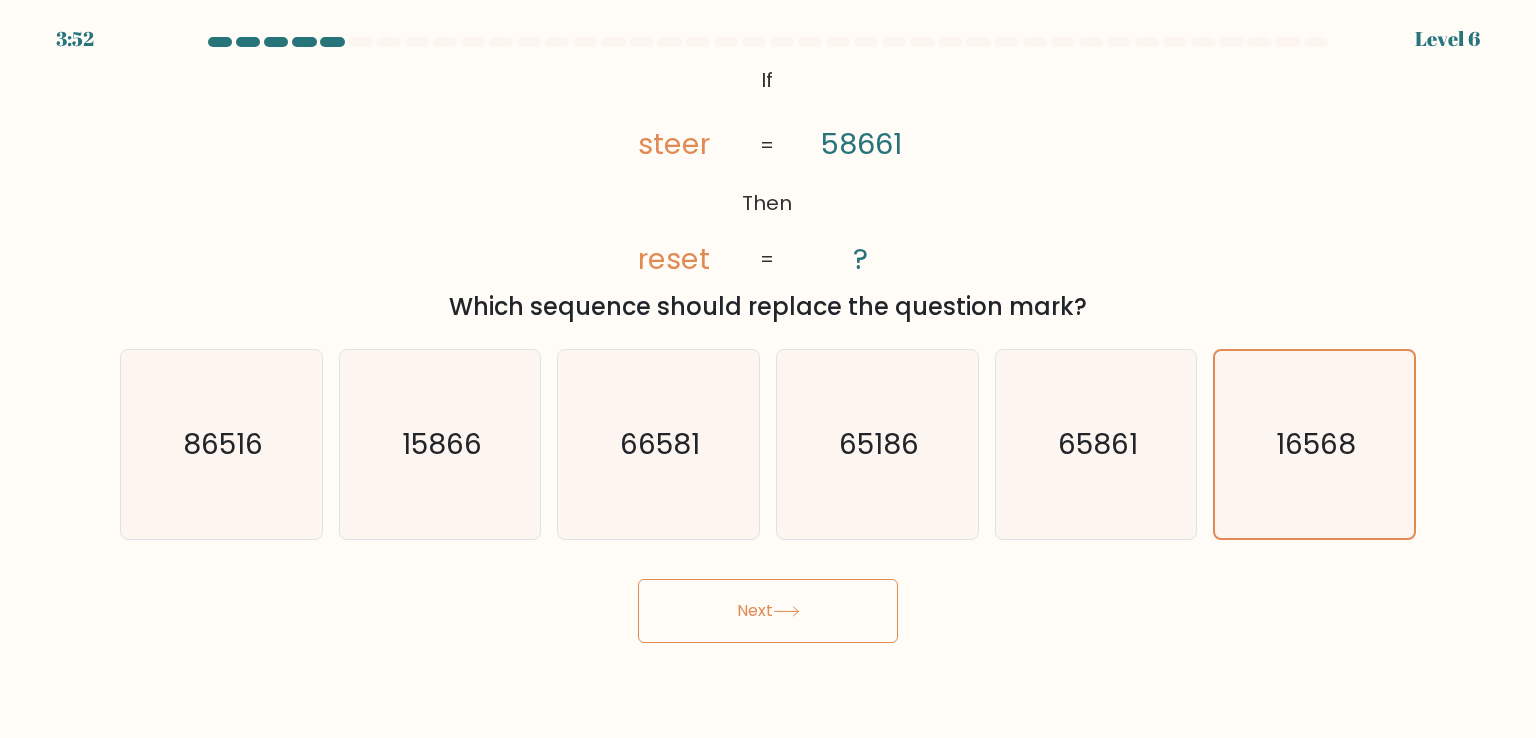 click on "Next" at bounding box center [768, 611] 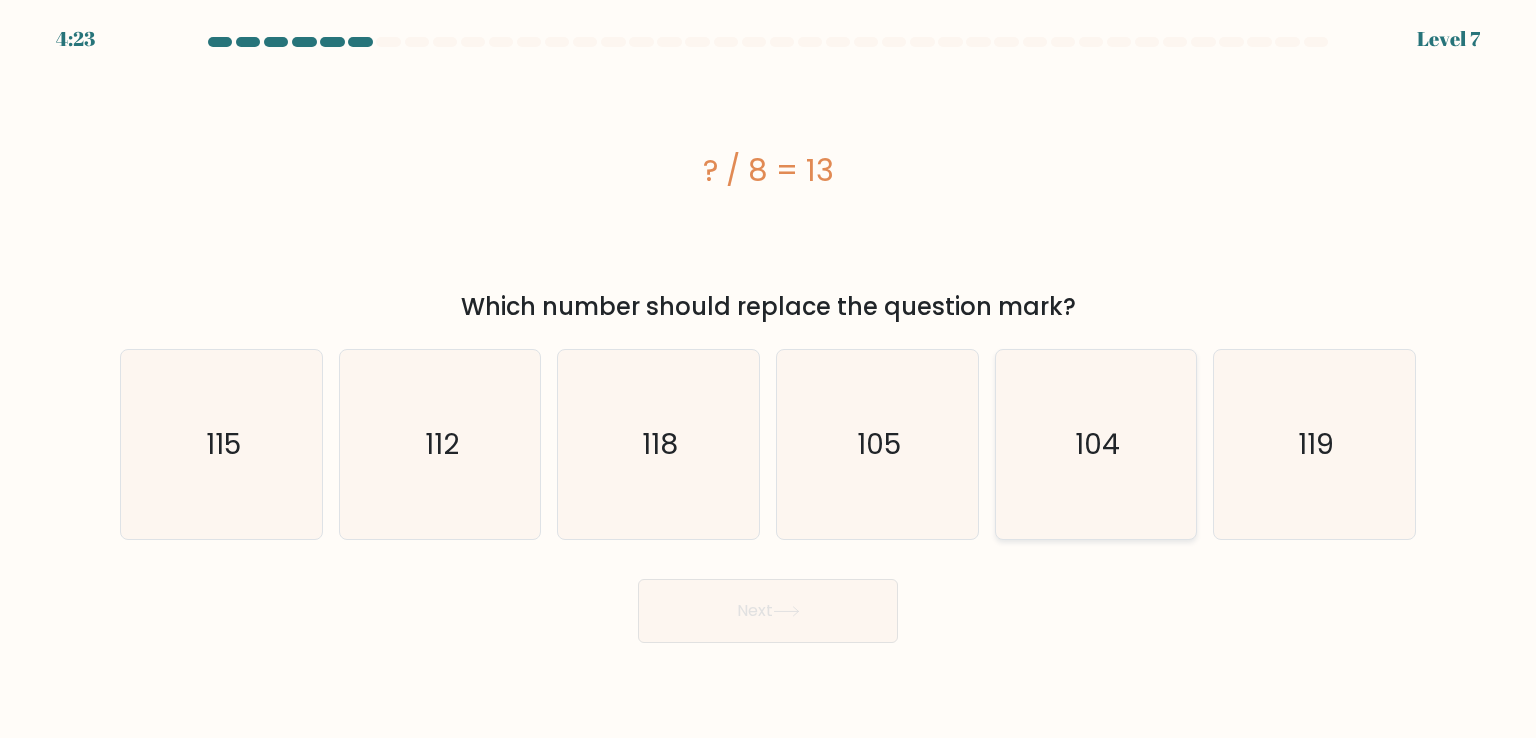 click on "104" 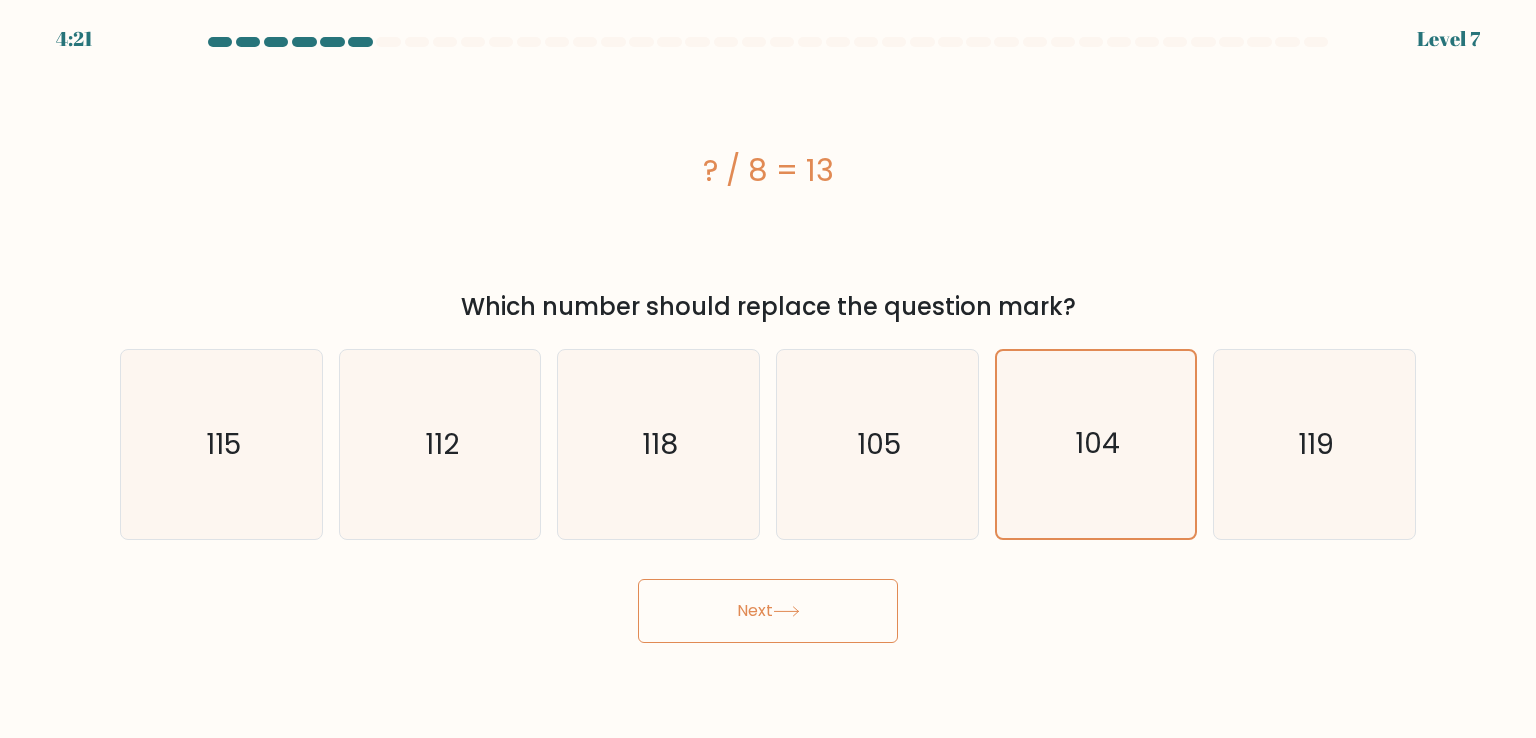 click 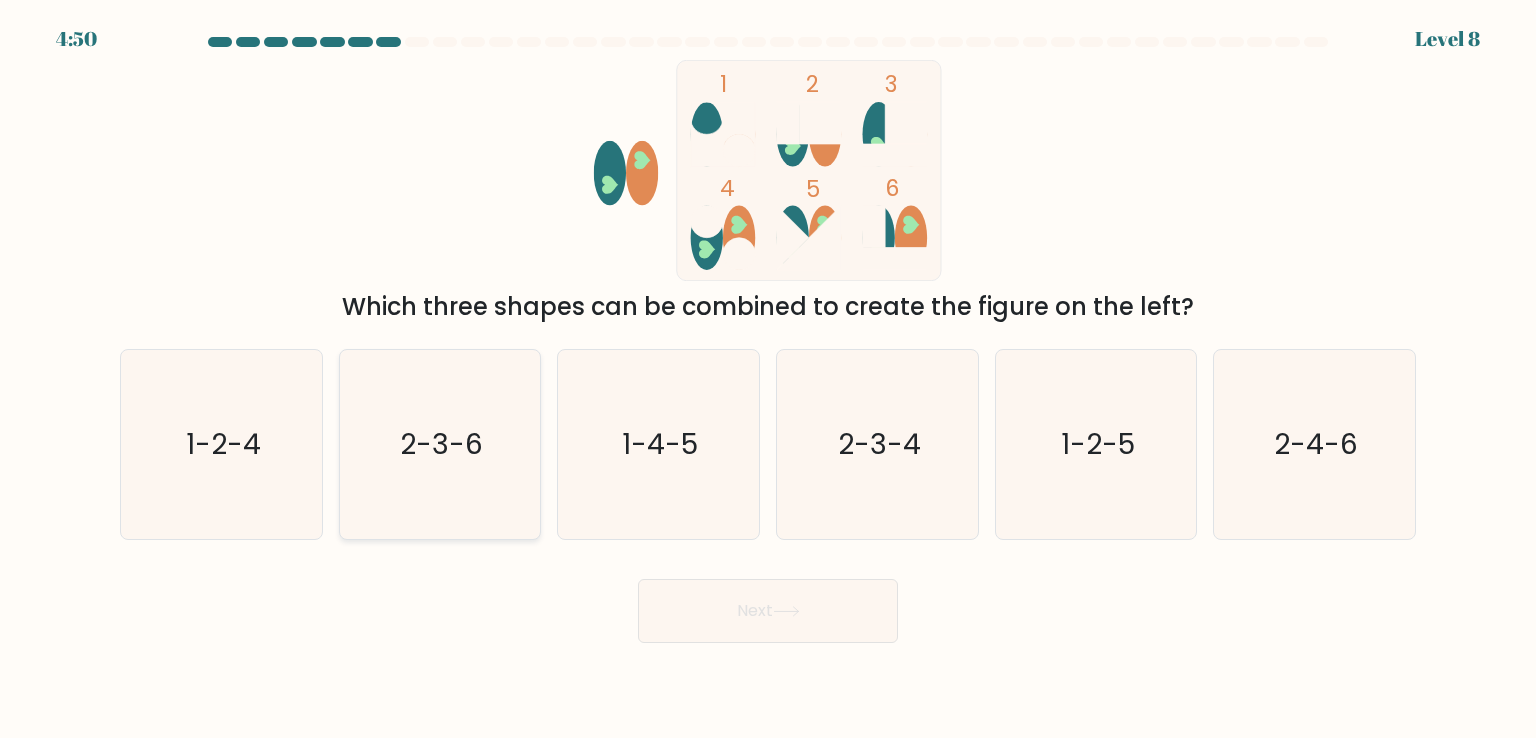 click on "2-3-6" 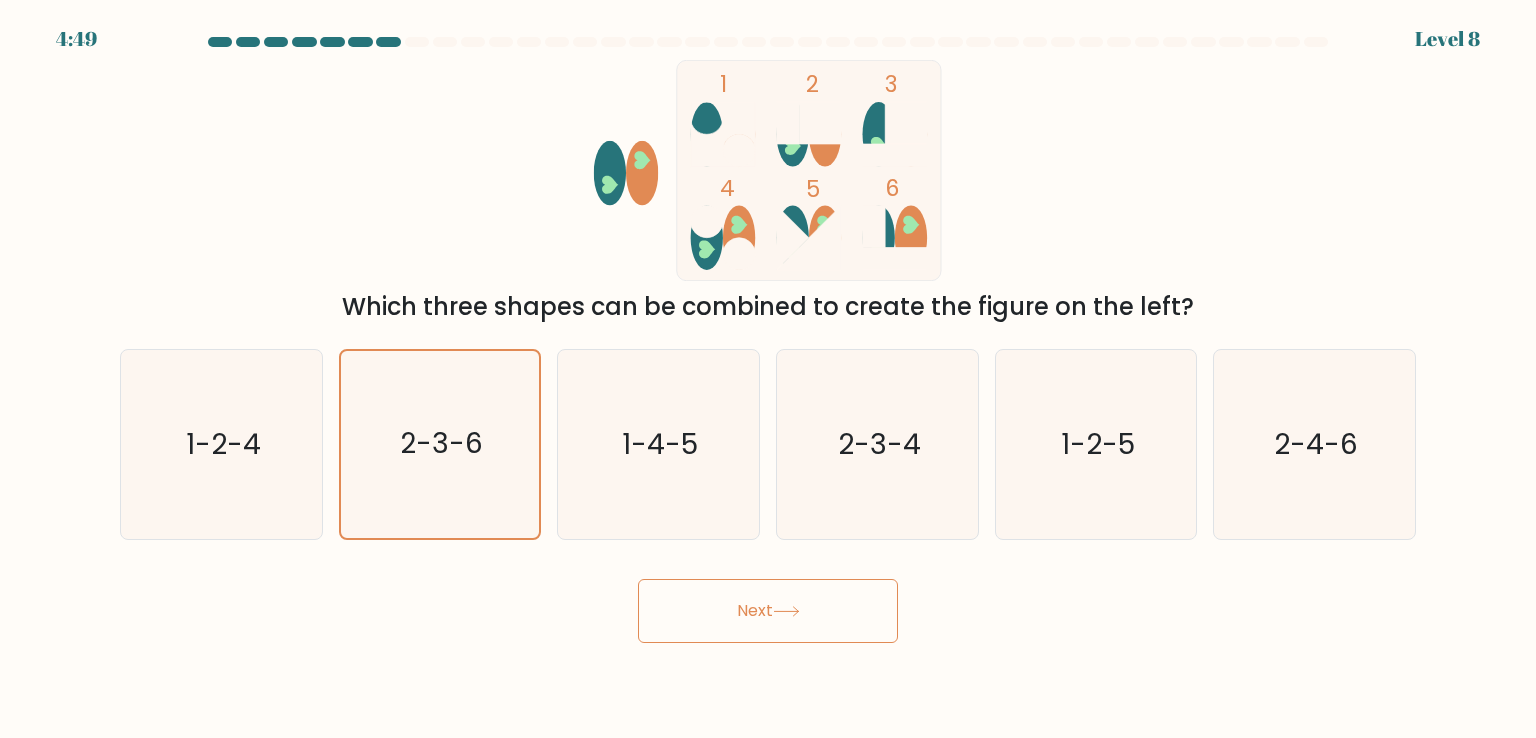 click on "Next" at bounding box center [768, 611] 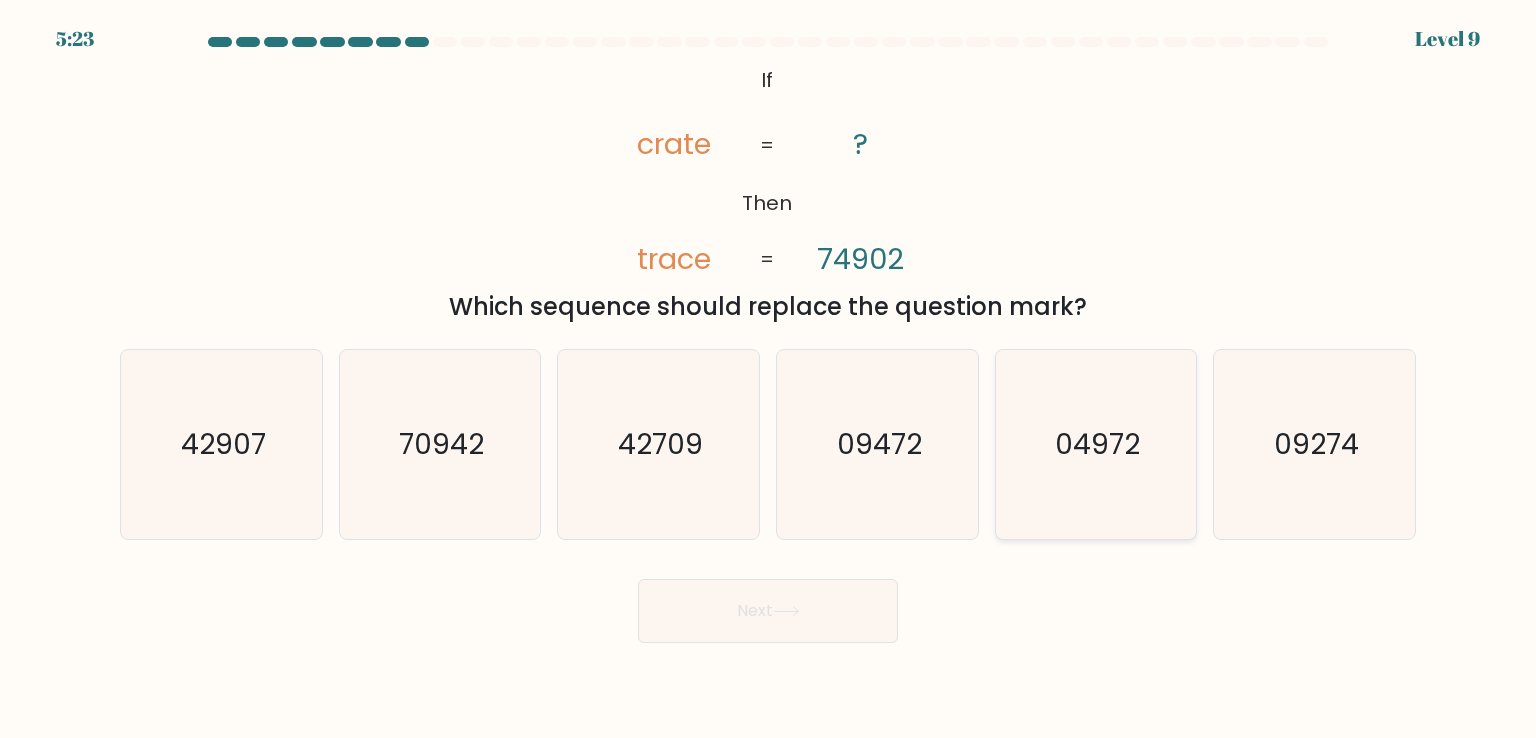 click on "04972" 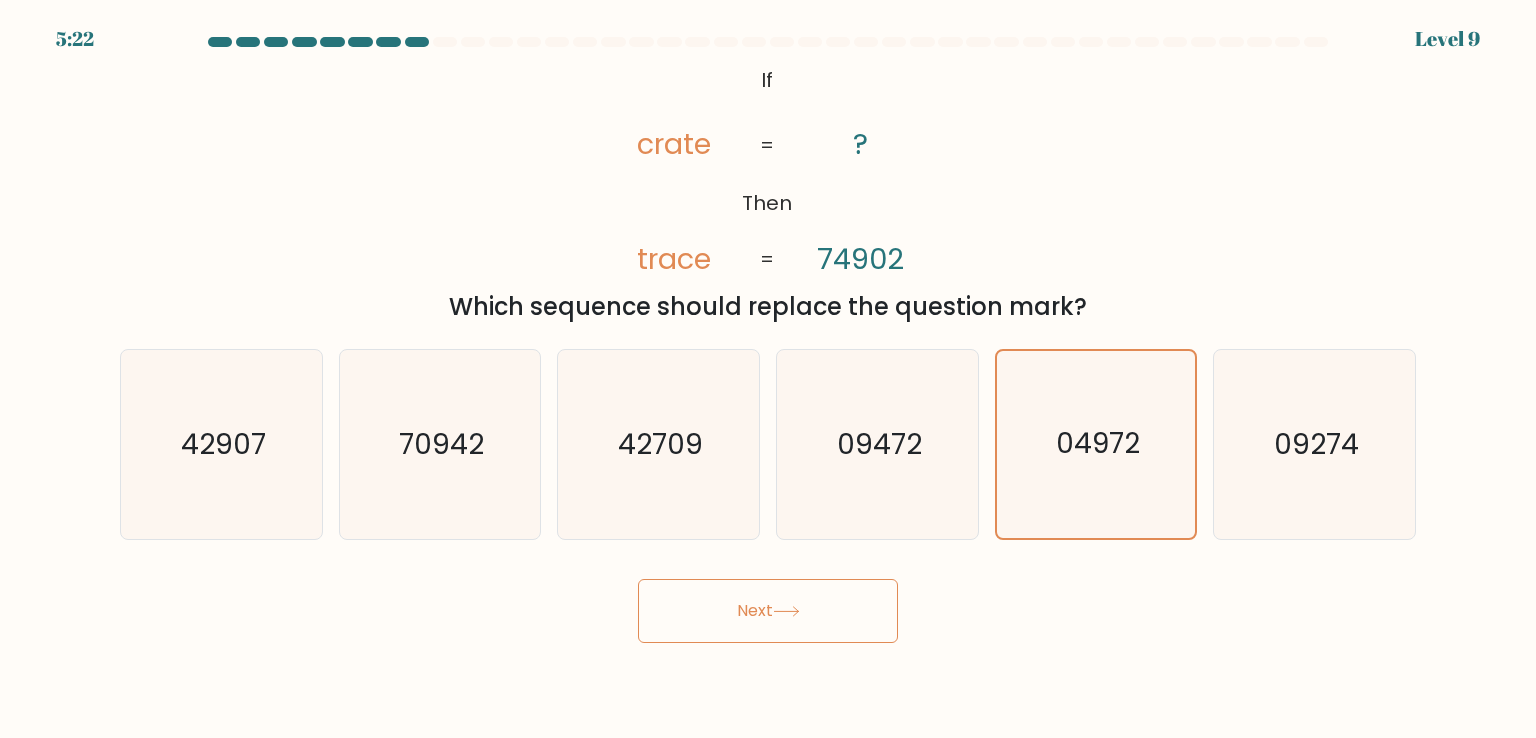 click on "Next" at bounding box center (768, 611) 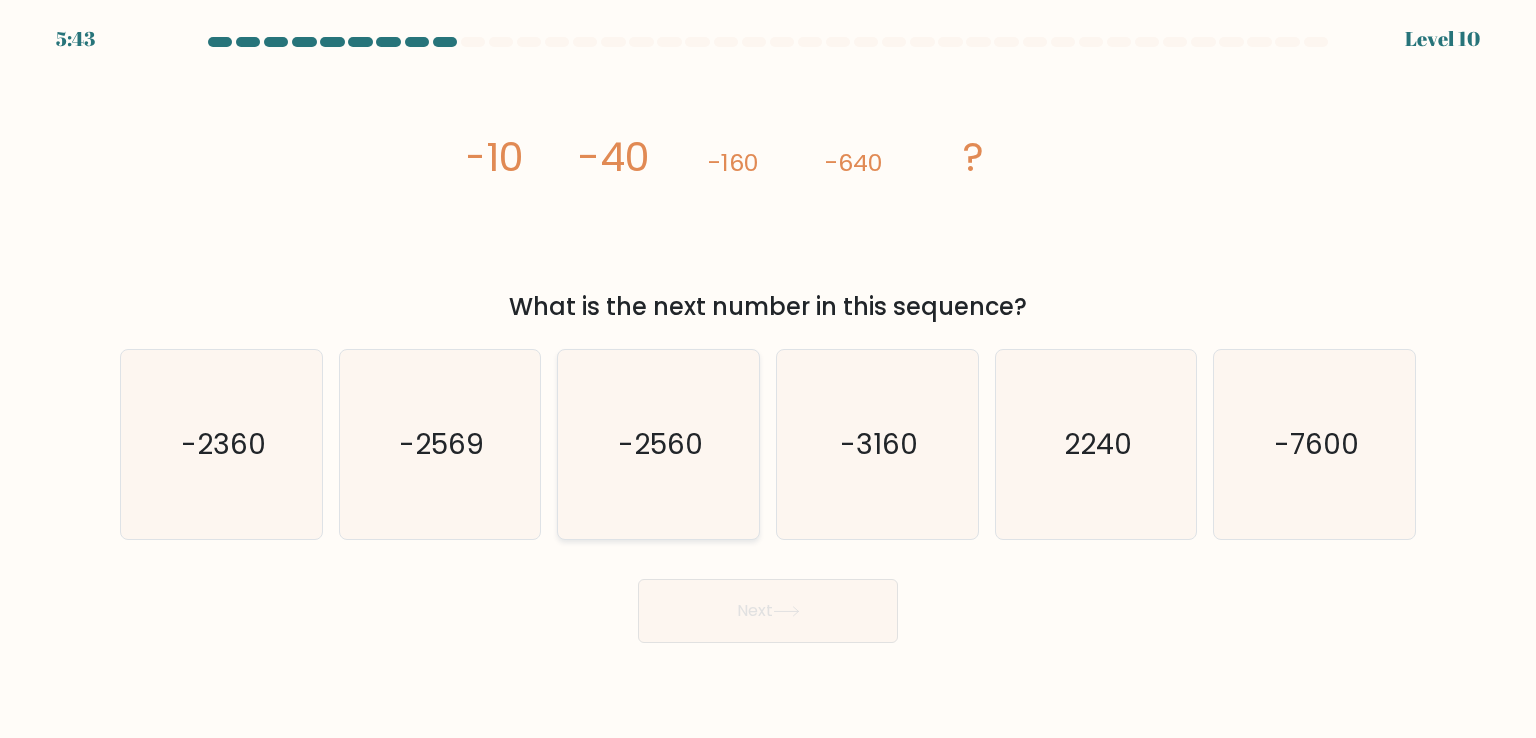 click on "-2560" 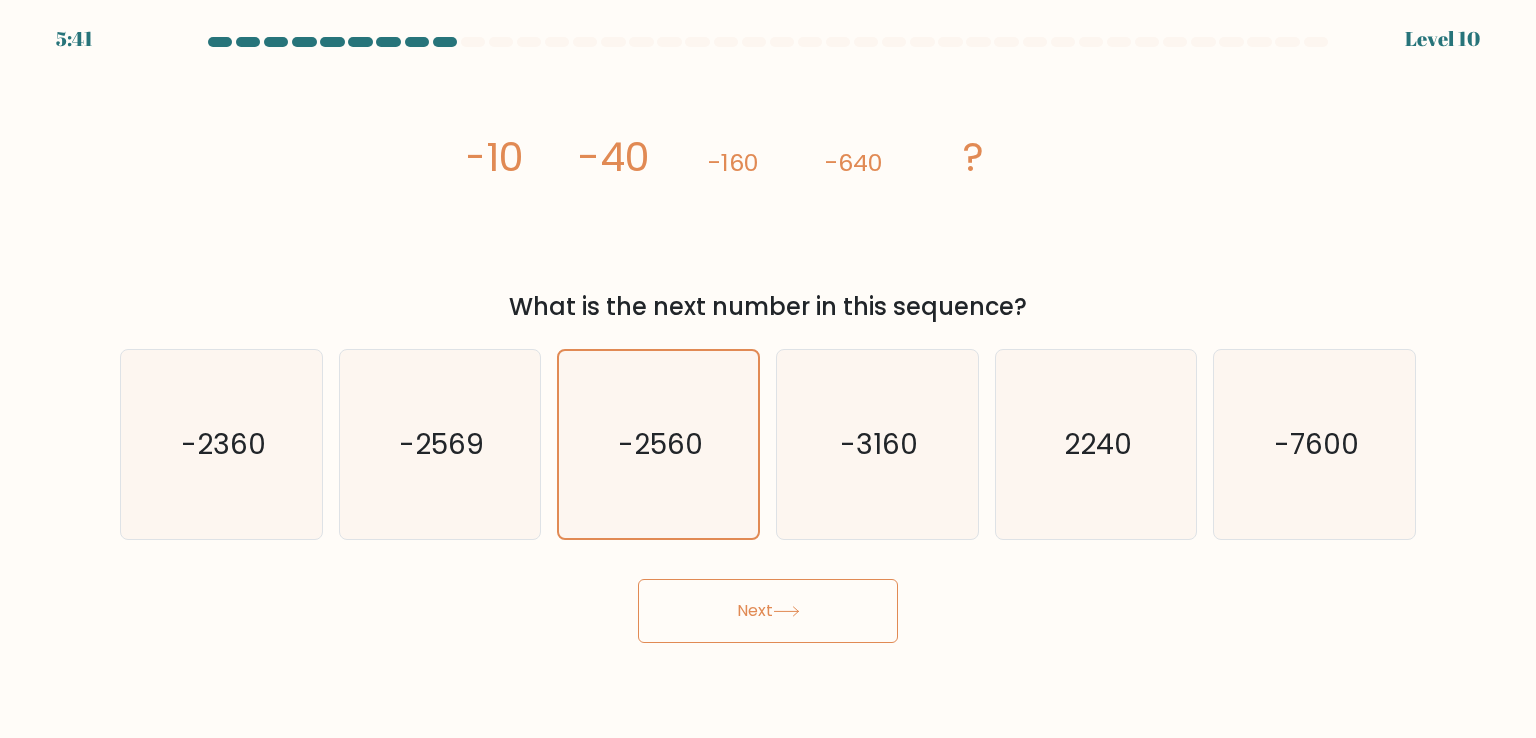 click on "Next" at bounding box center (768, 611) 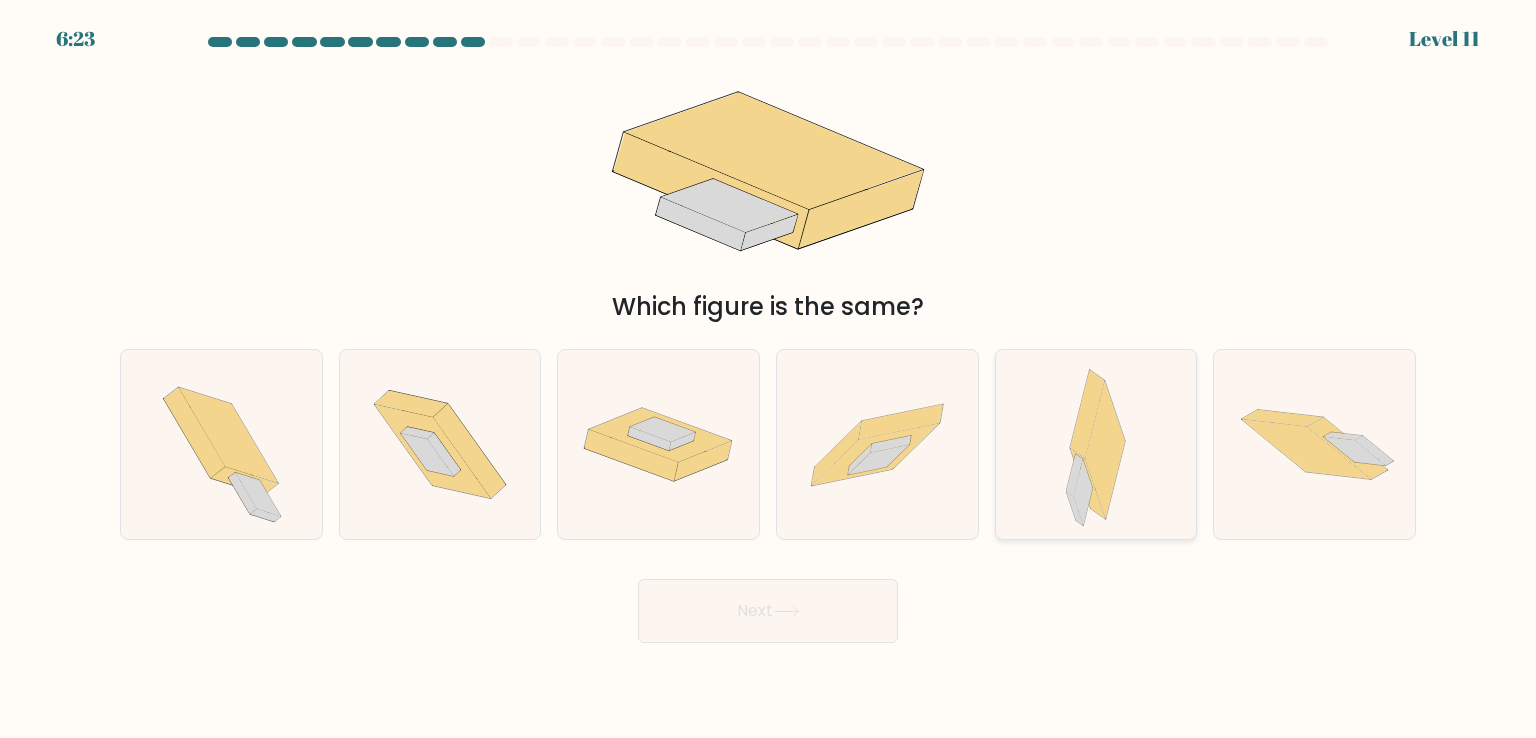 click at bounding box center (1096, 444) 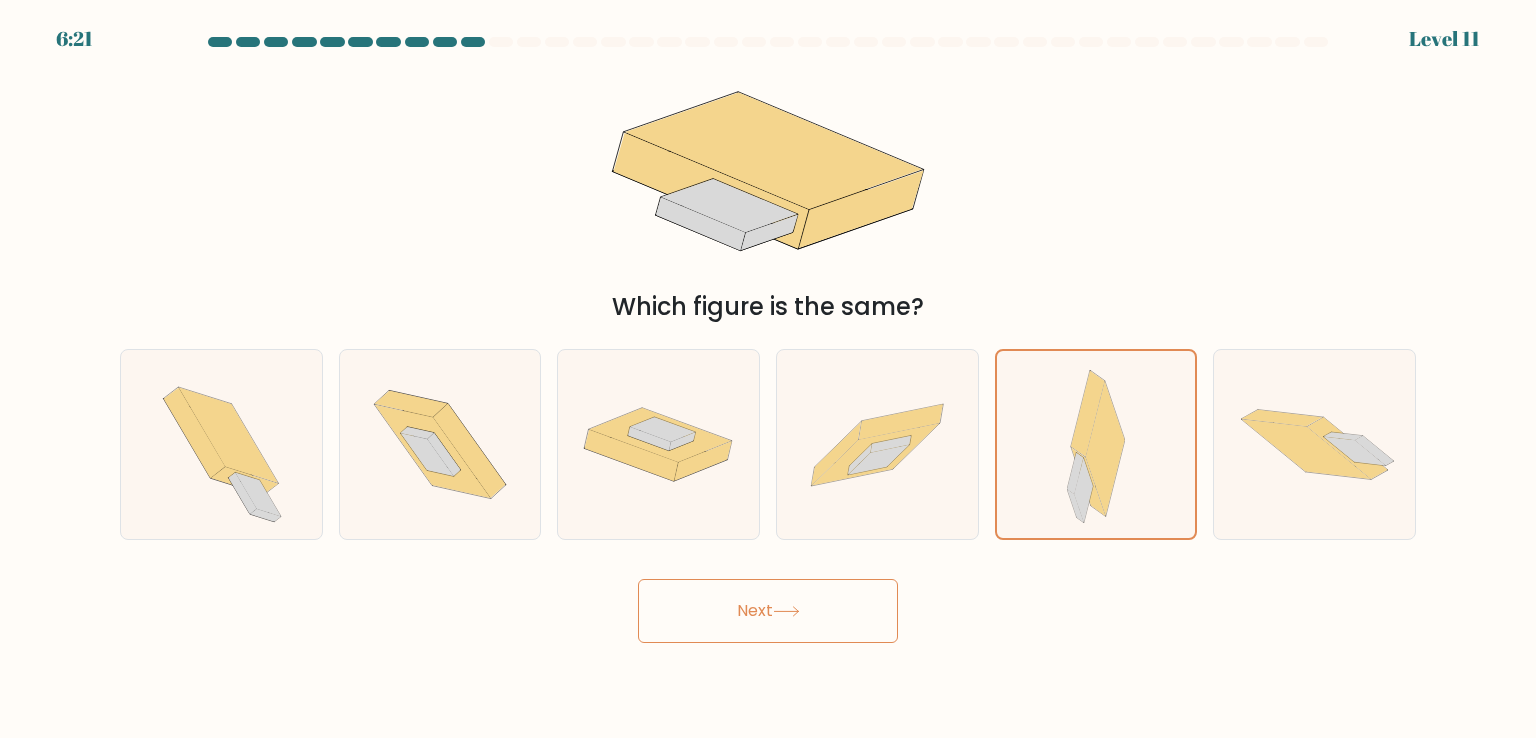 click on "Next" at bounding box center [768, 611] 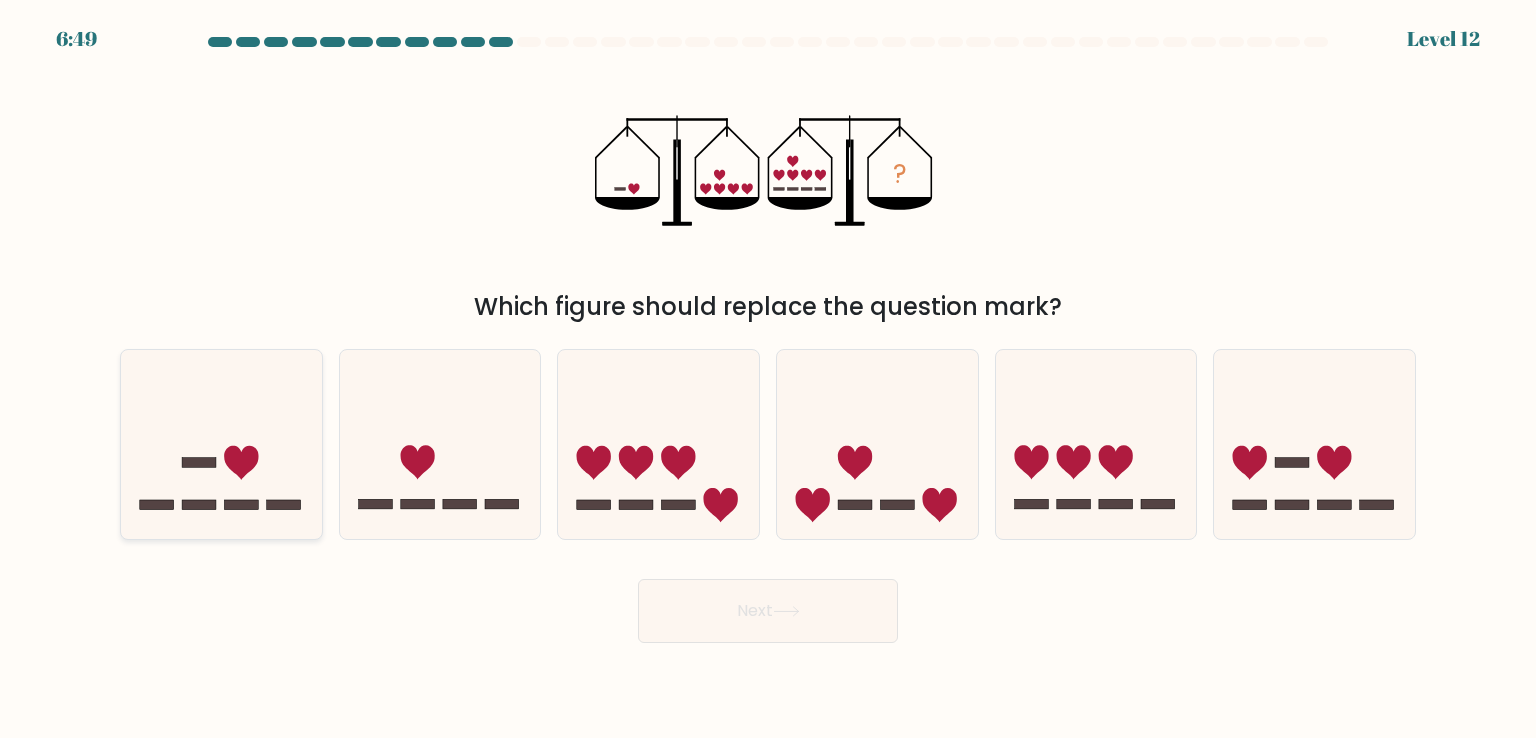 click 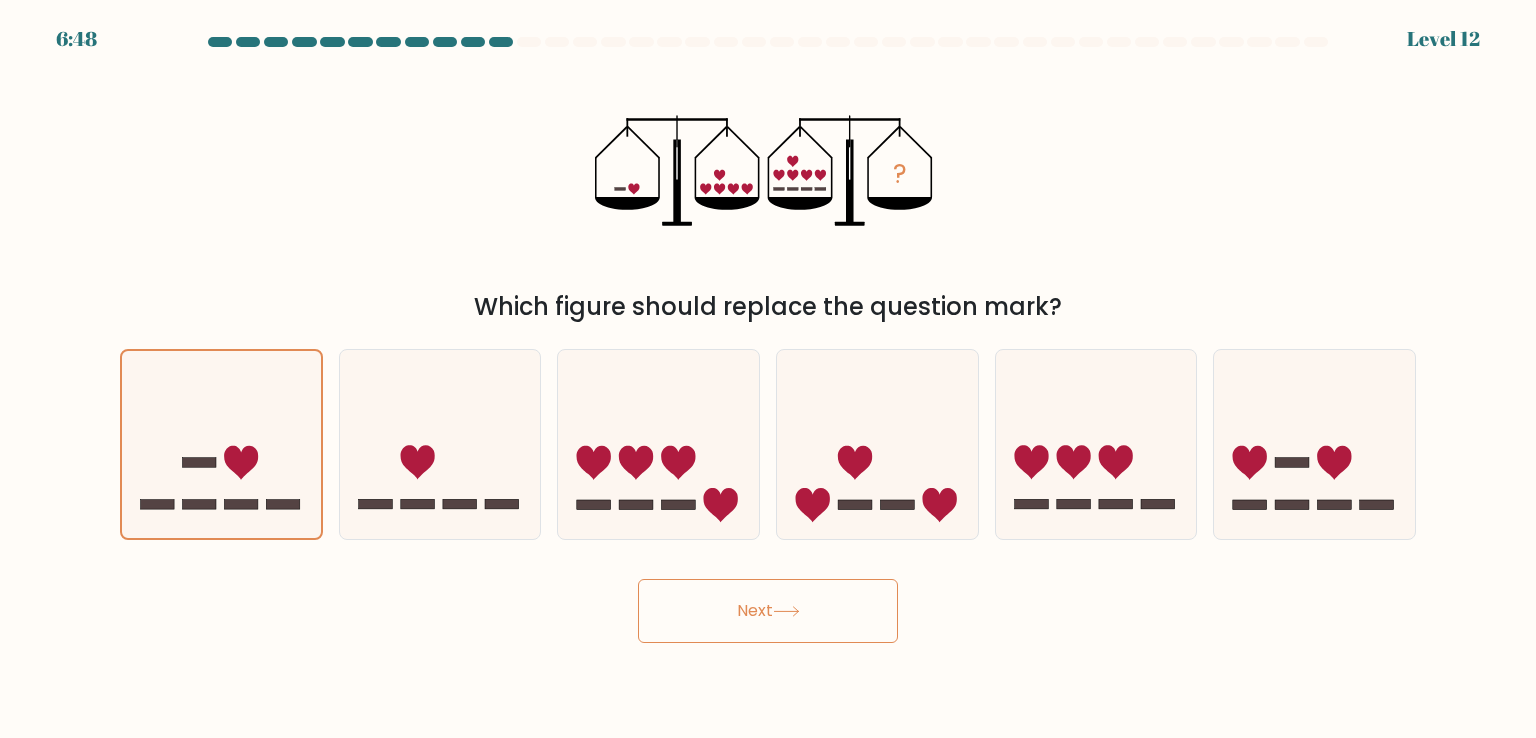 click on "Next" at bounding box center [768, 611] 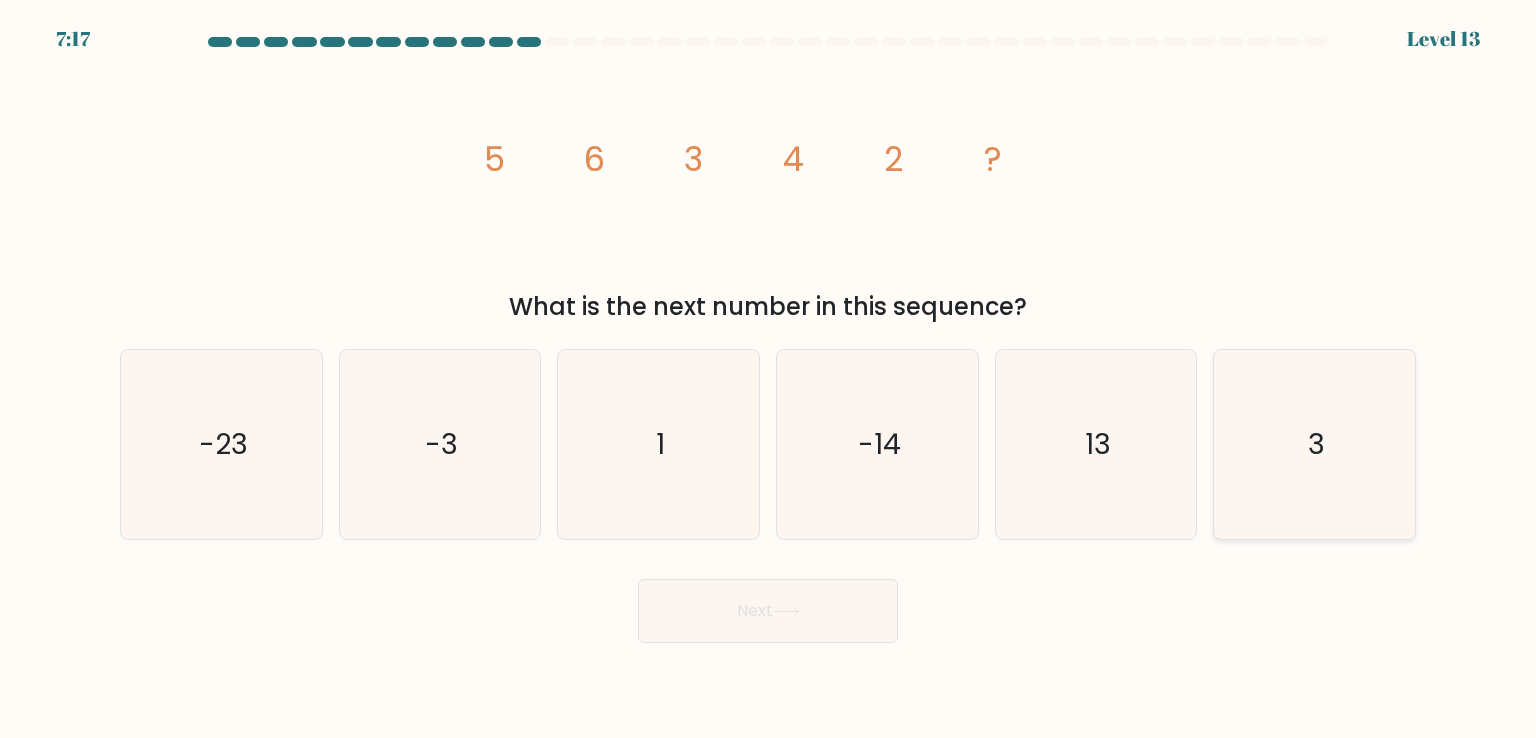 click on "3" 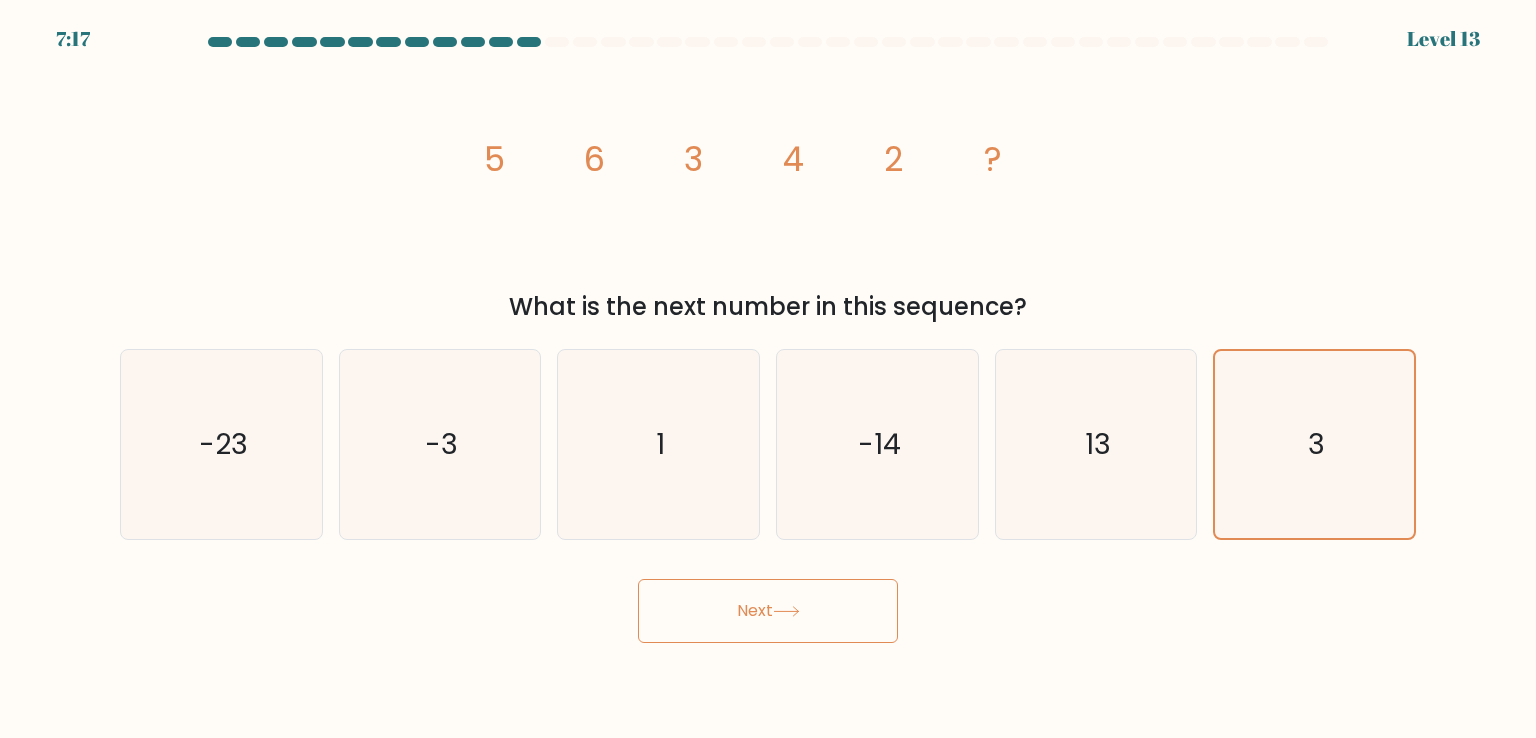 click on "Next" at bounding box center [768, 611] 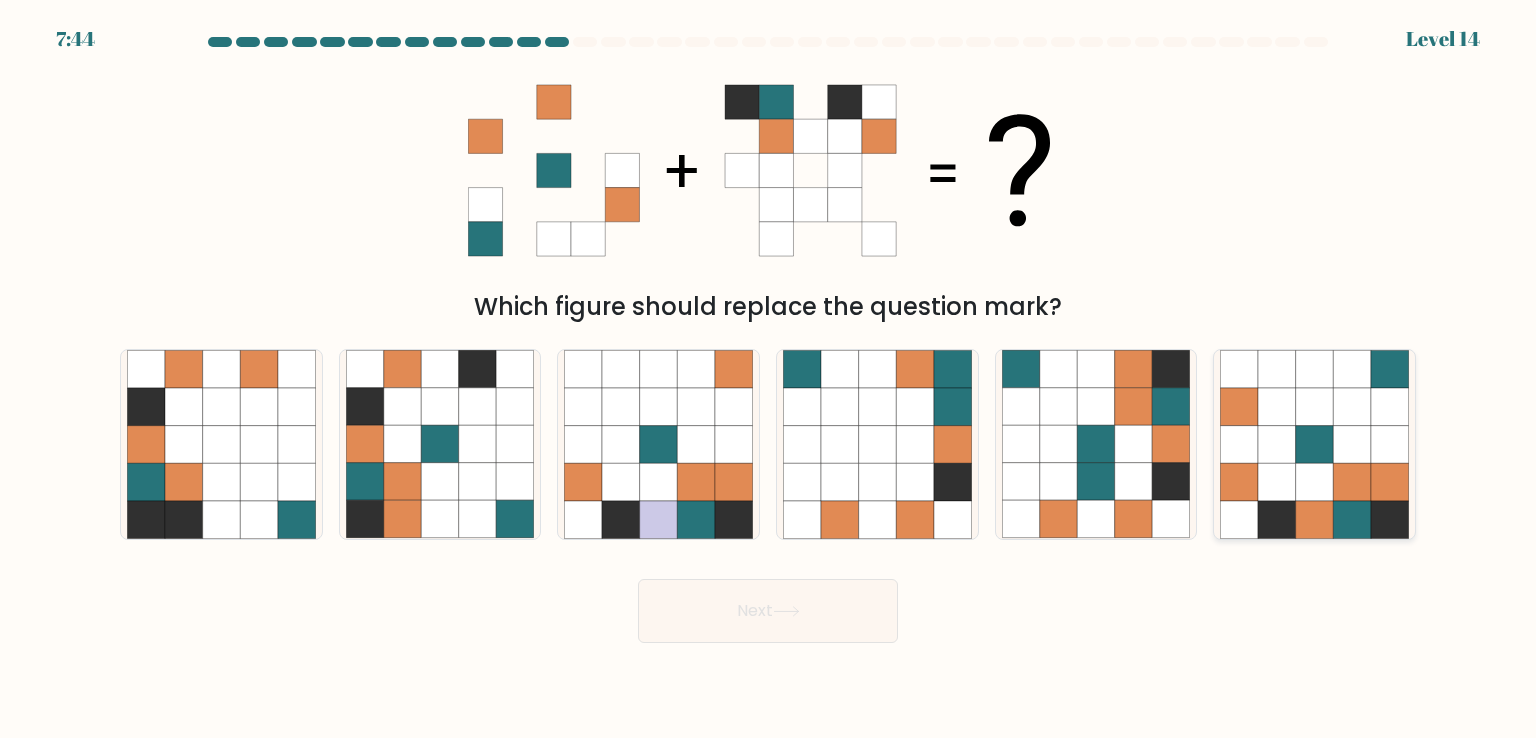 click 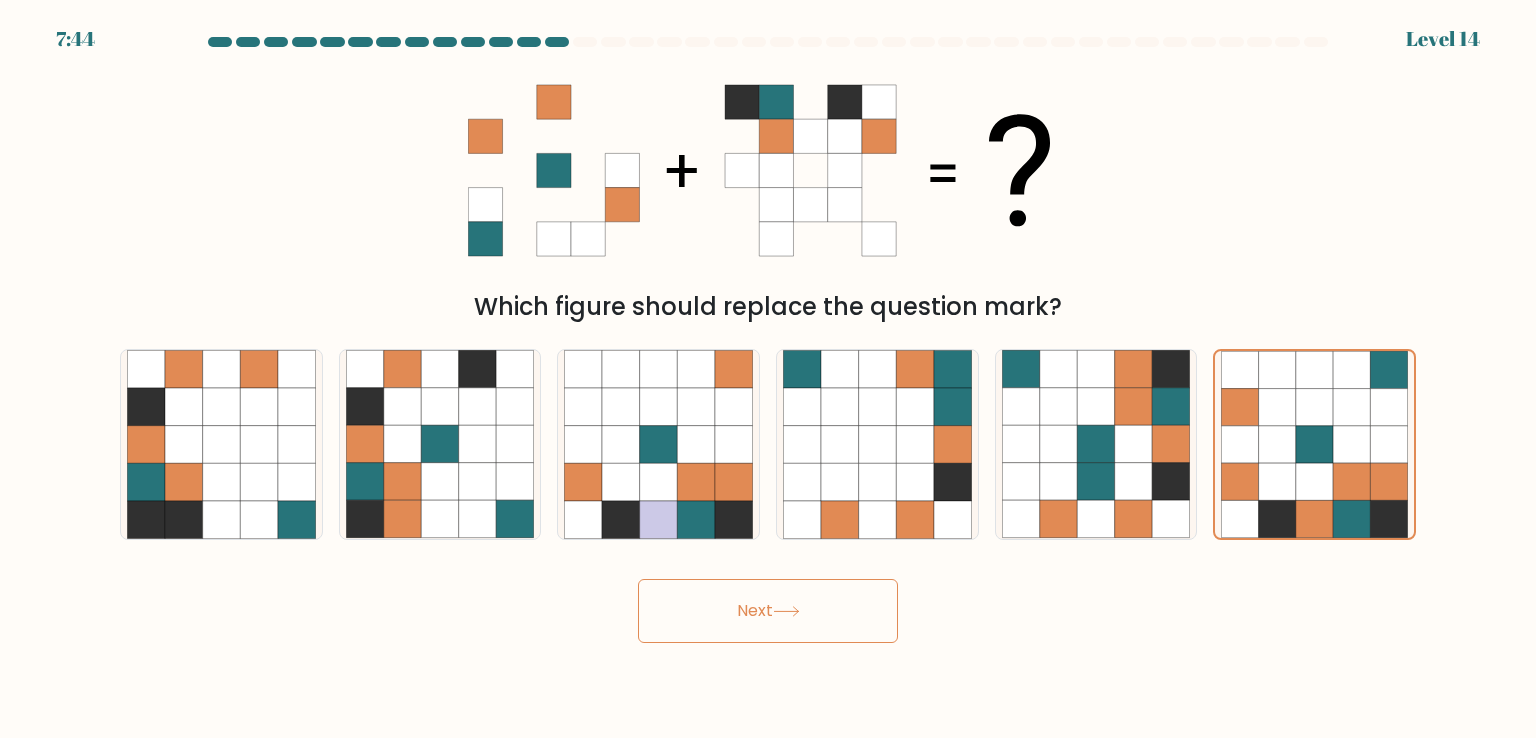 click on "Next" at bounding box center [768, 611] 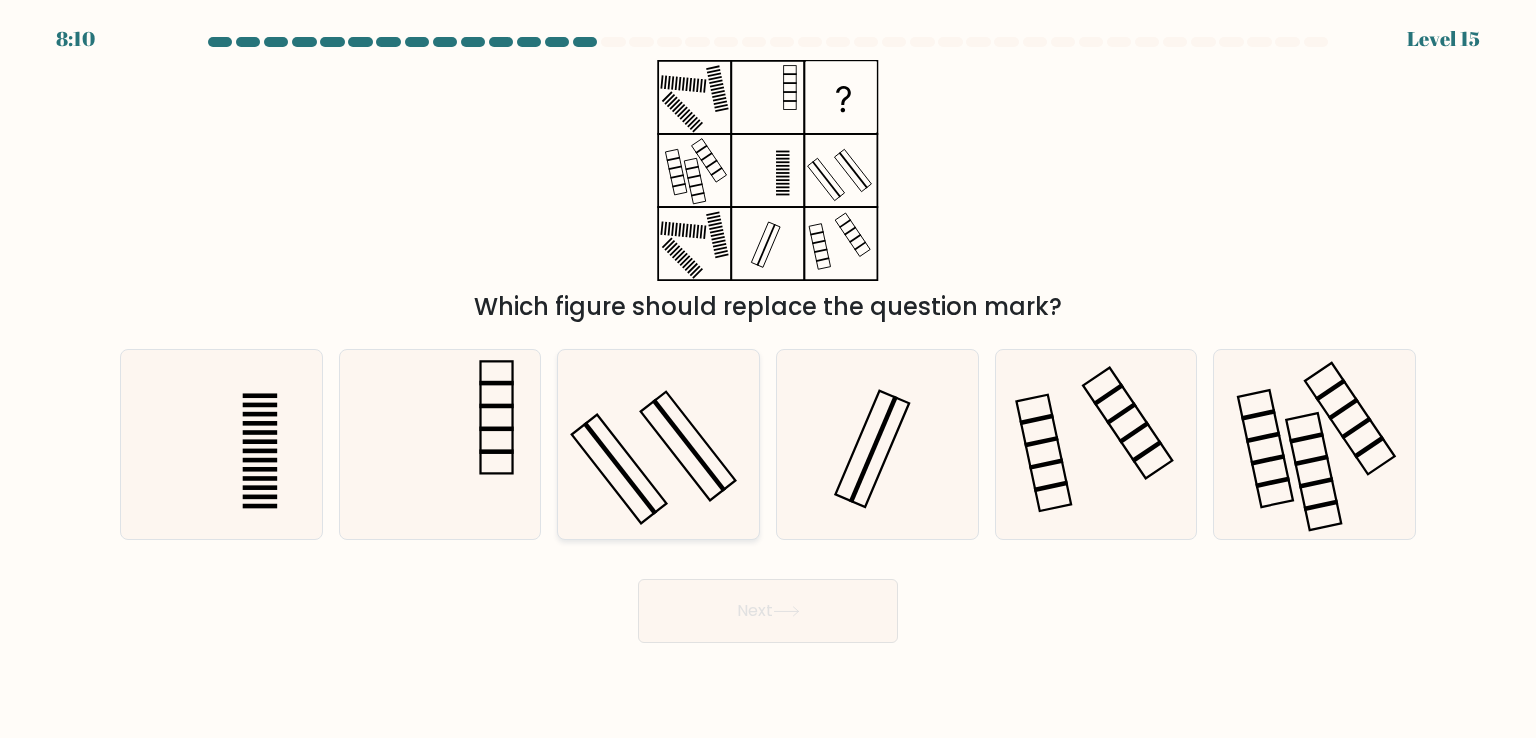 click 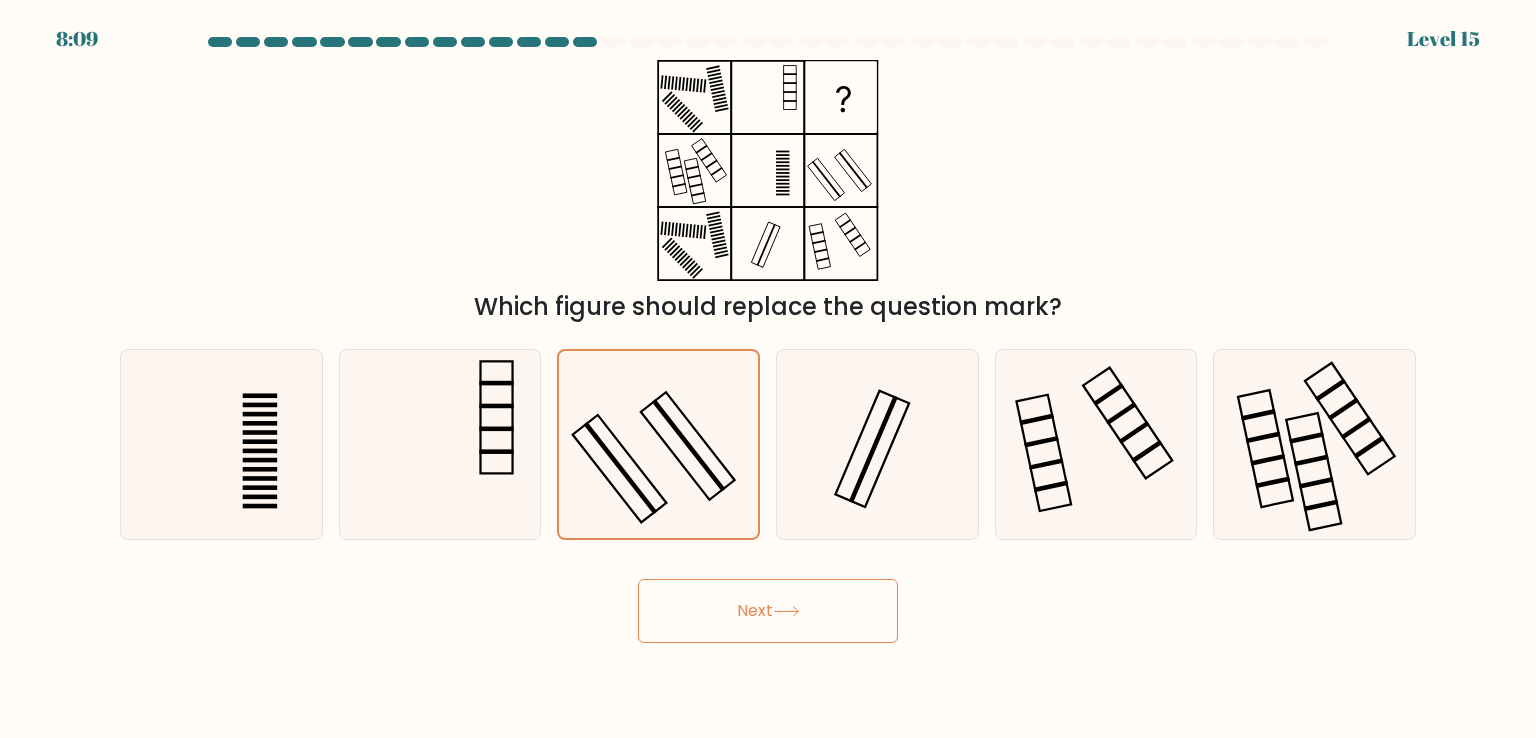click on "Next" at bounding box center [768, 611] 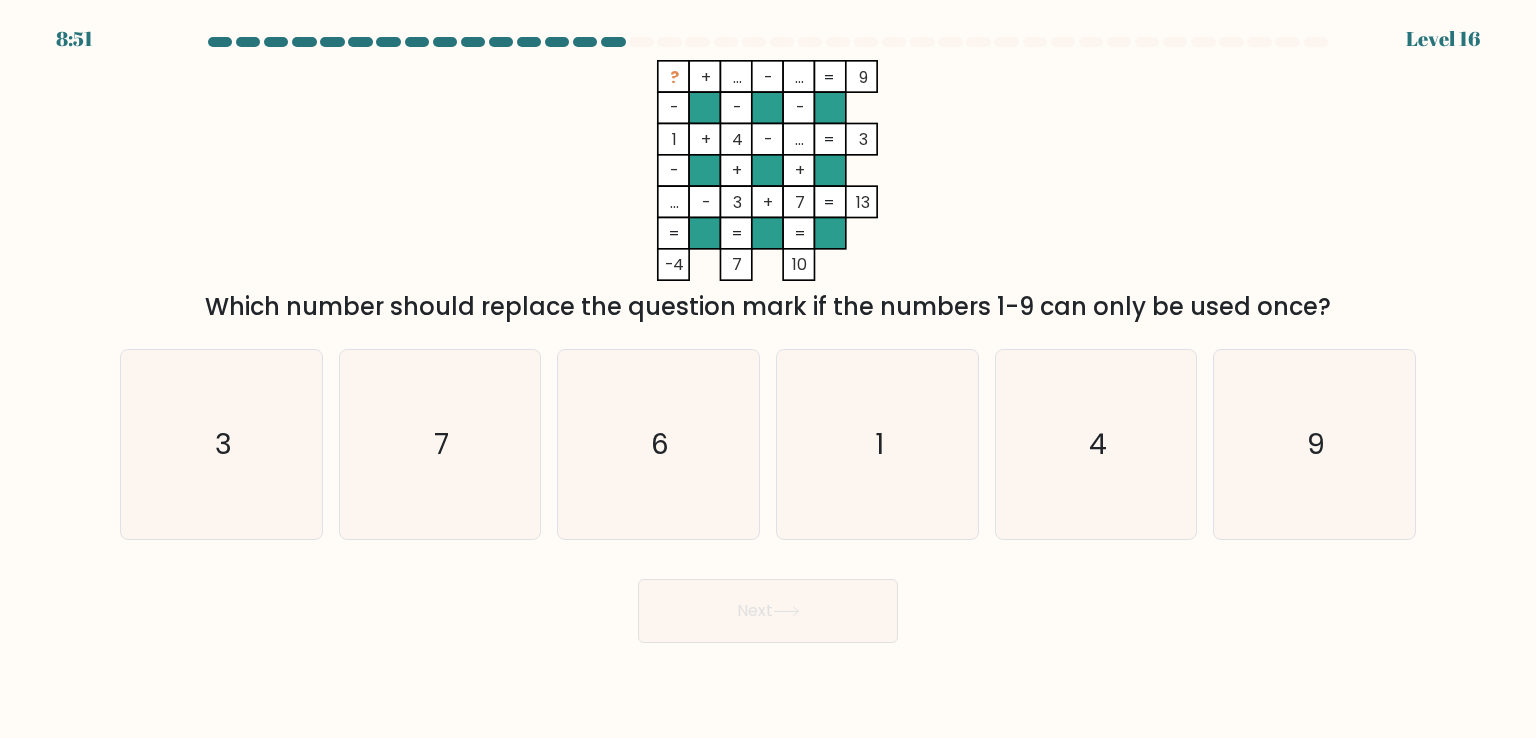 click on "?    +    ...    -    ...    9    -    -    -    1    +    4    -    ...    3    -    +    +    ...    -    3    +    7    =   13    =   =   =   =   -4    7    10    =" 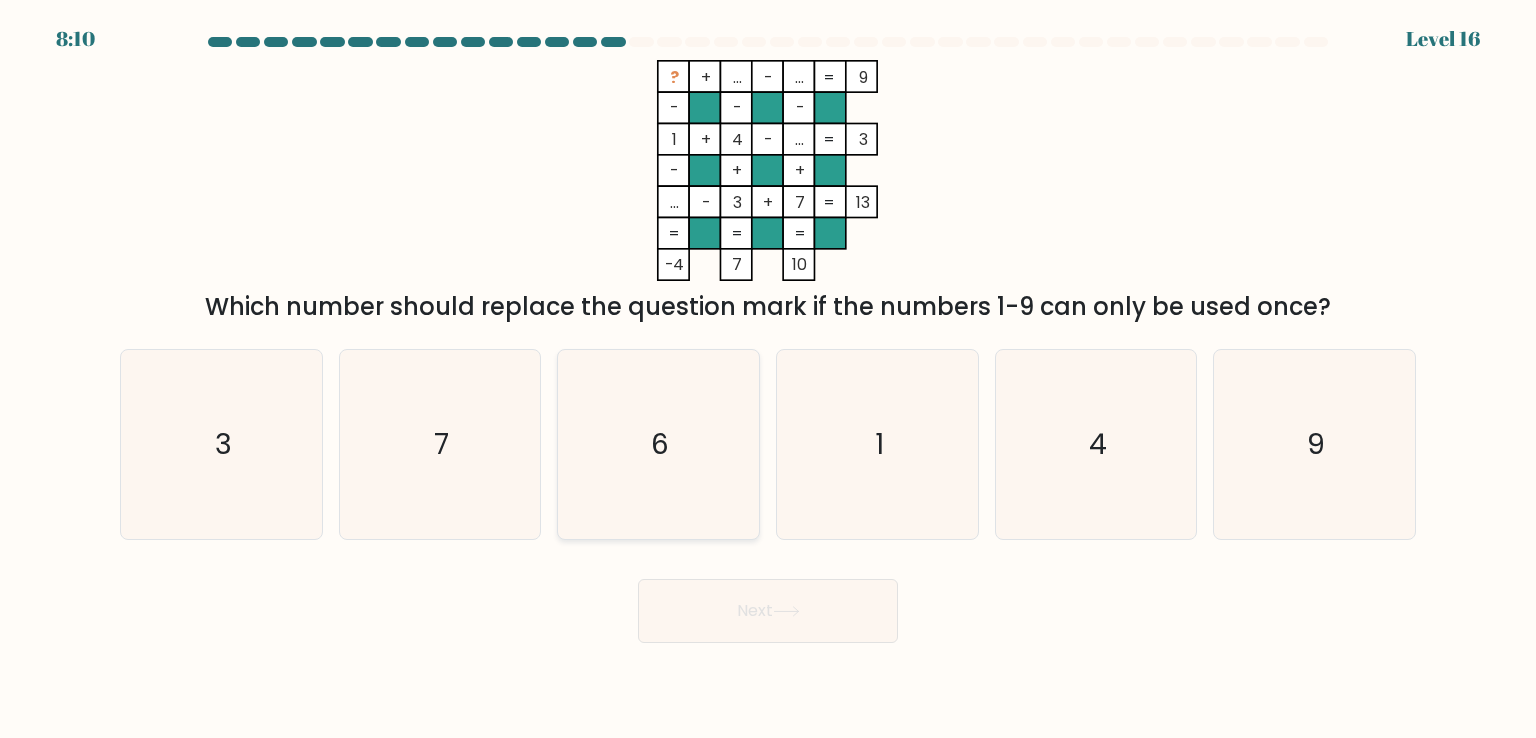 click on "6" 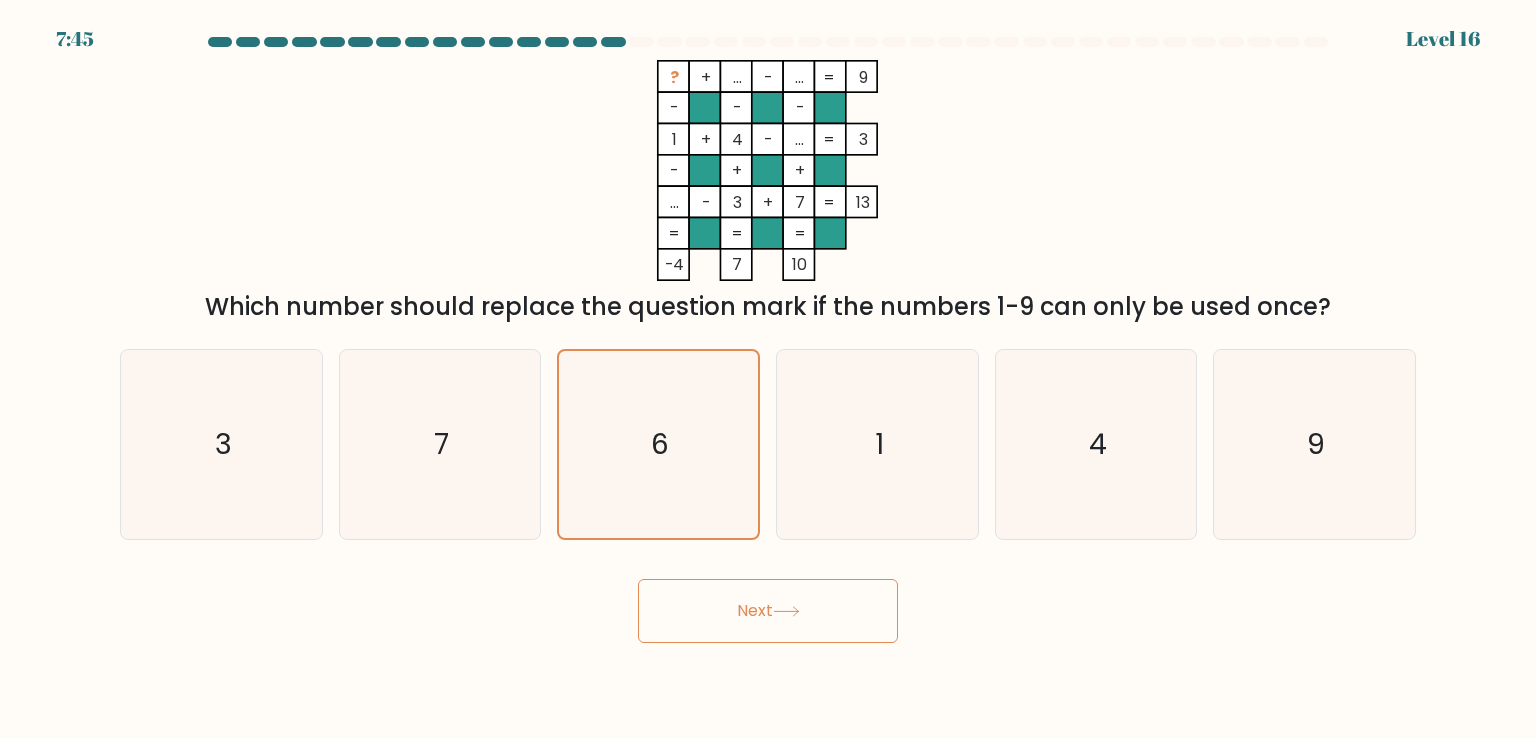click on "Next" at bounding box center [768, 611] 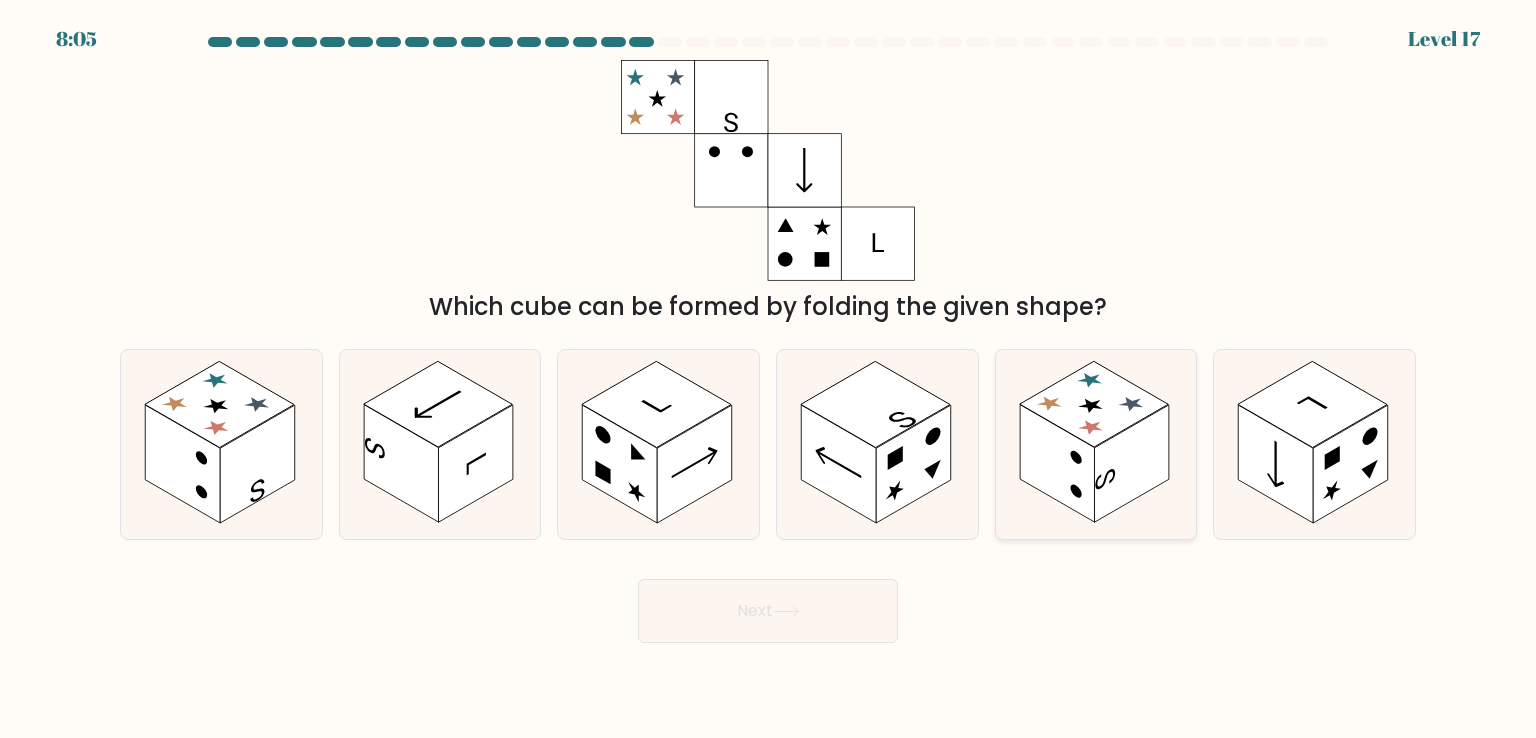 click 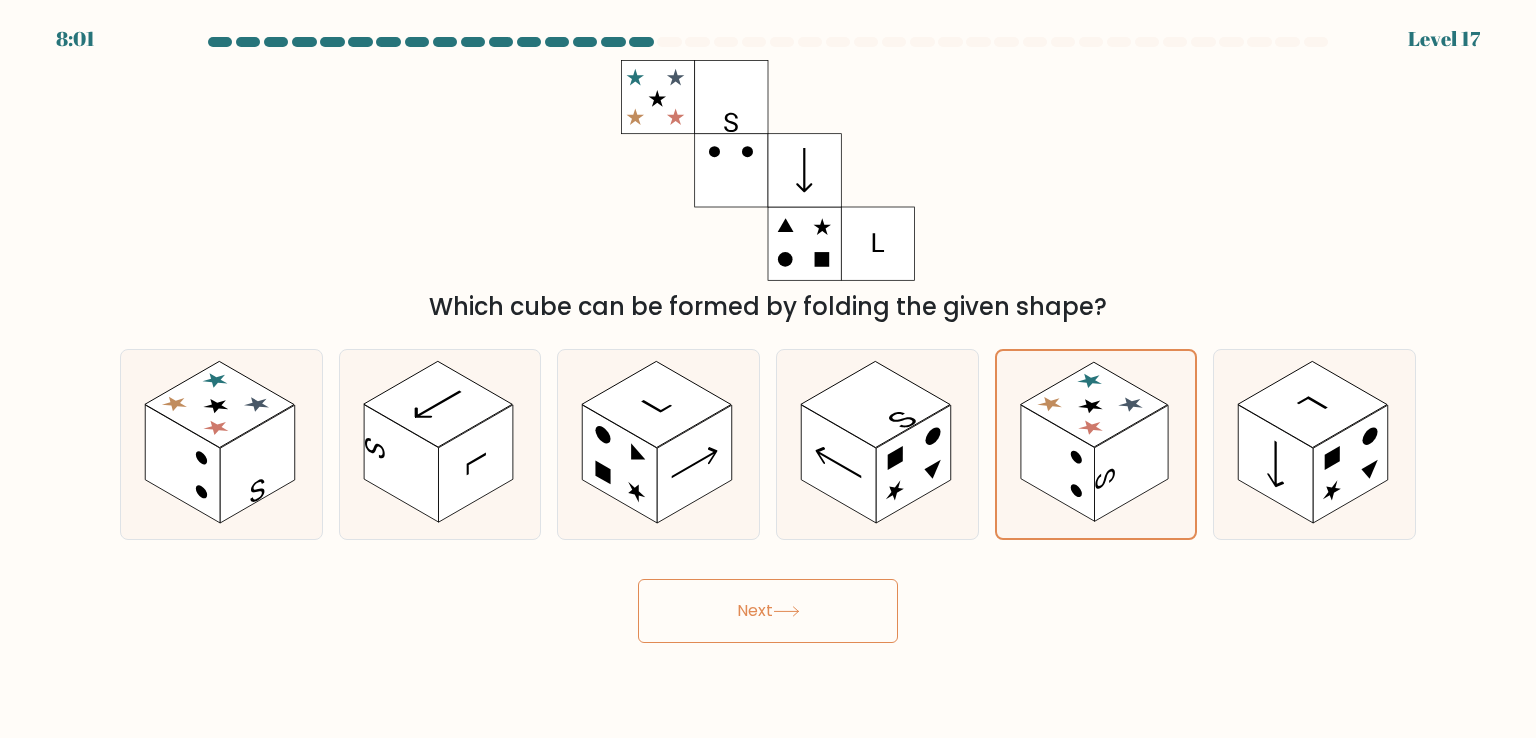 click 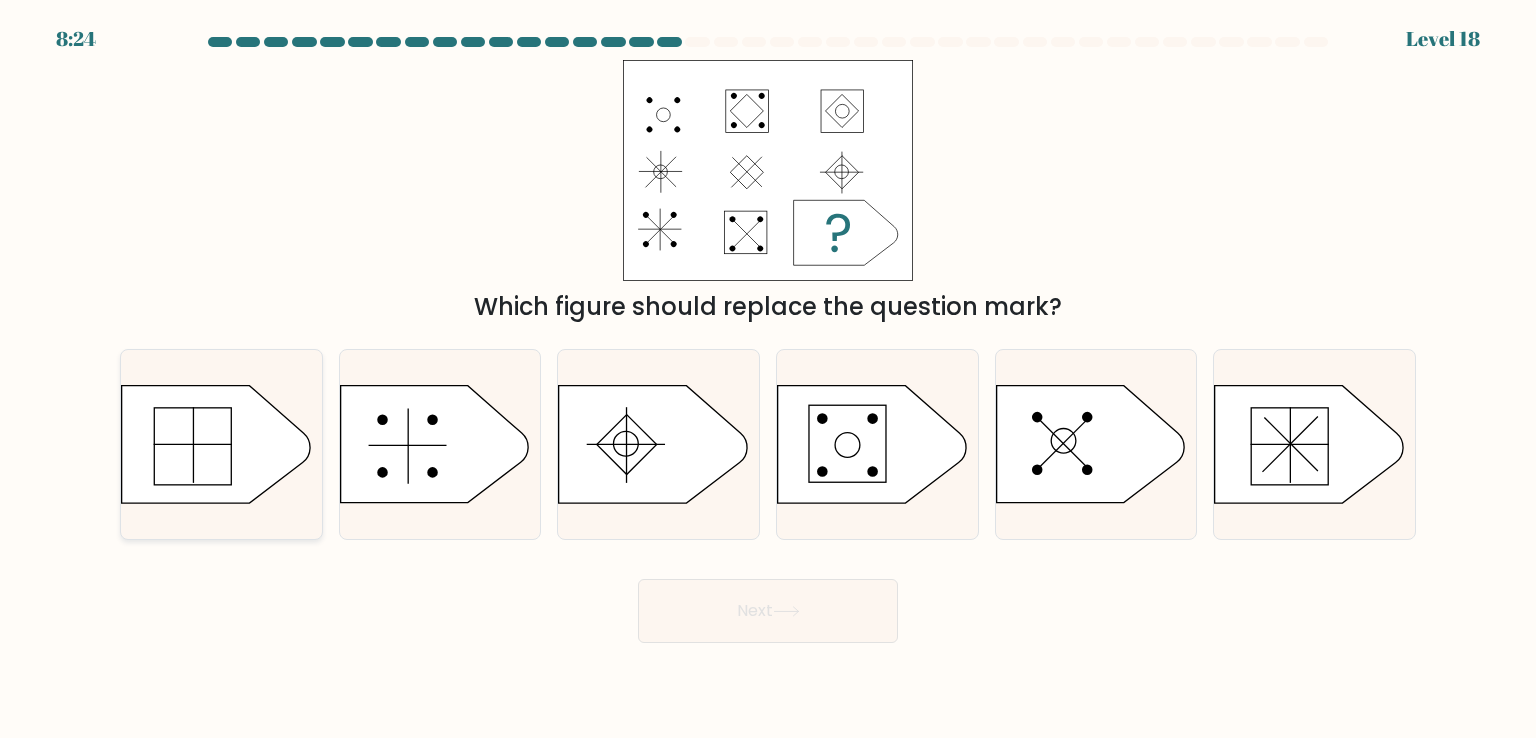 click 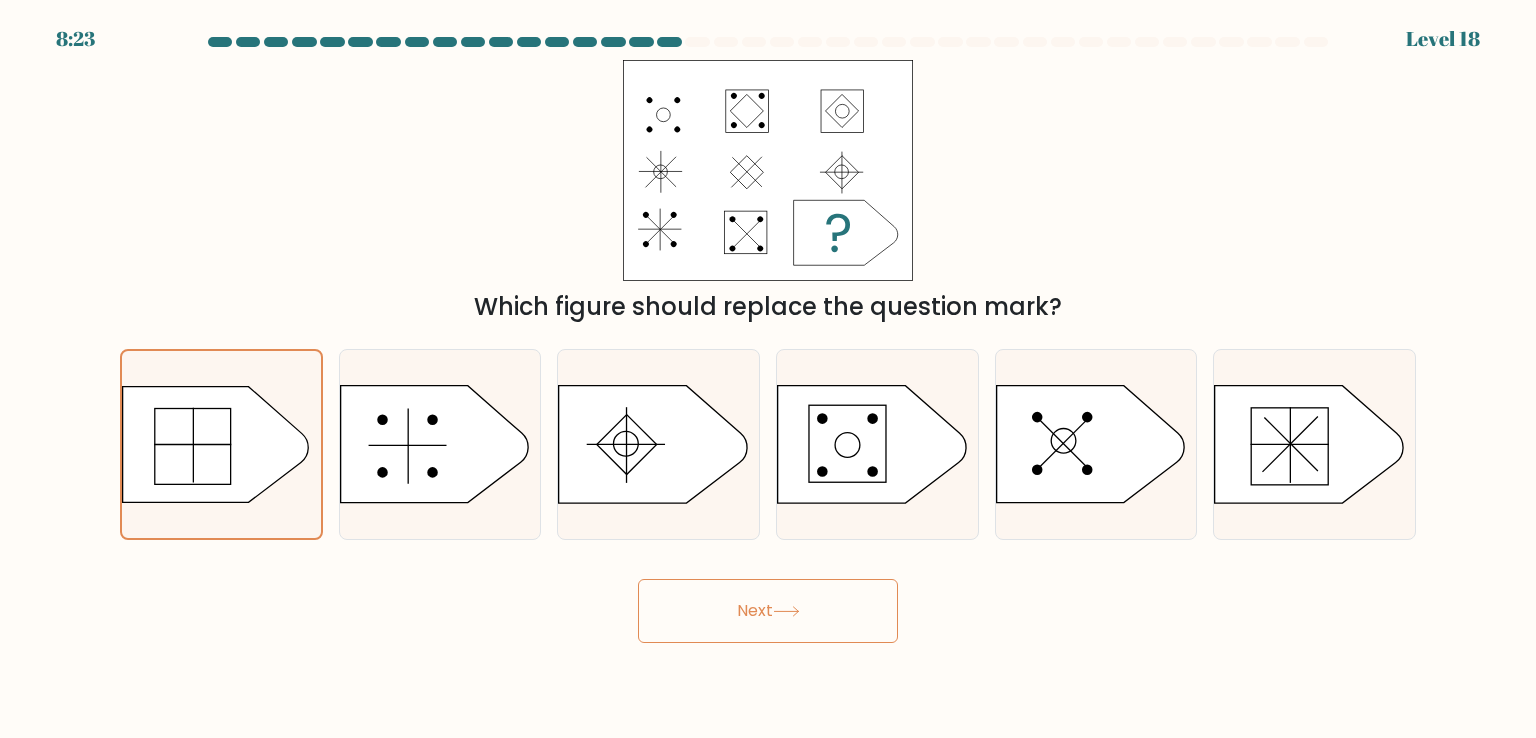 click on "Next" at bounding box center (768, 611) 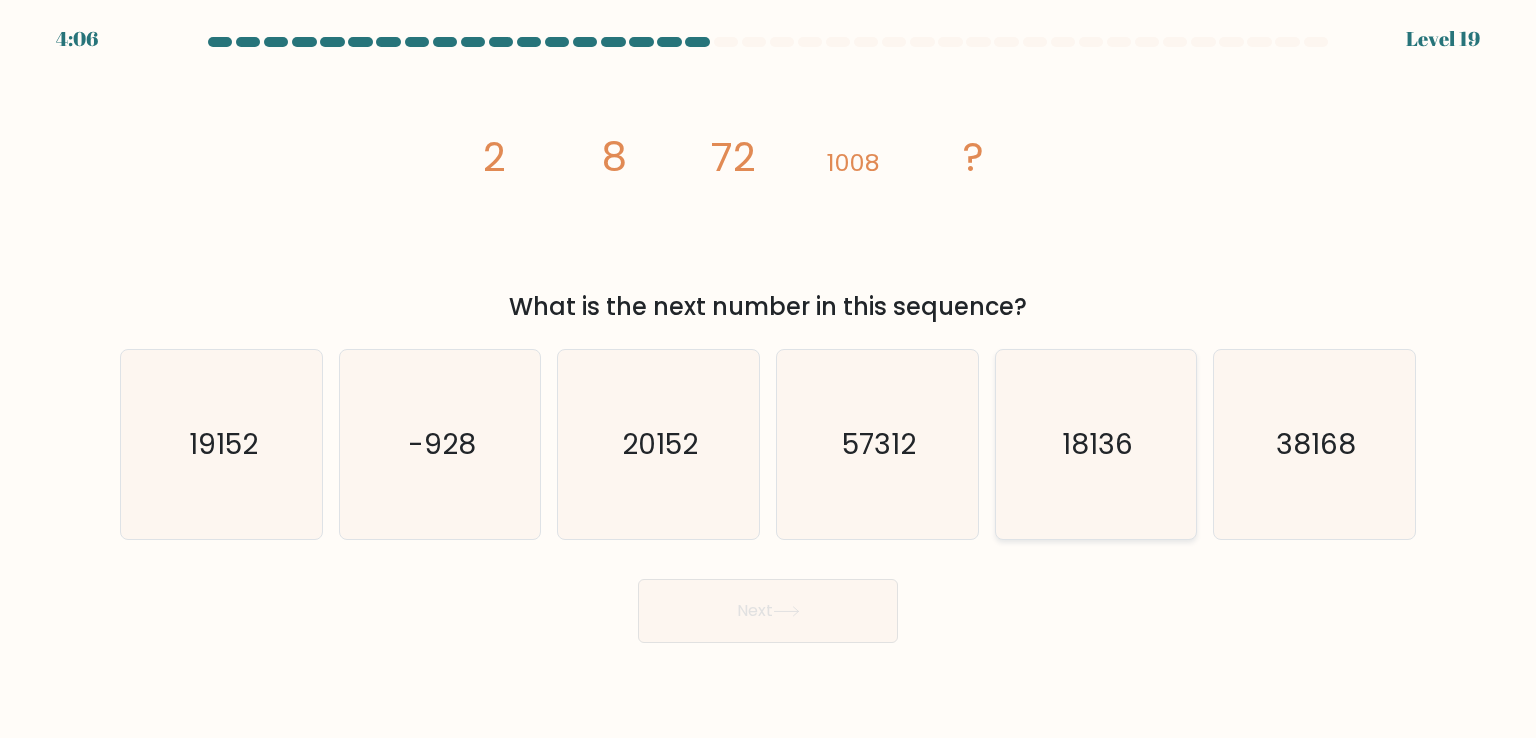 click on "18136" 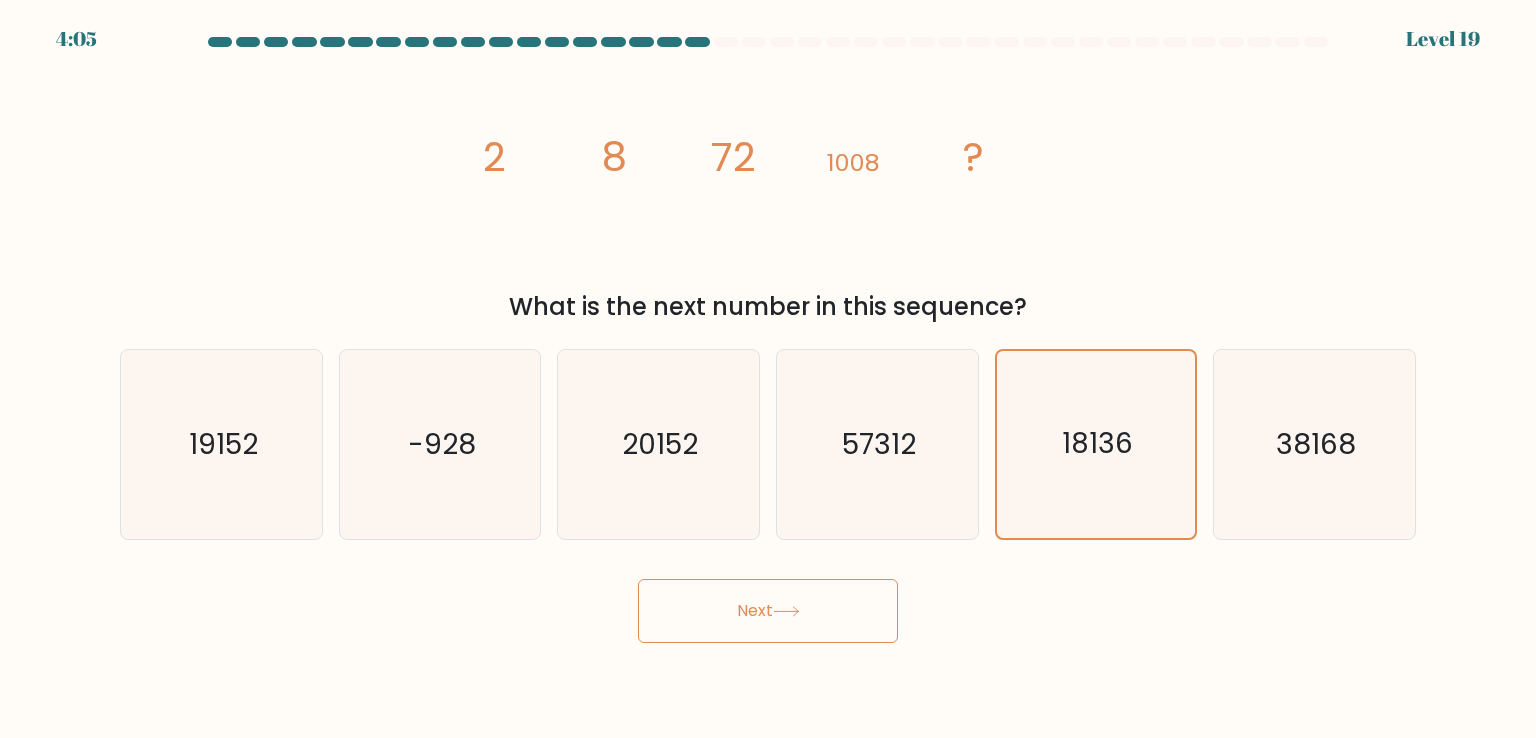 click on "Next" at bounding box center (768, 611) 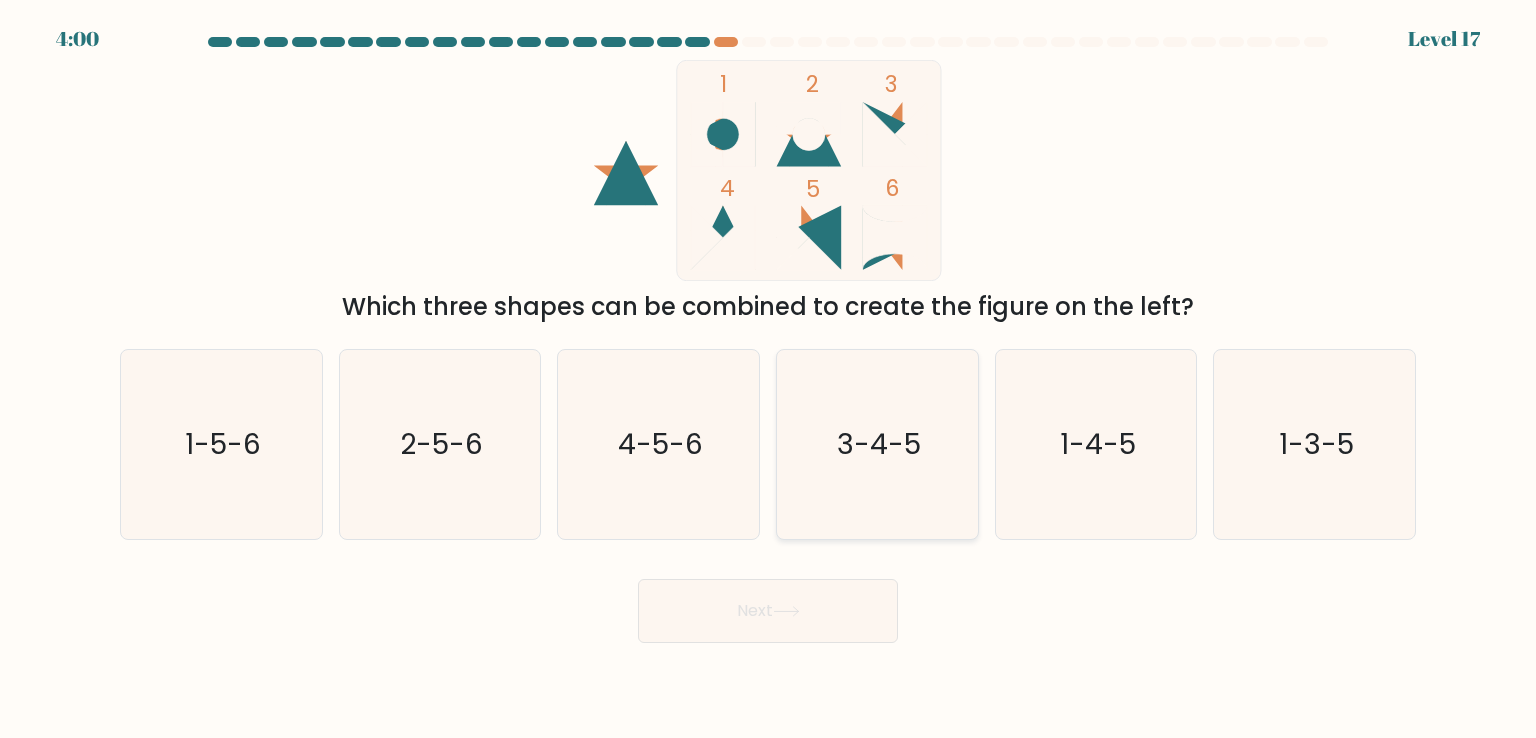 click on "3-4-5" 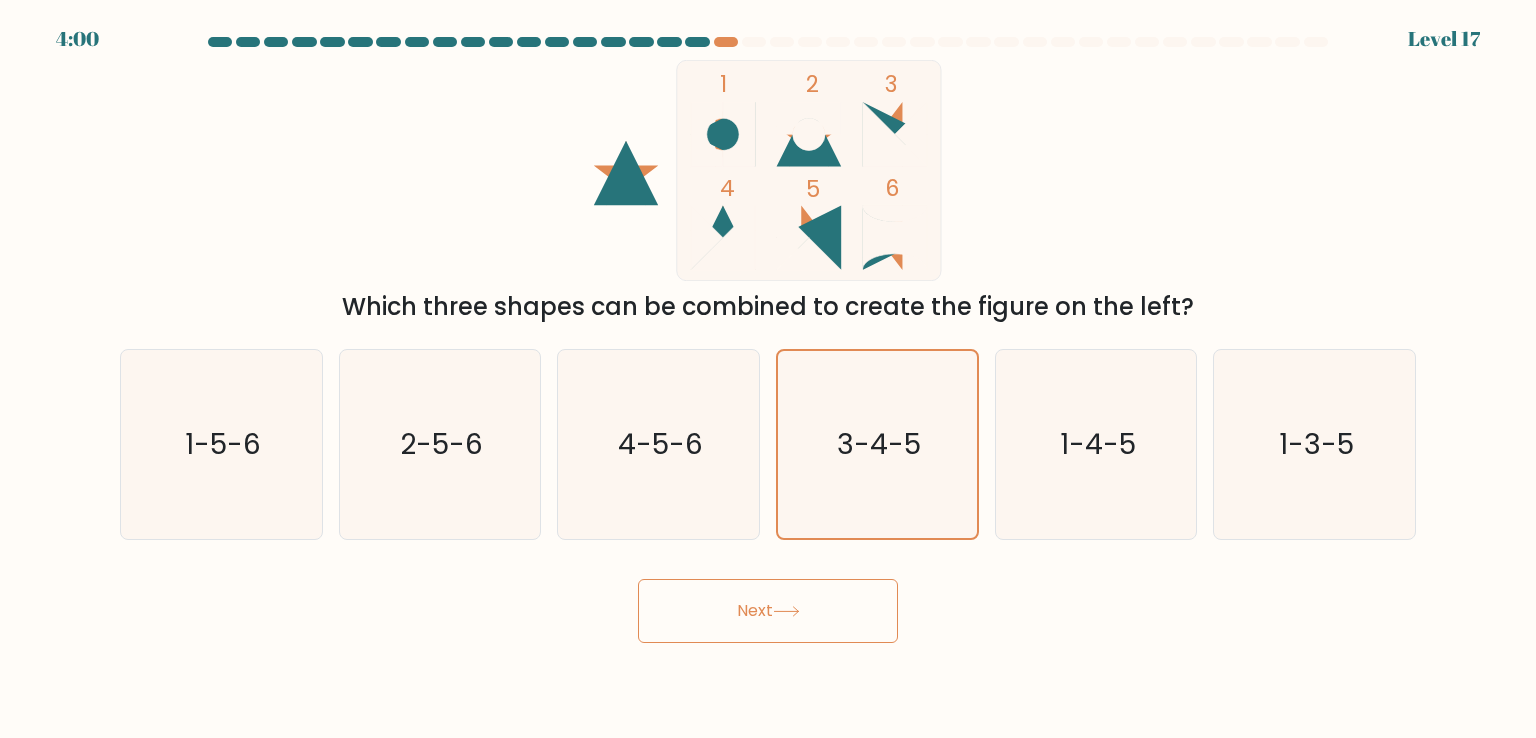 click on "4:00
Level 17" at bounding box center [768, 369] 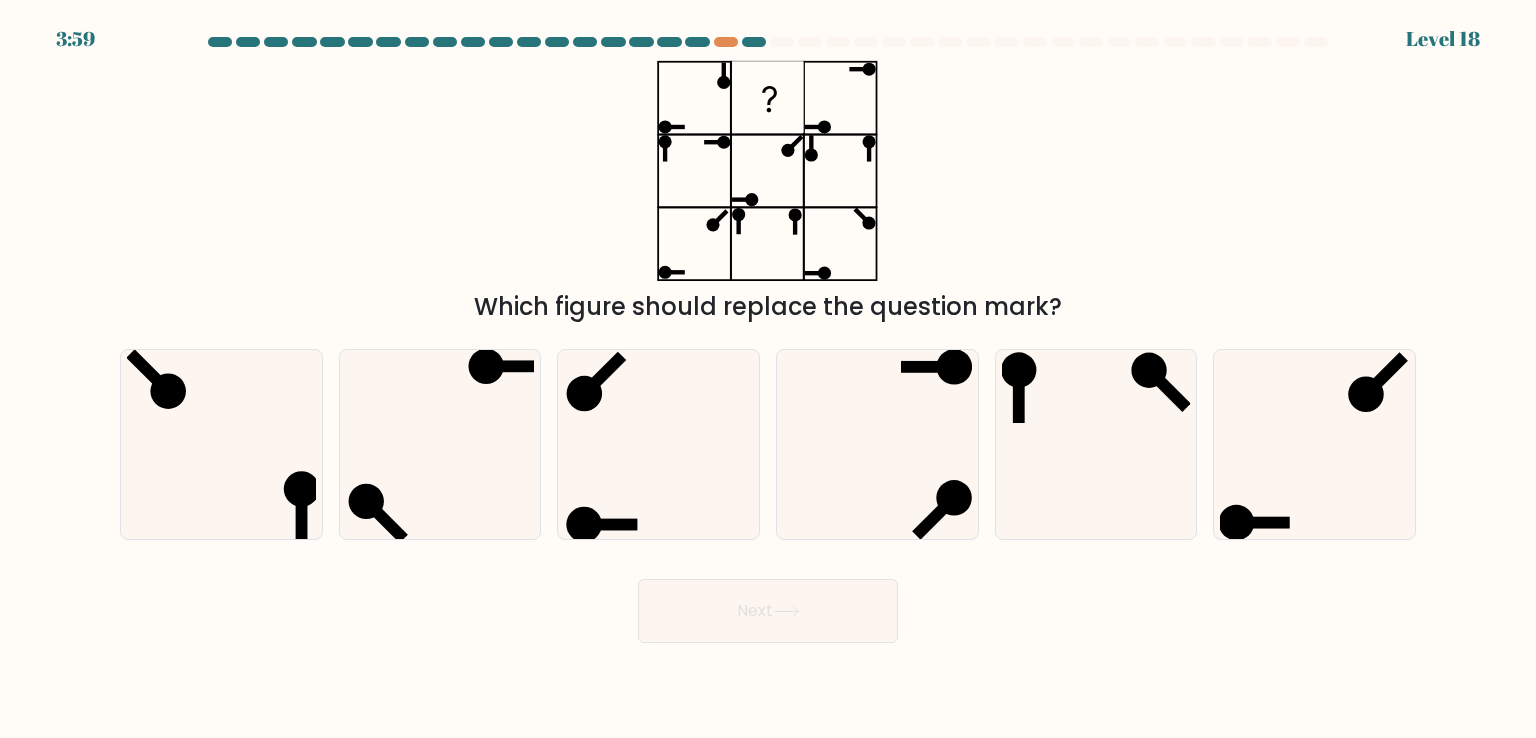 click on "Which figure should replace the question mark?" at bounding box center (768, 192) 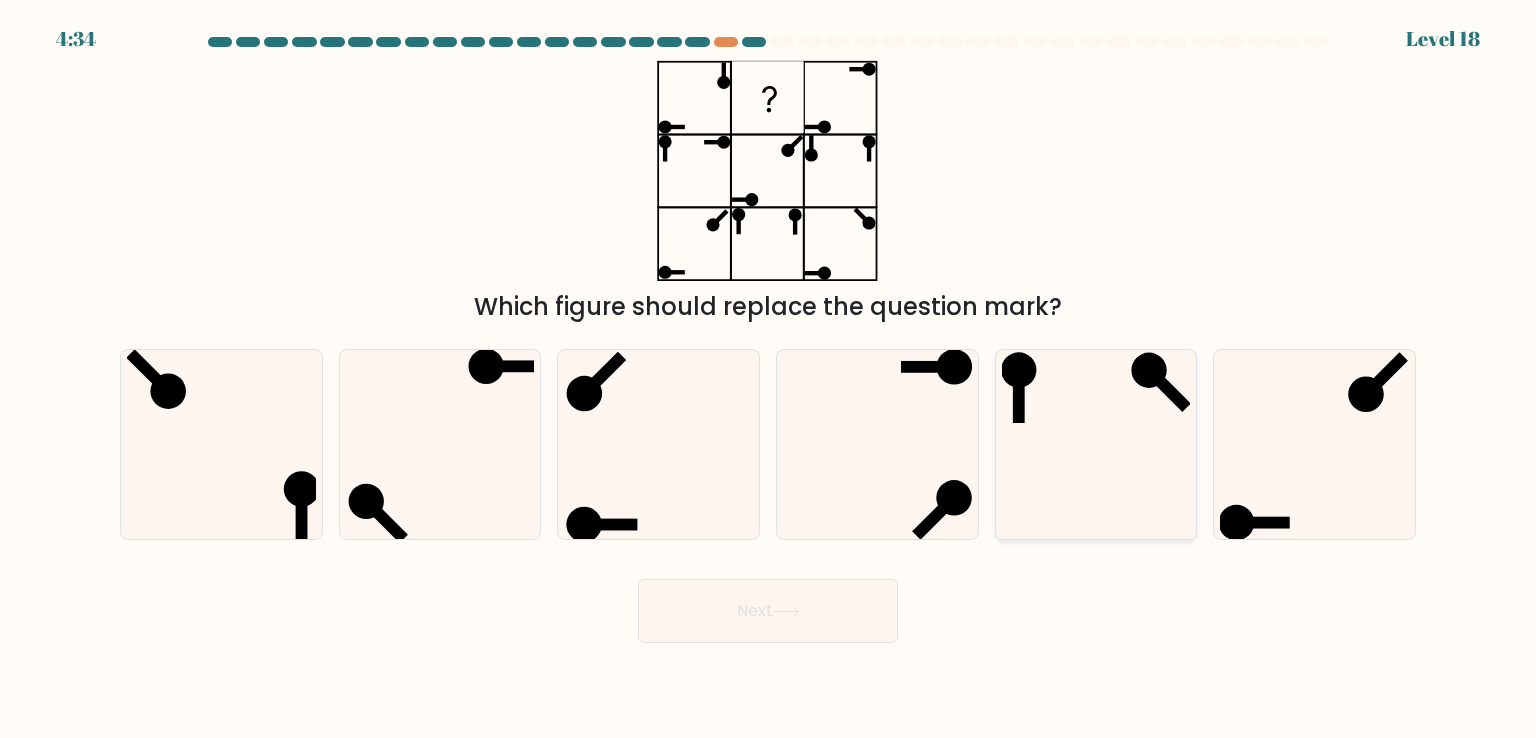 click 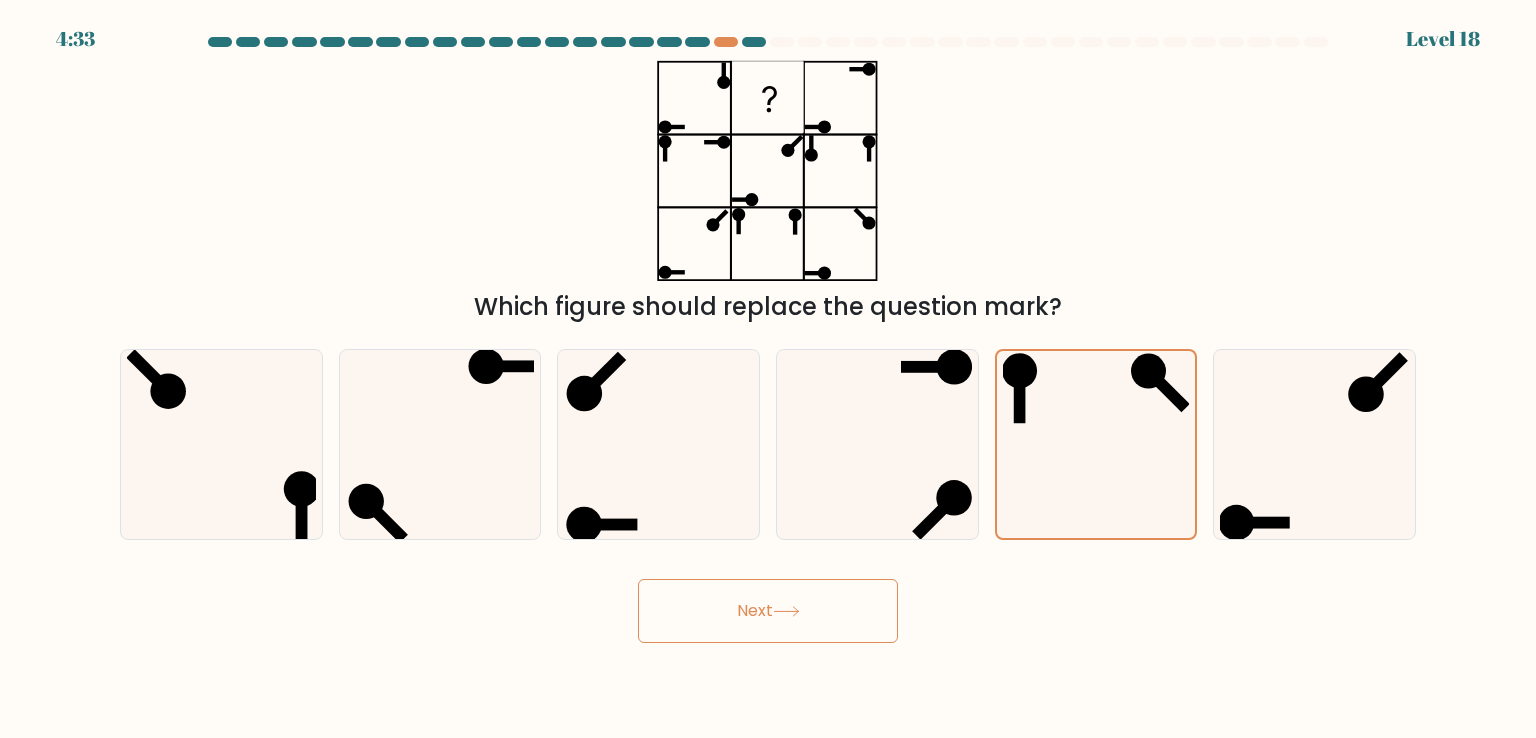 click on "Next" at bounding box center (768, 611) 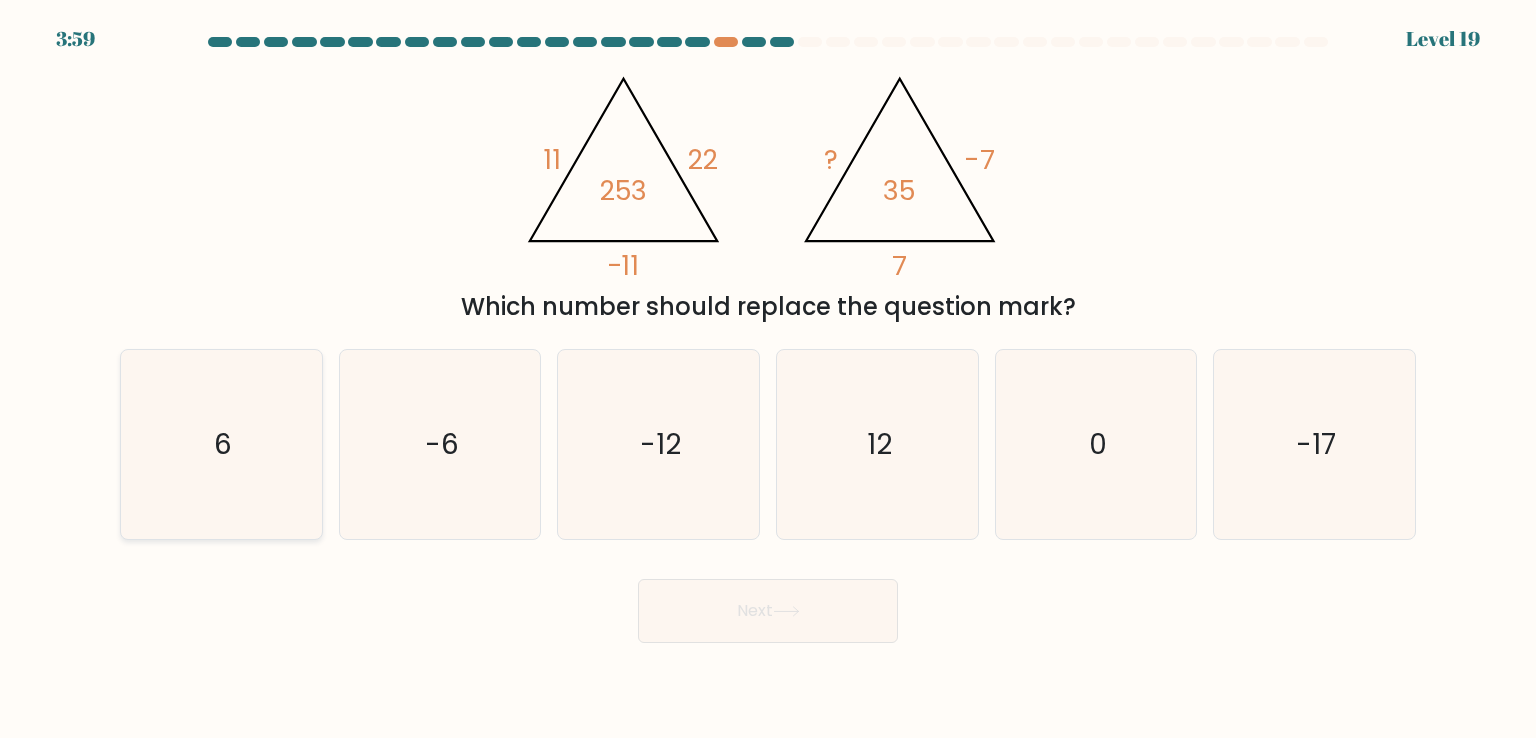 click on "6" 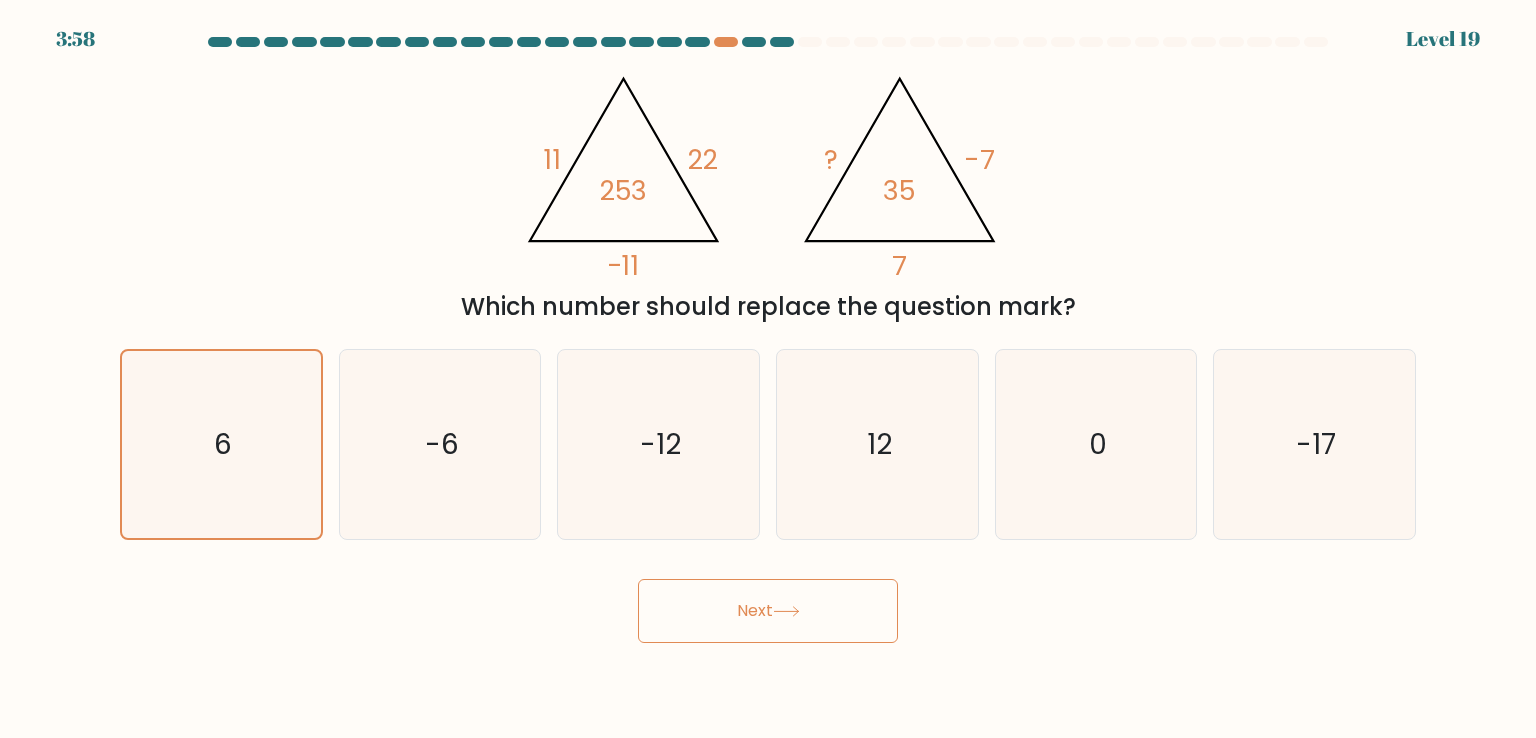 click on "Next" at bounding box center [768, 611] 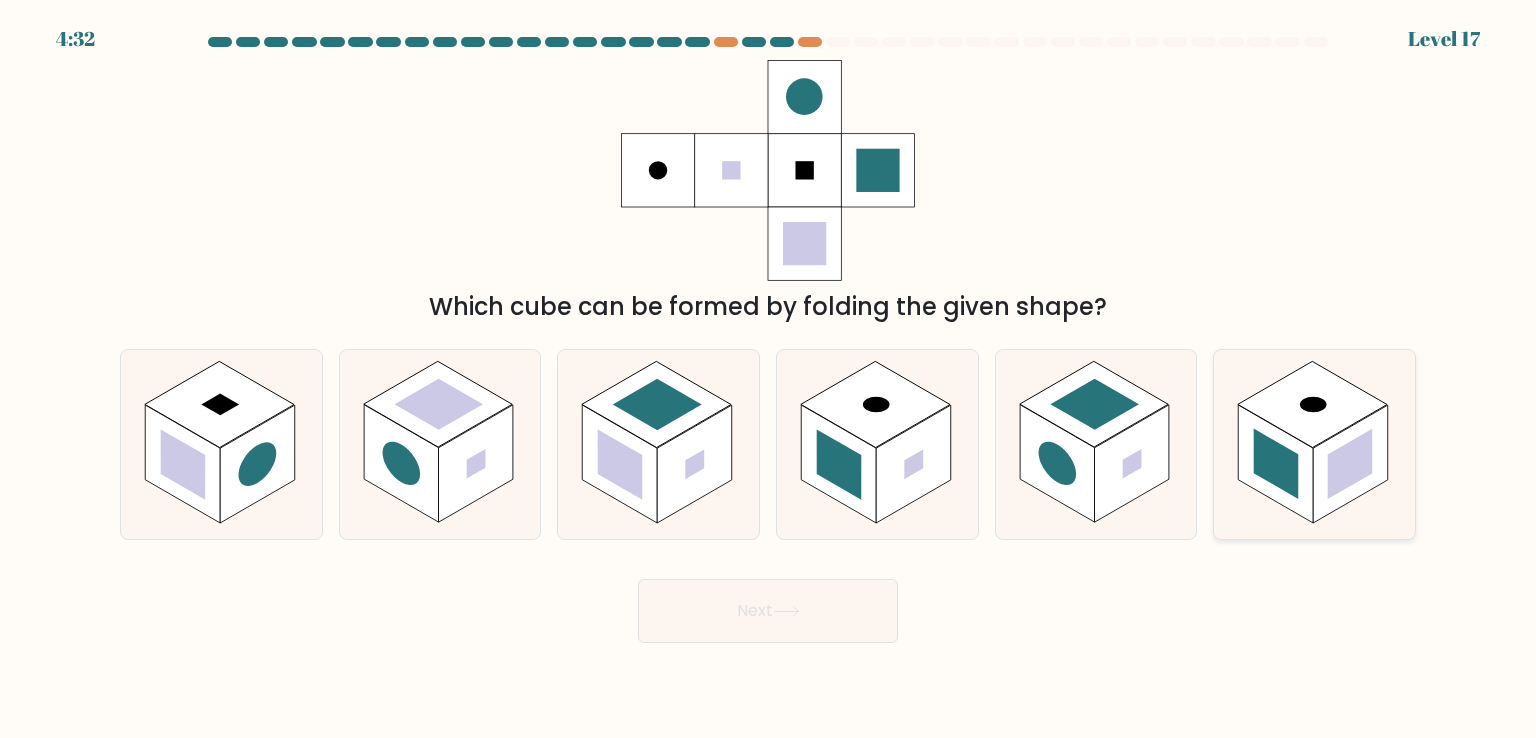 drag, startPoint x: 1312, startPoint y: 426, endPoint x: 1300, endPoint y: 421, distance: 13 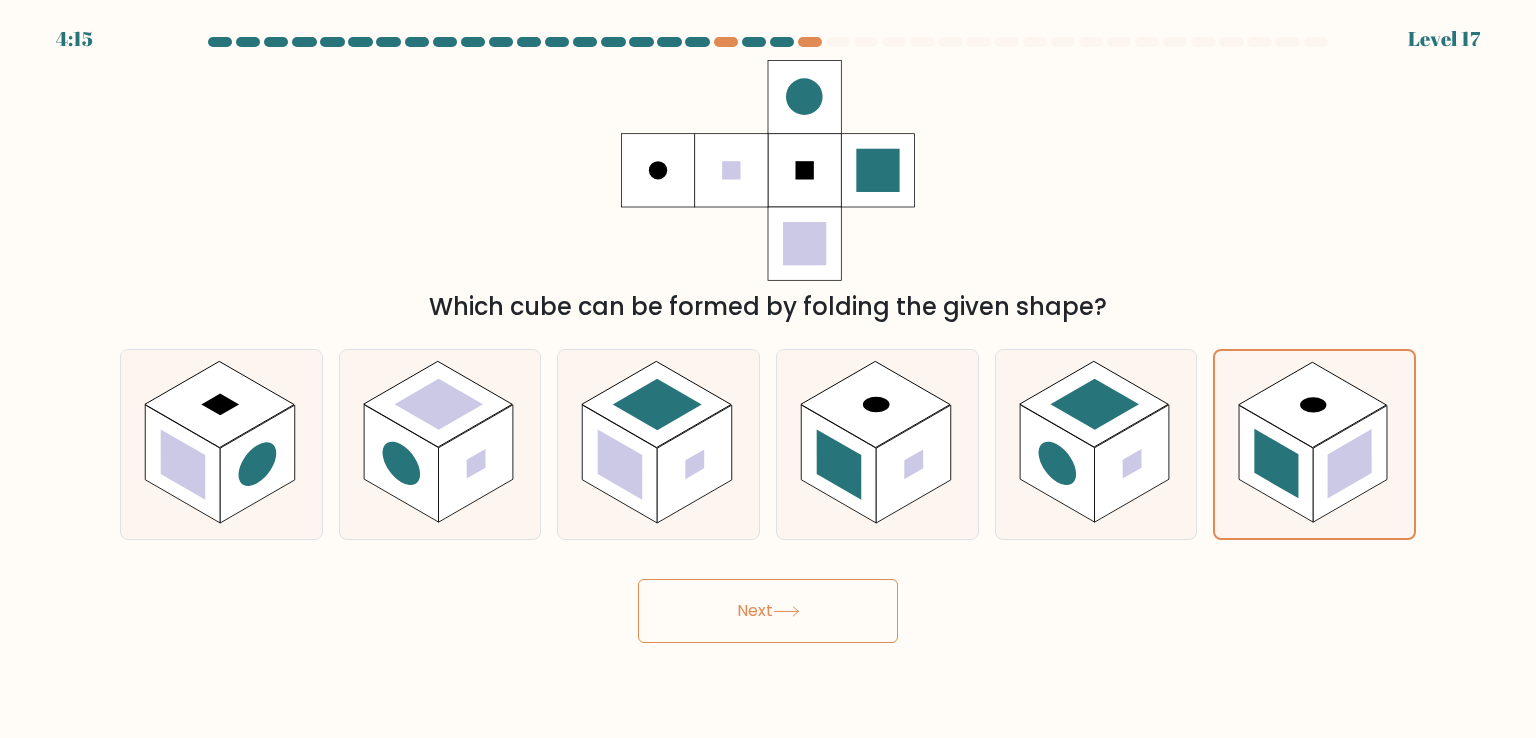 click on "Next" at bounding box center [768, 611] 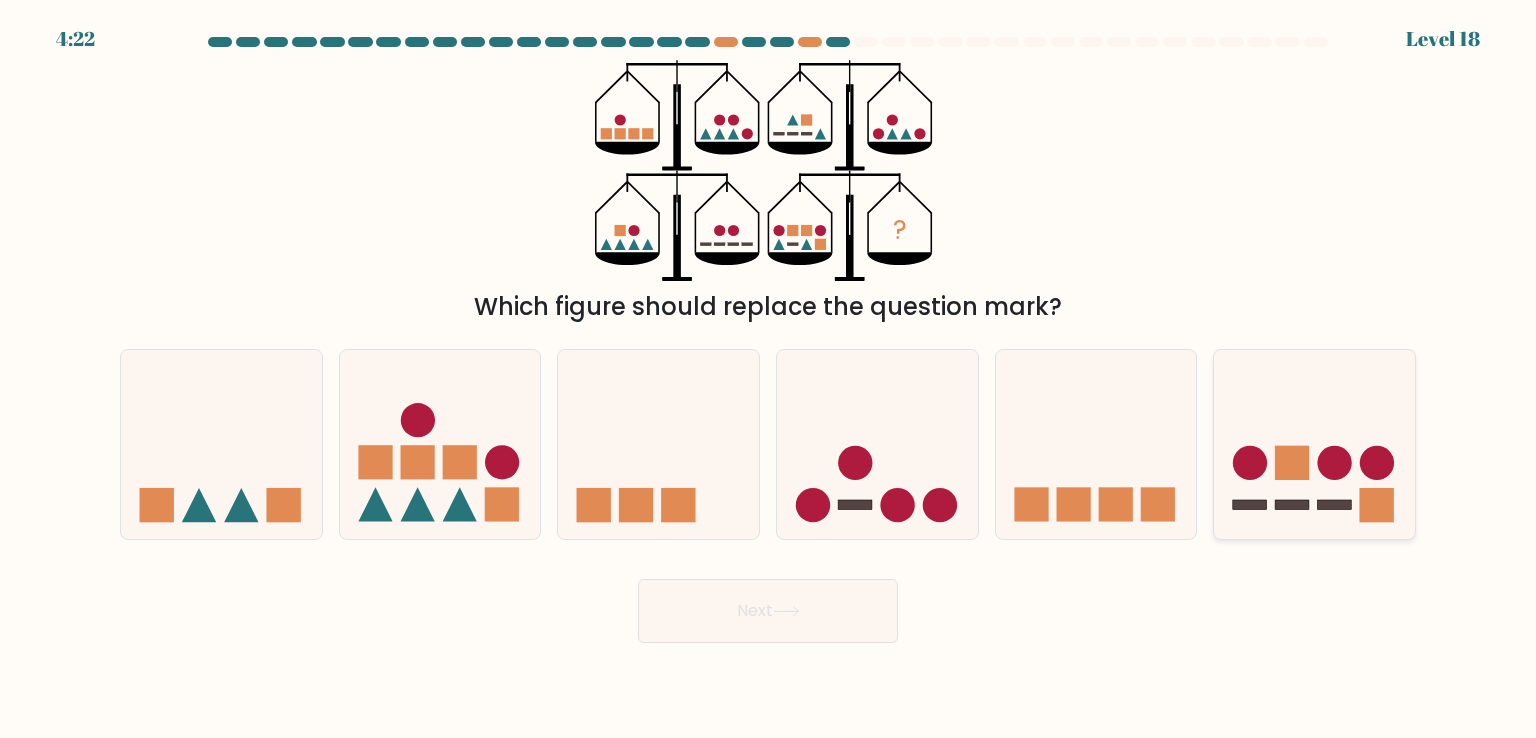 click 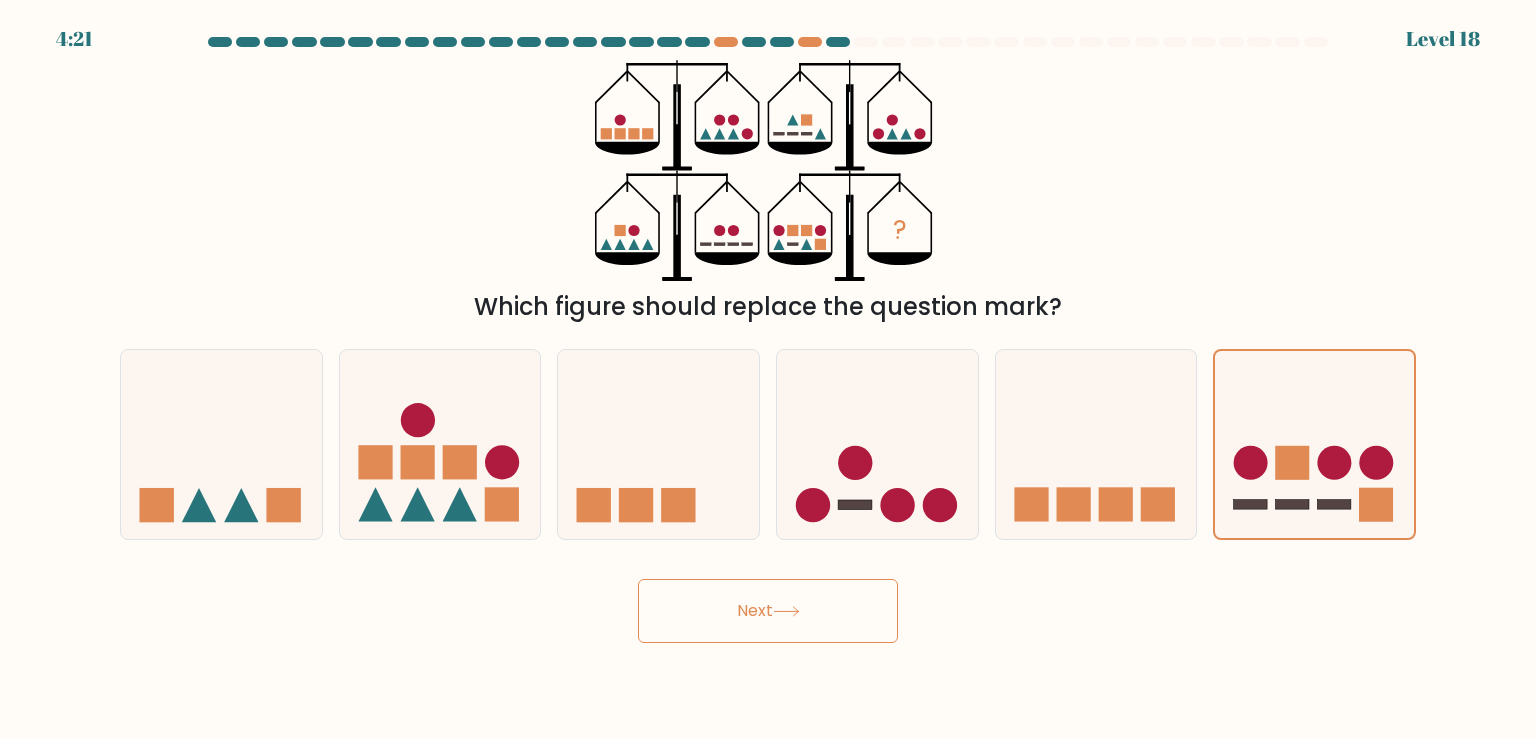click on "Next" at bounding box center (768, 611) 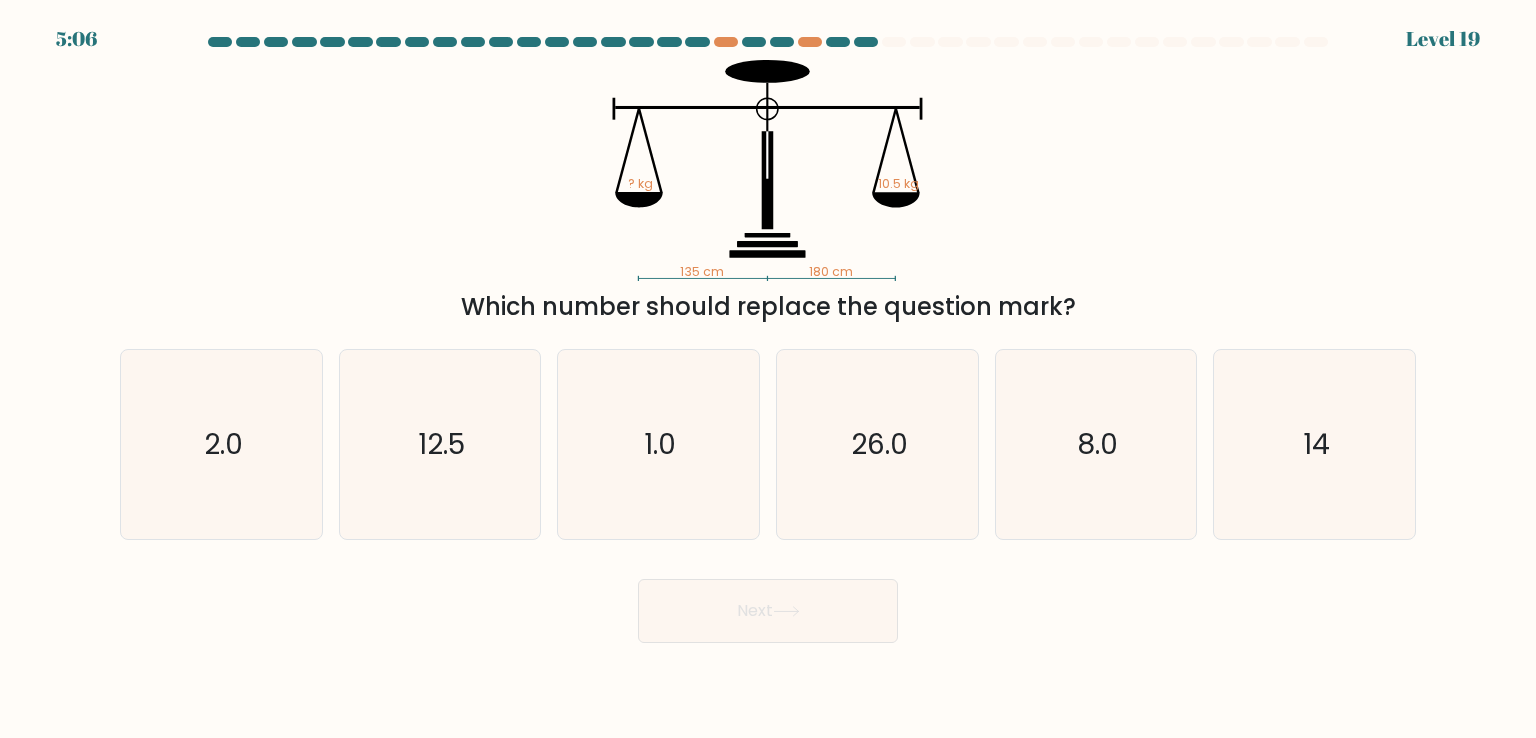 click on "135 cm   180 cm   ? kg   10.5 kg
Which number should replace the question mark?" at bounding box center [768, 192] 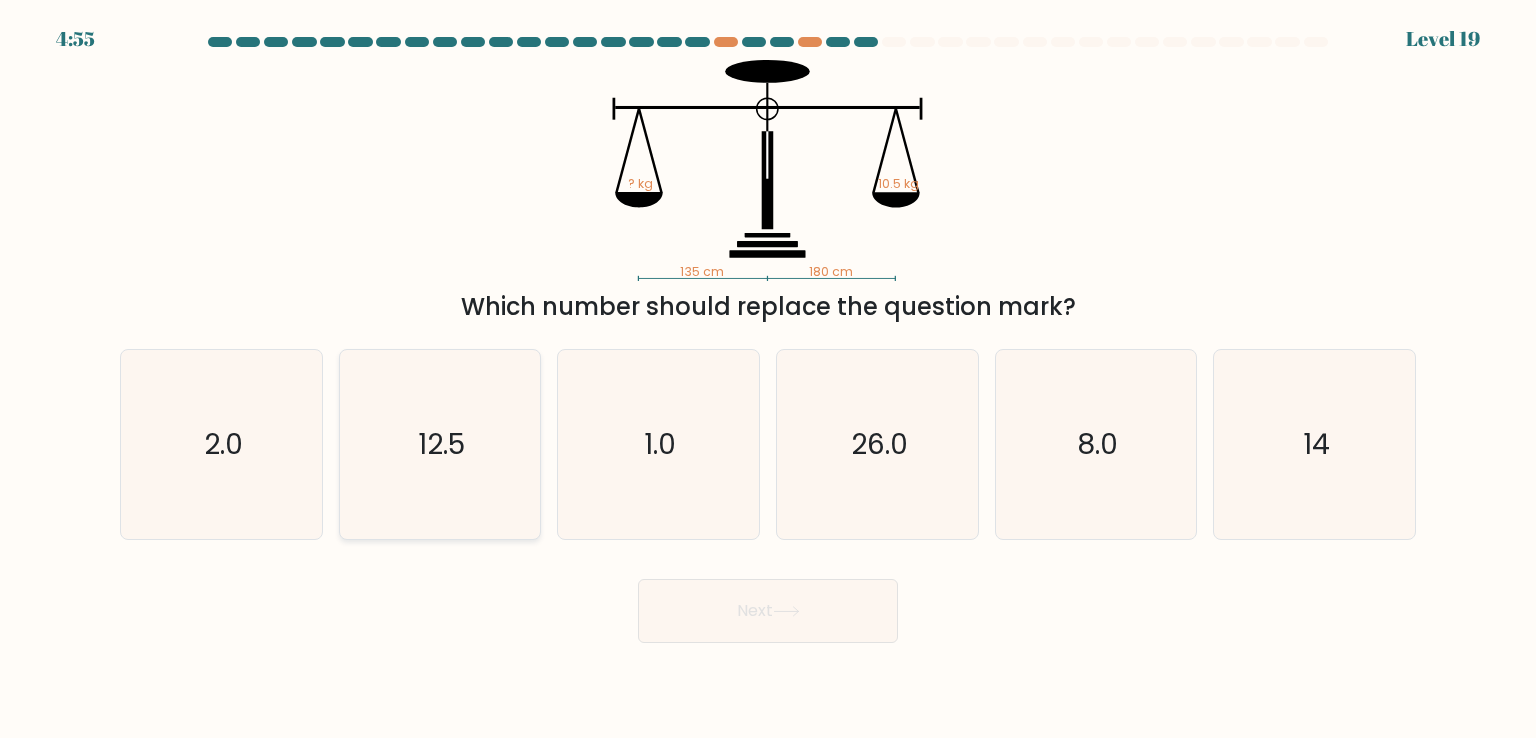 click on "12.5" 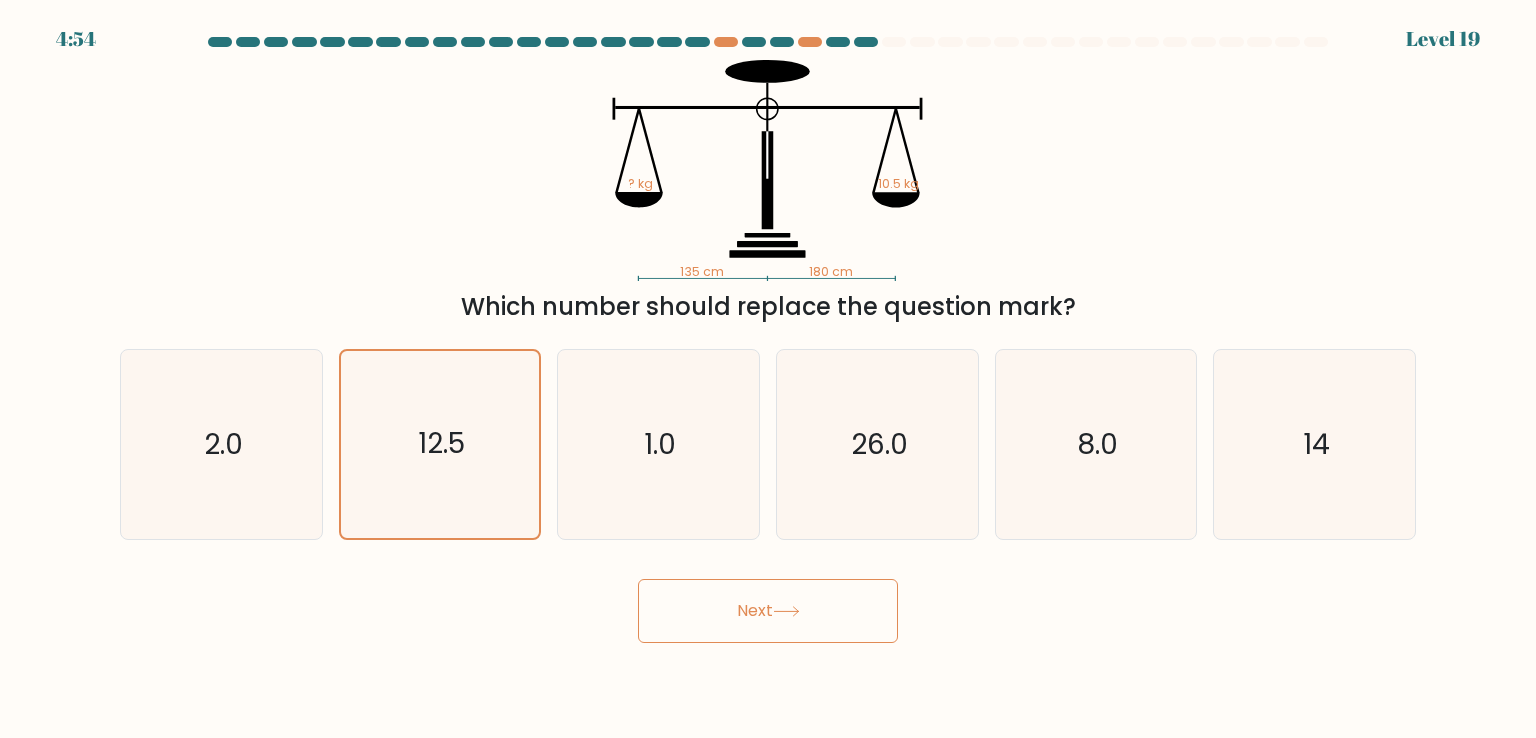 click on "Next" at bounding box center [768, 611] 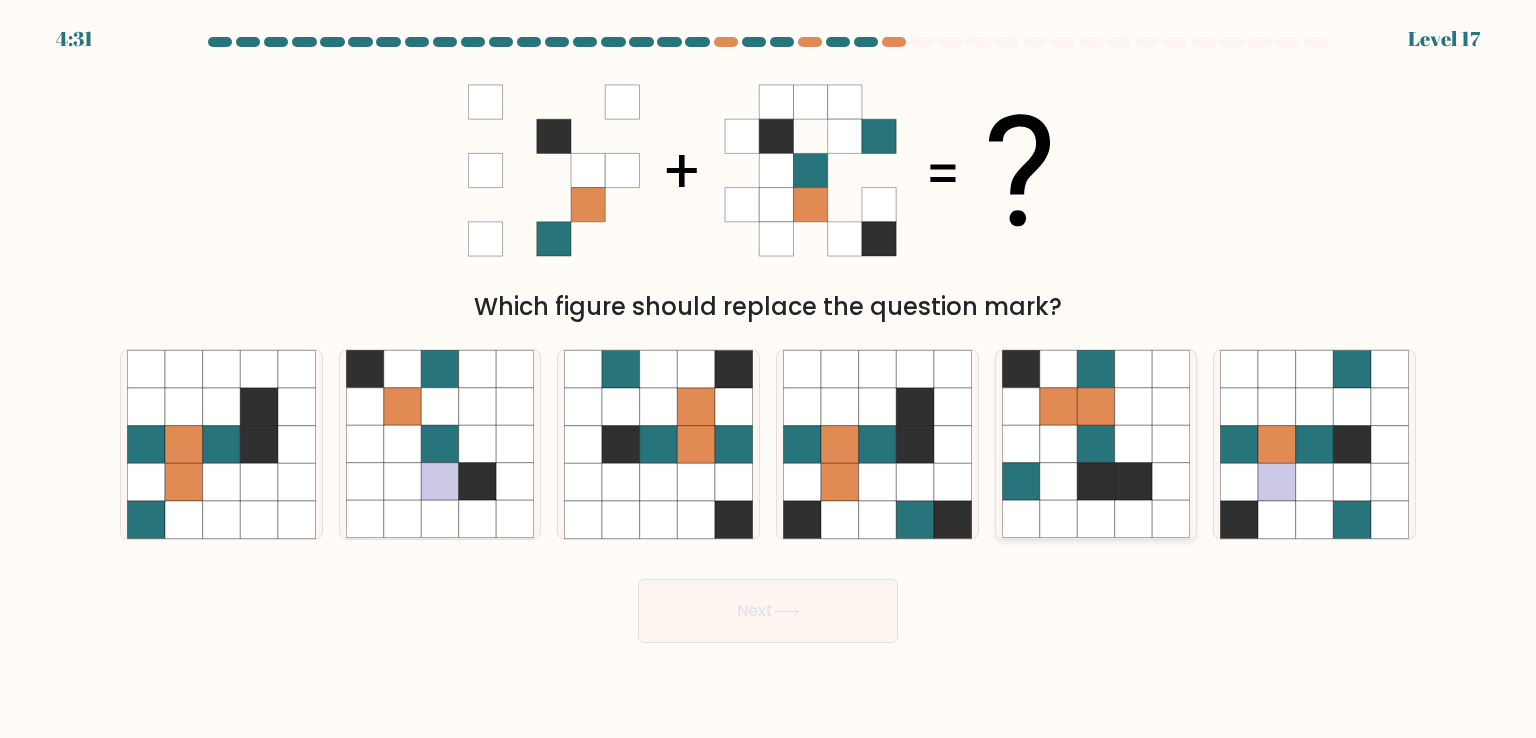 click 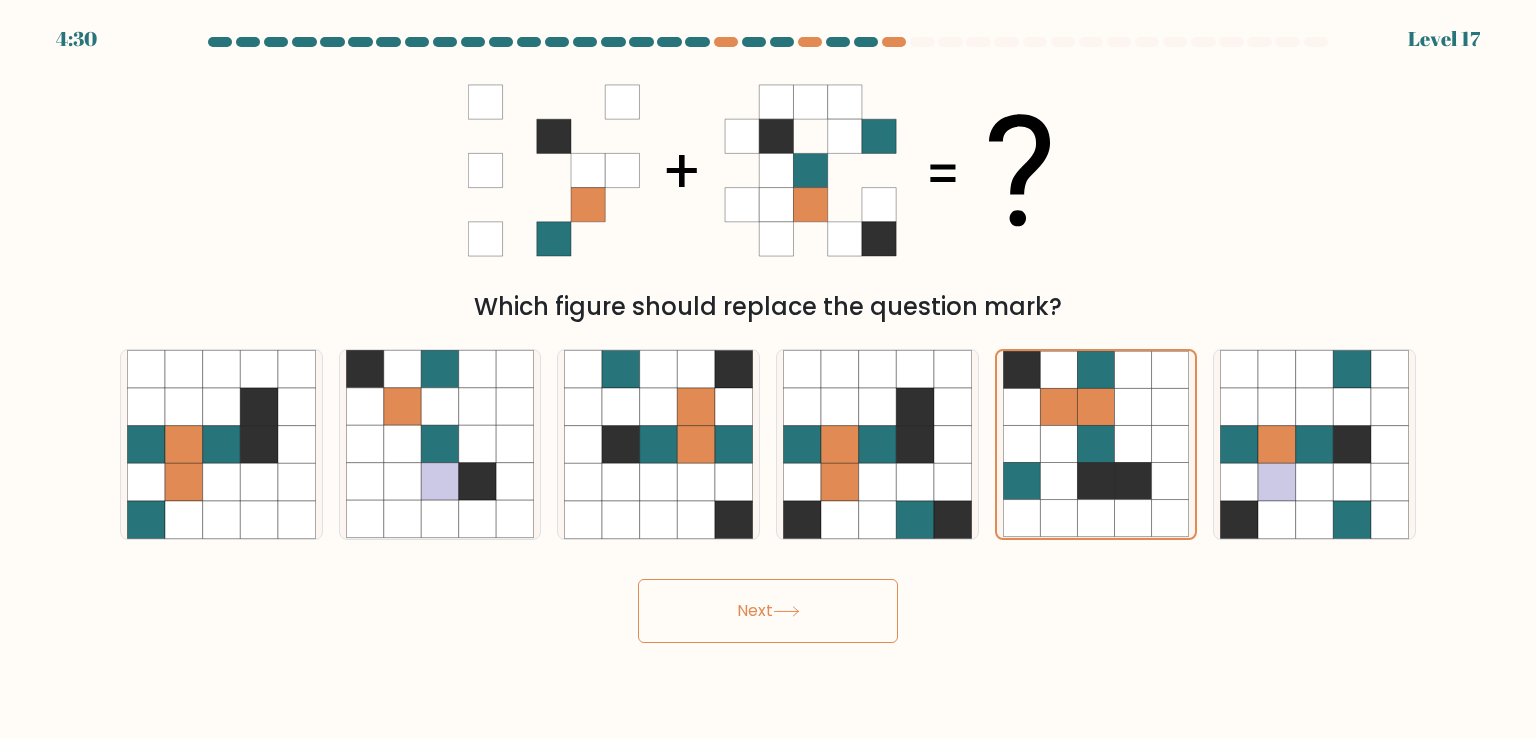 click on "Next" at bounding box center [768, 611] 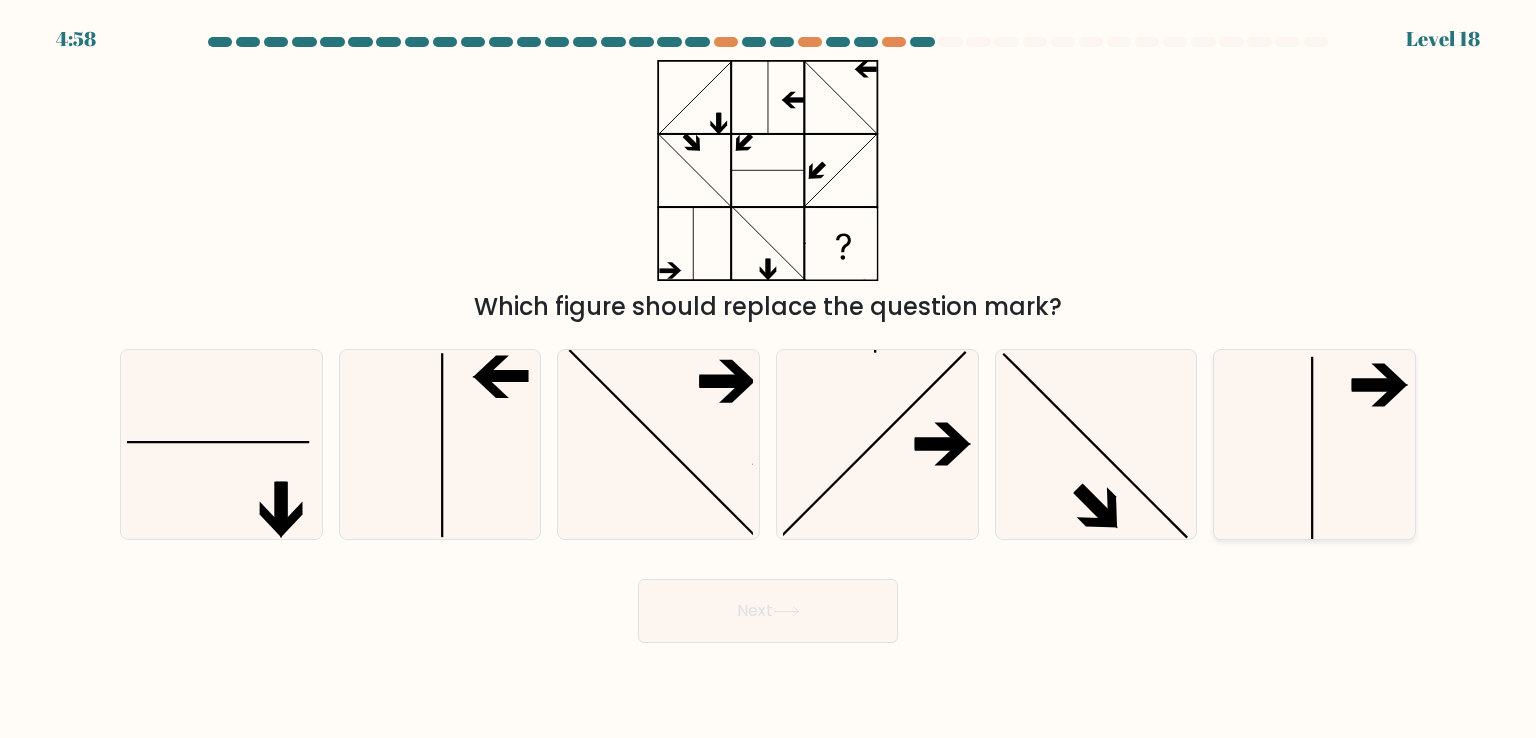 click 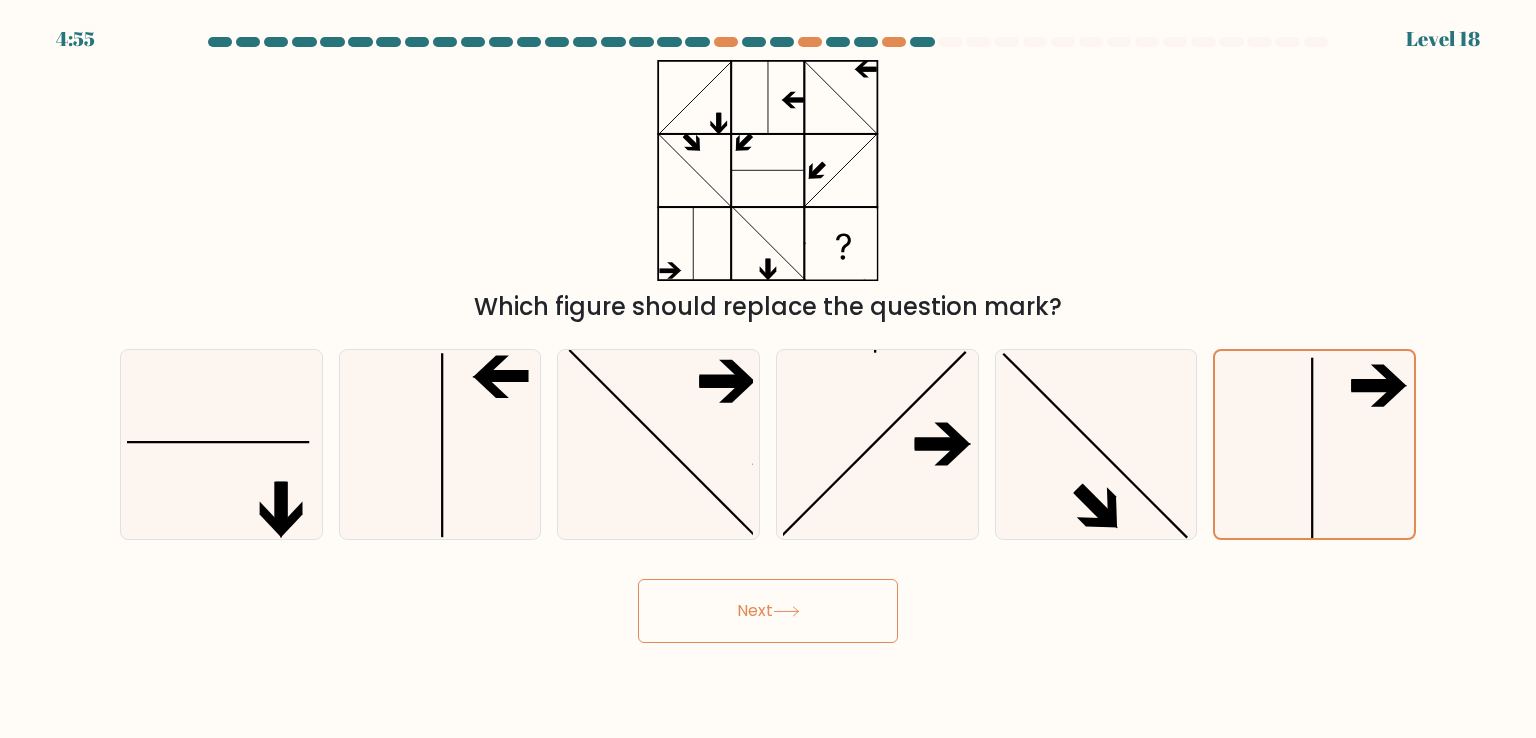 click on "Next" at bounding box center [768, 611] 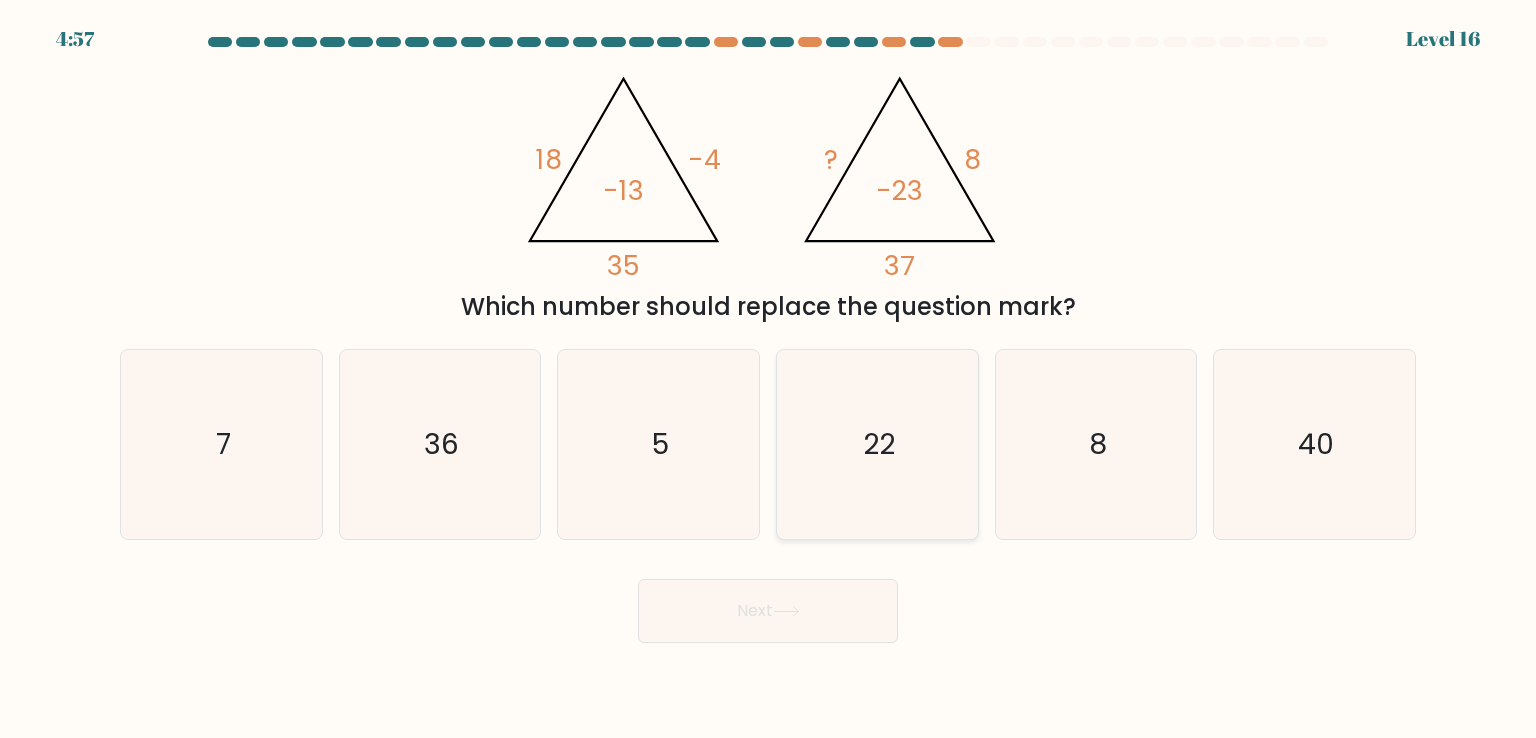 click on "22" 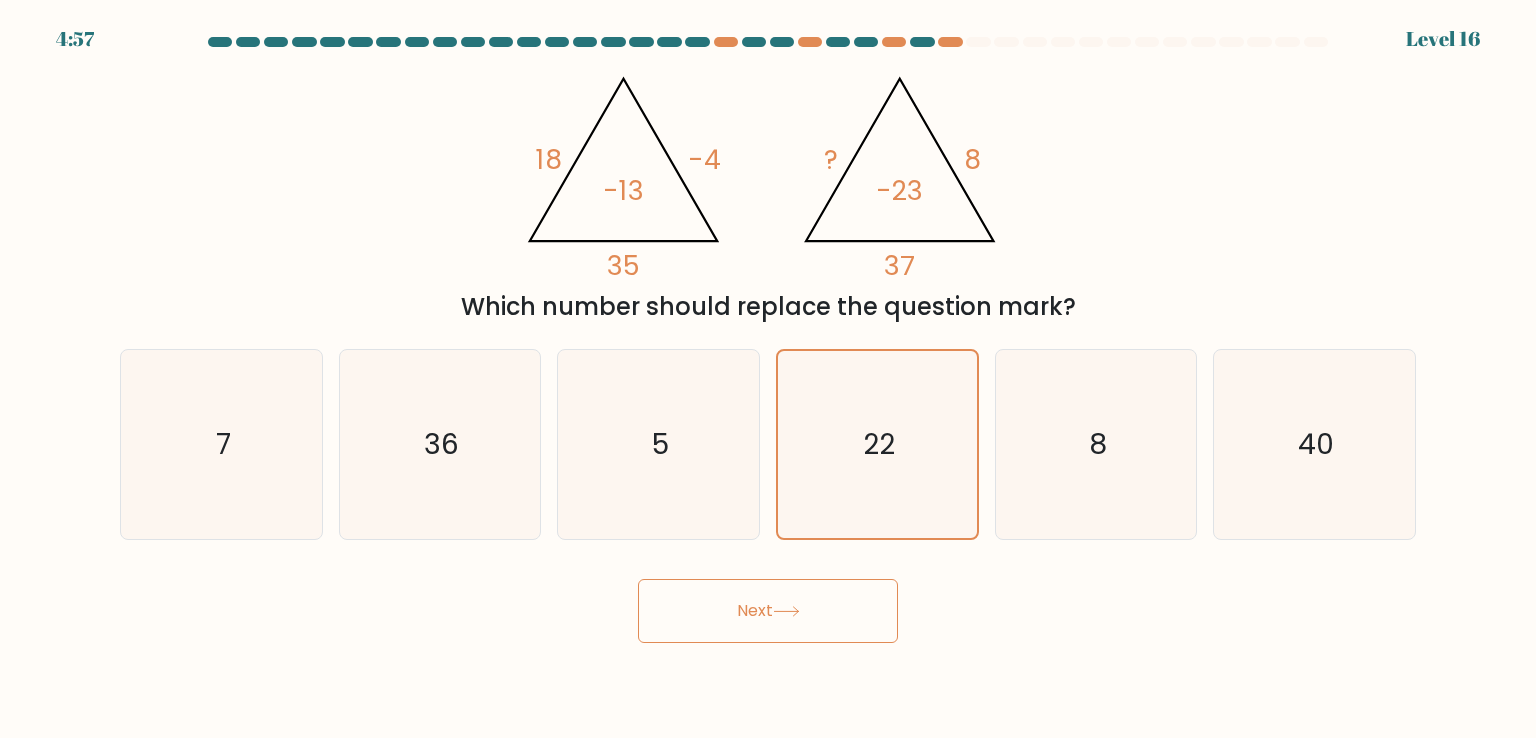 click on "Next" at bounding box center [768, 611] 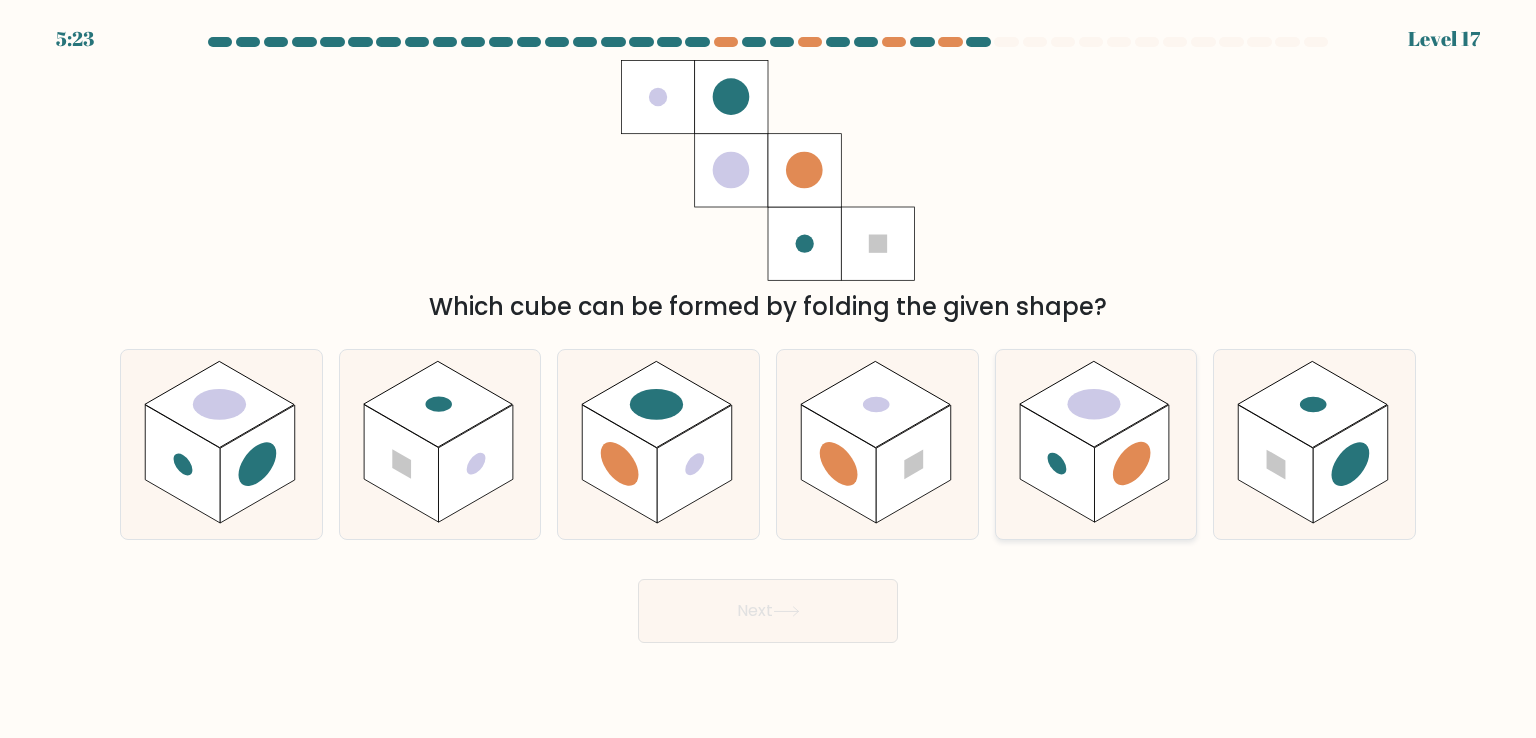 click 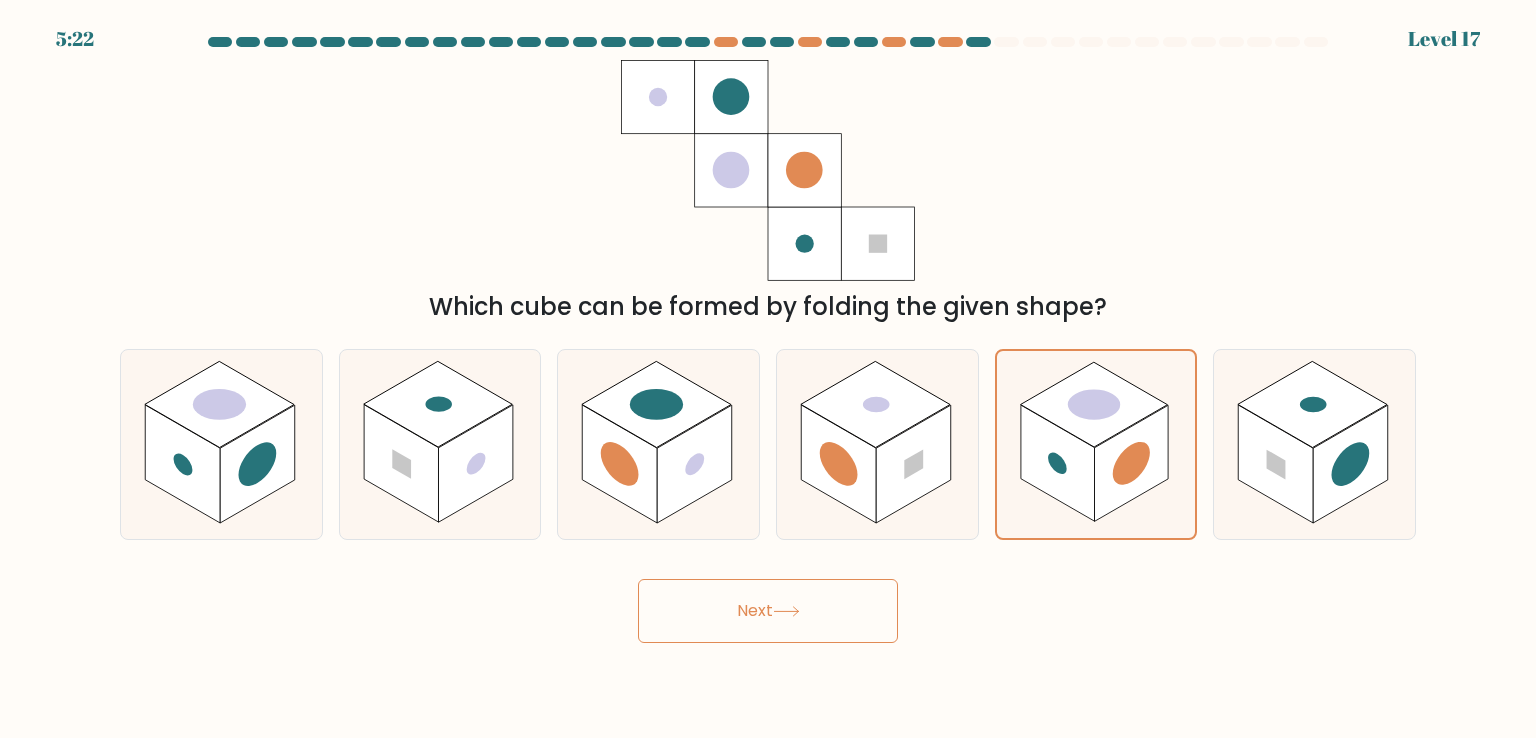 click on "Next" at bounding box center (768, 611) 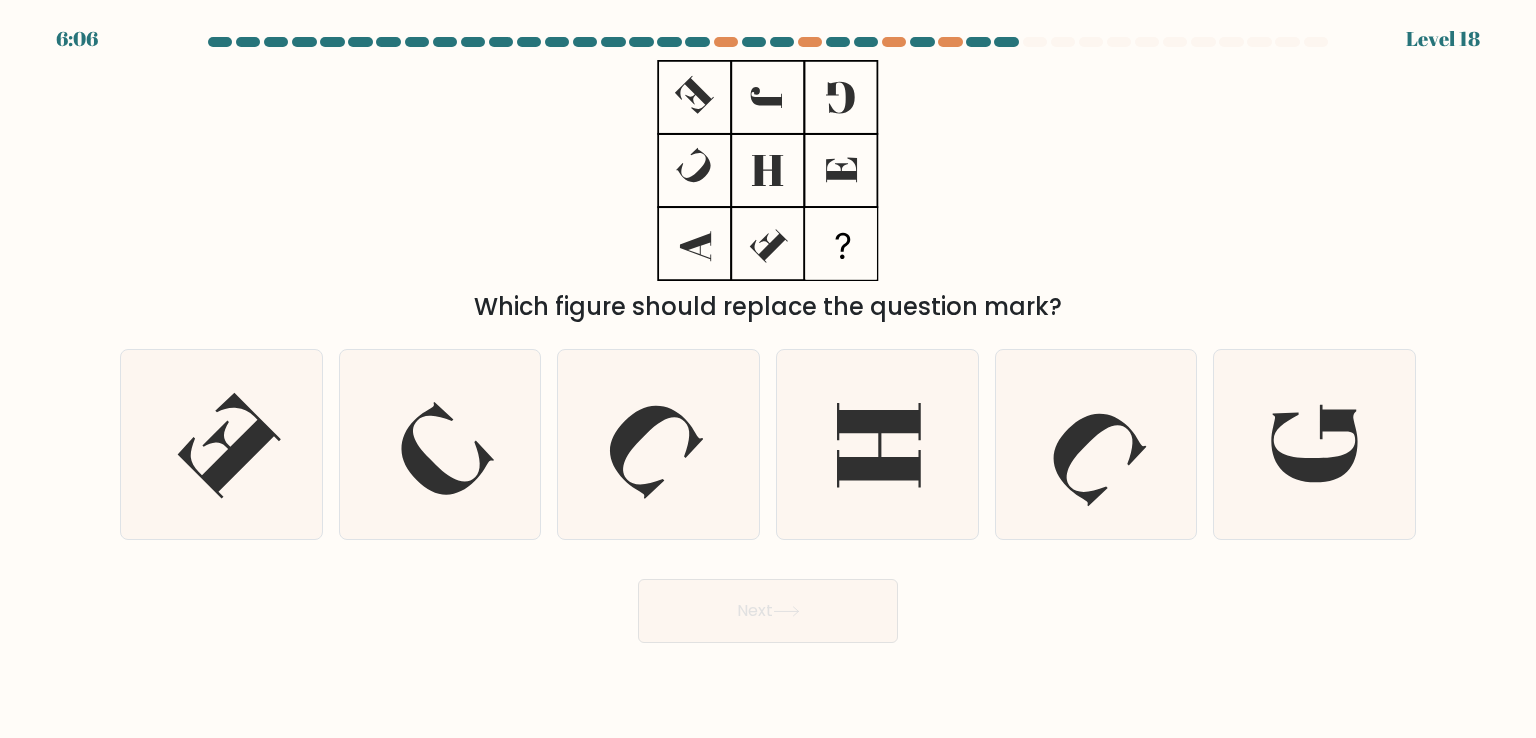 click on "Which figure should replace the question mark?" at bounding box center [768, 192] 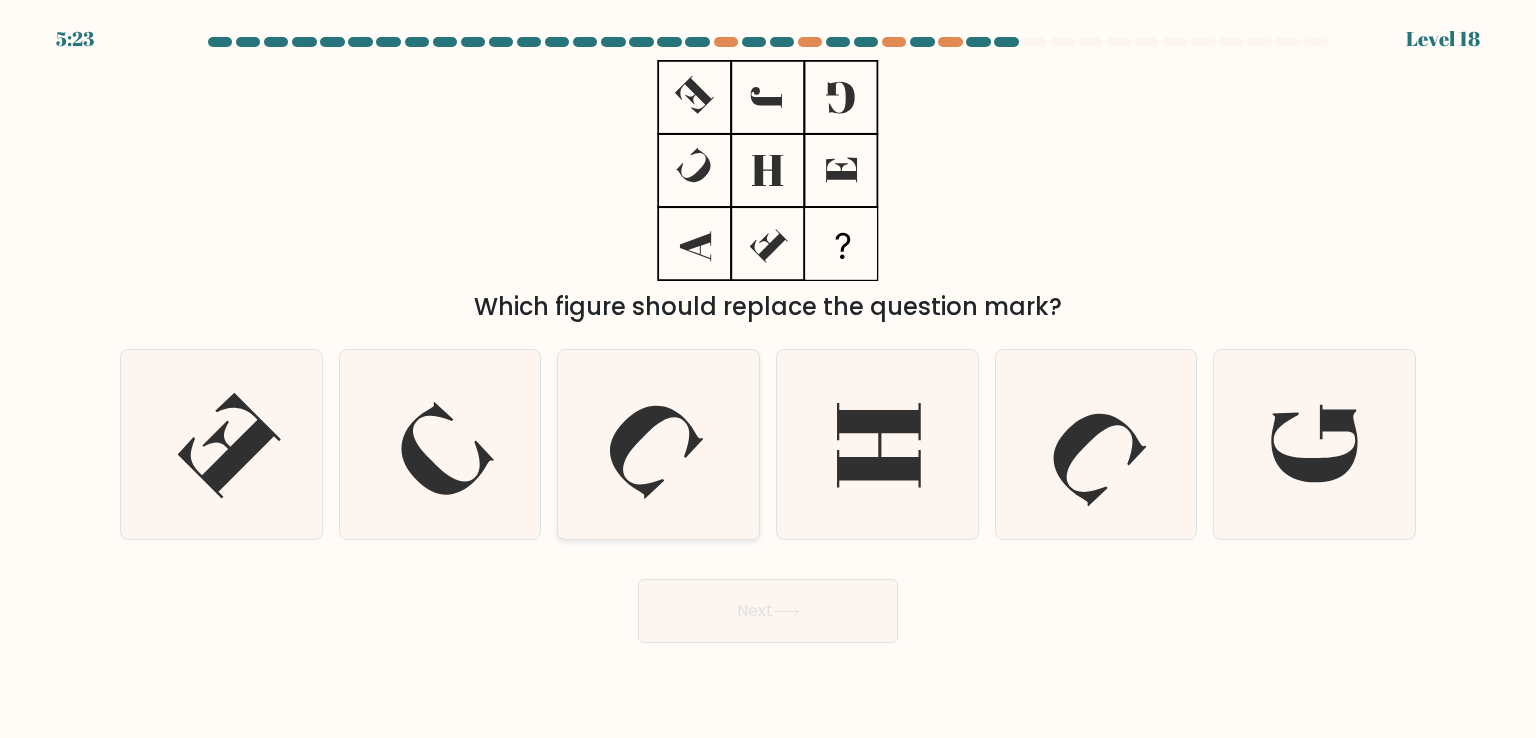 click 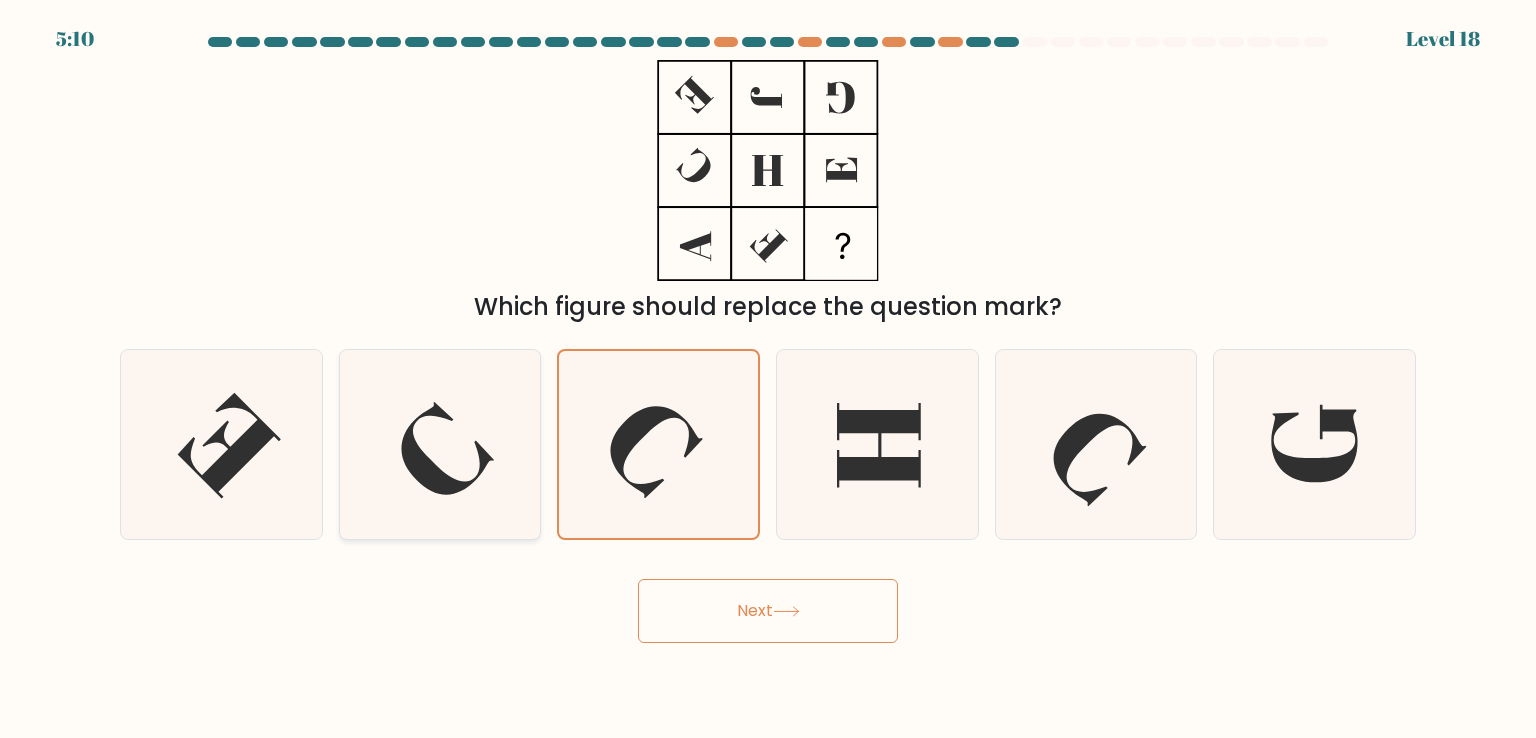 click 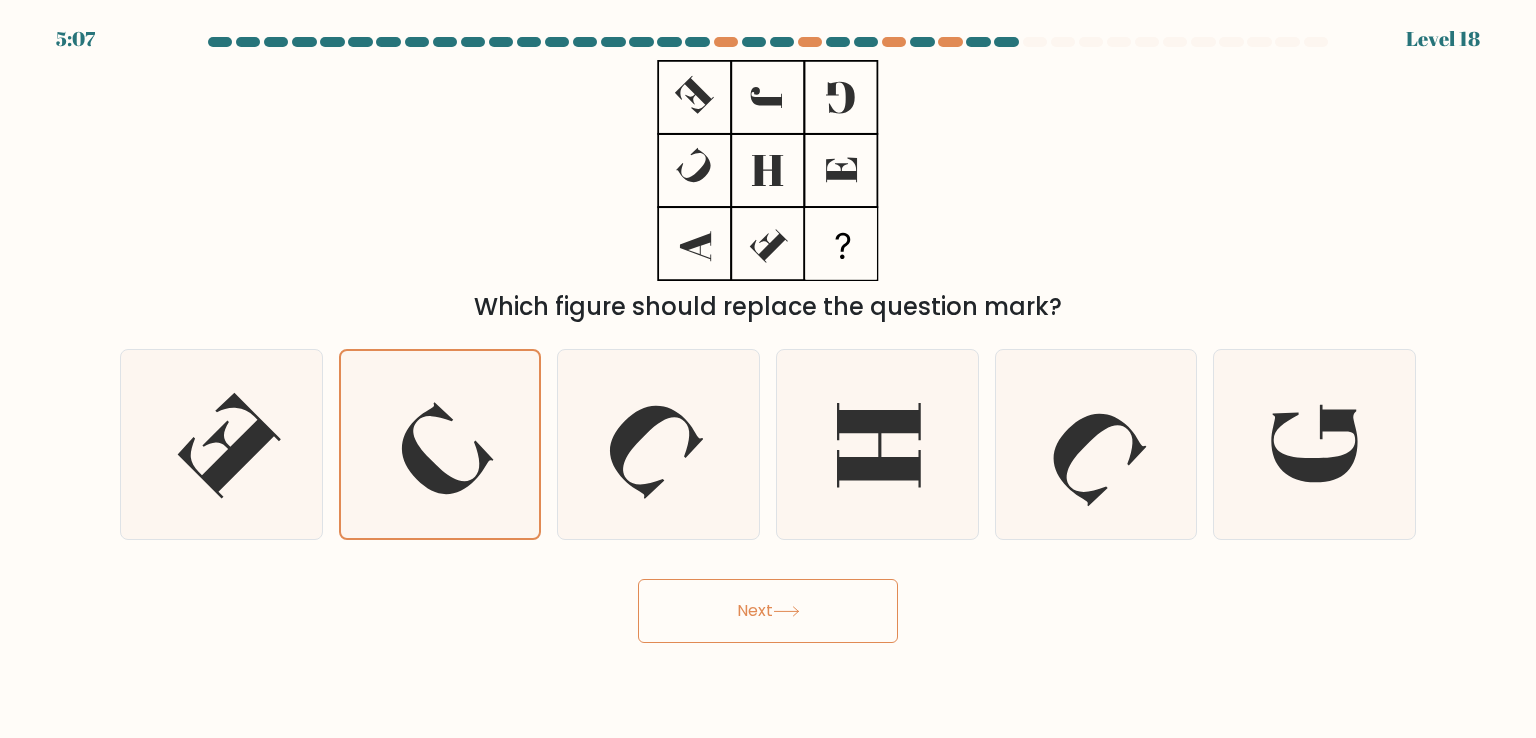 click on "Next" at bounding box center (768, 611) 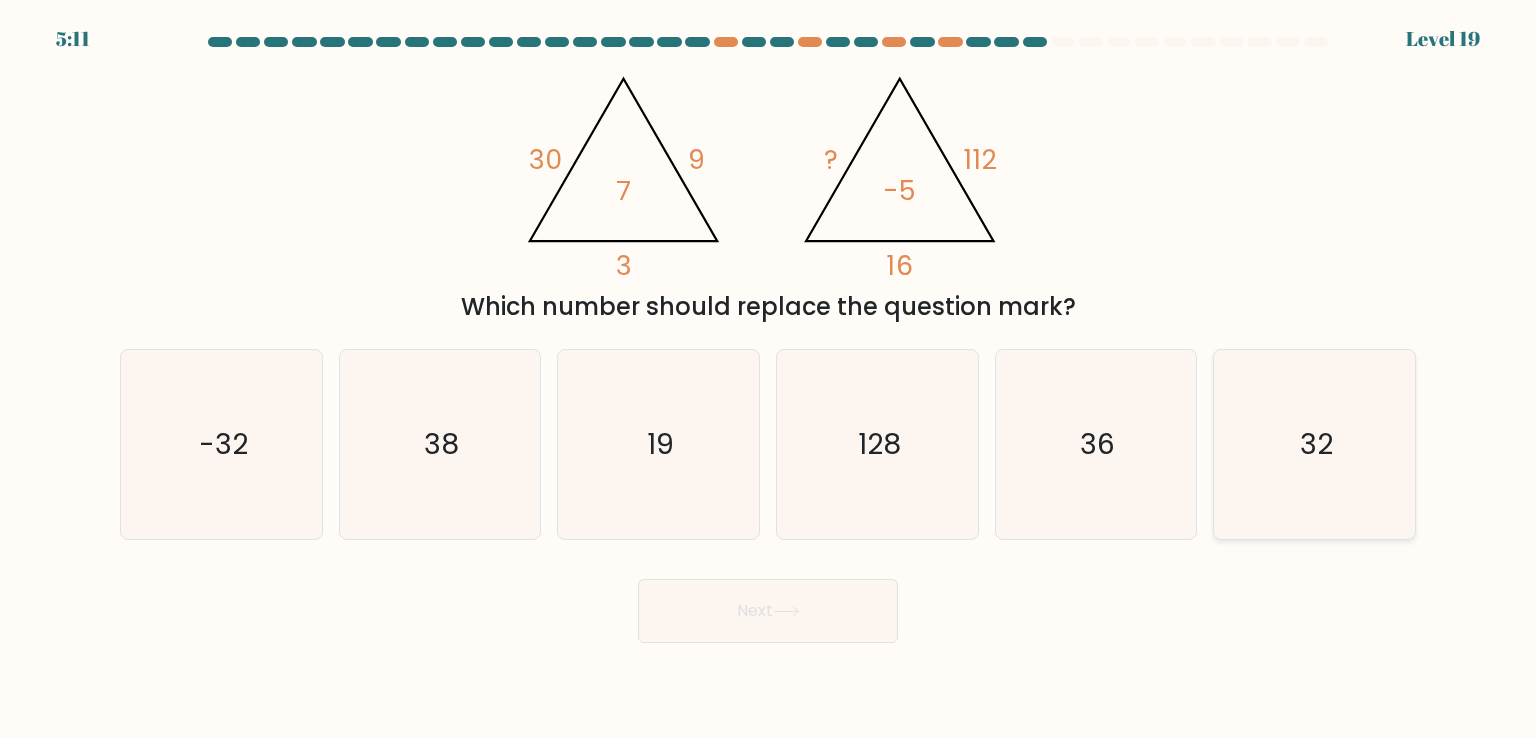 click on "32" 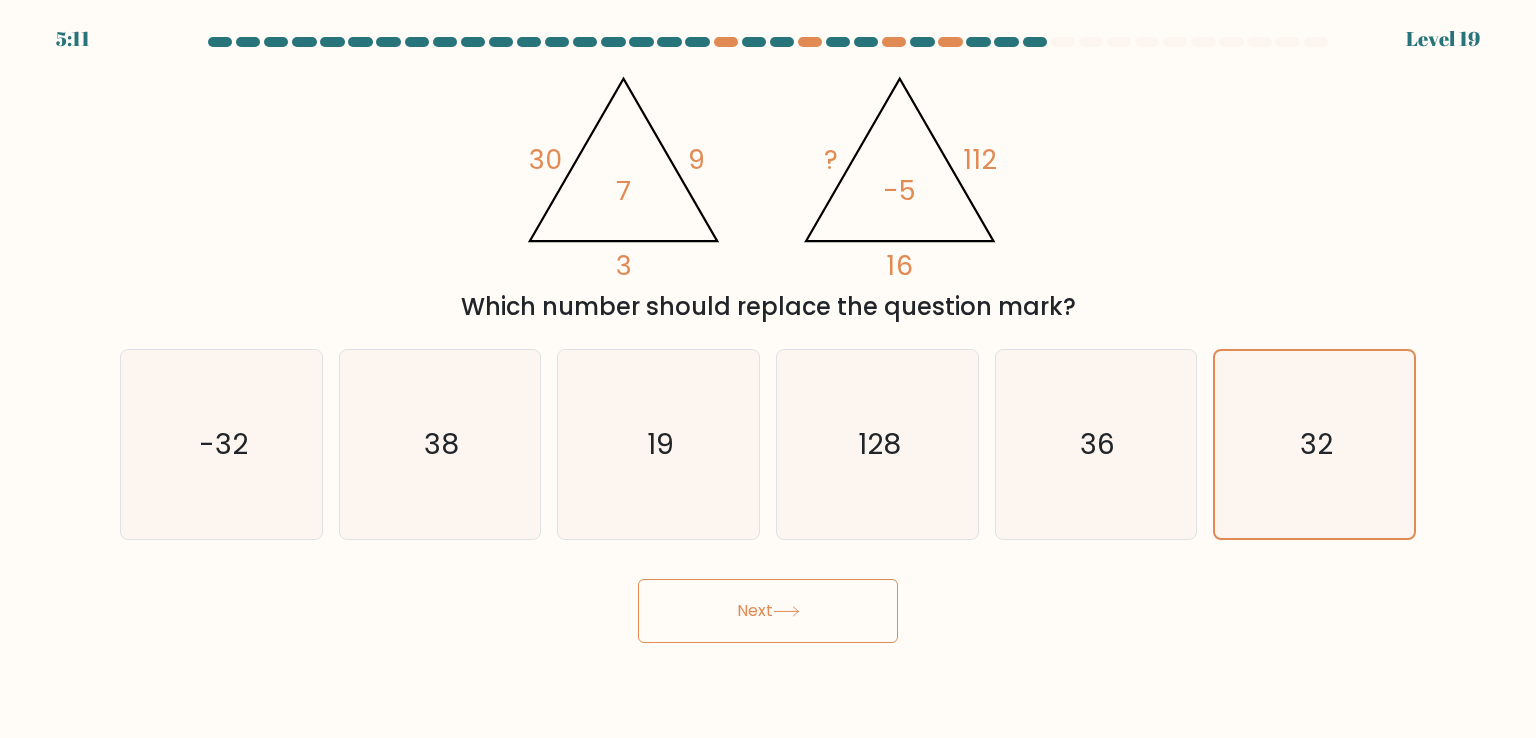 click on "Next" at bounding box center (768, 611) 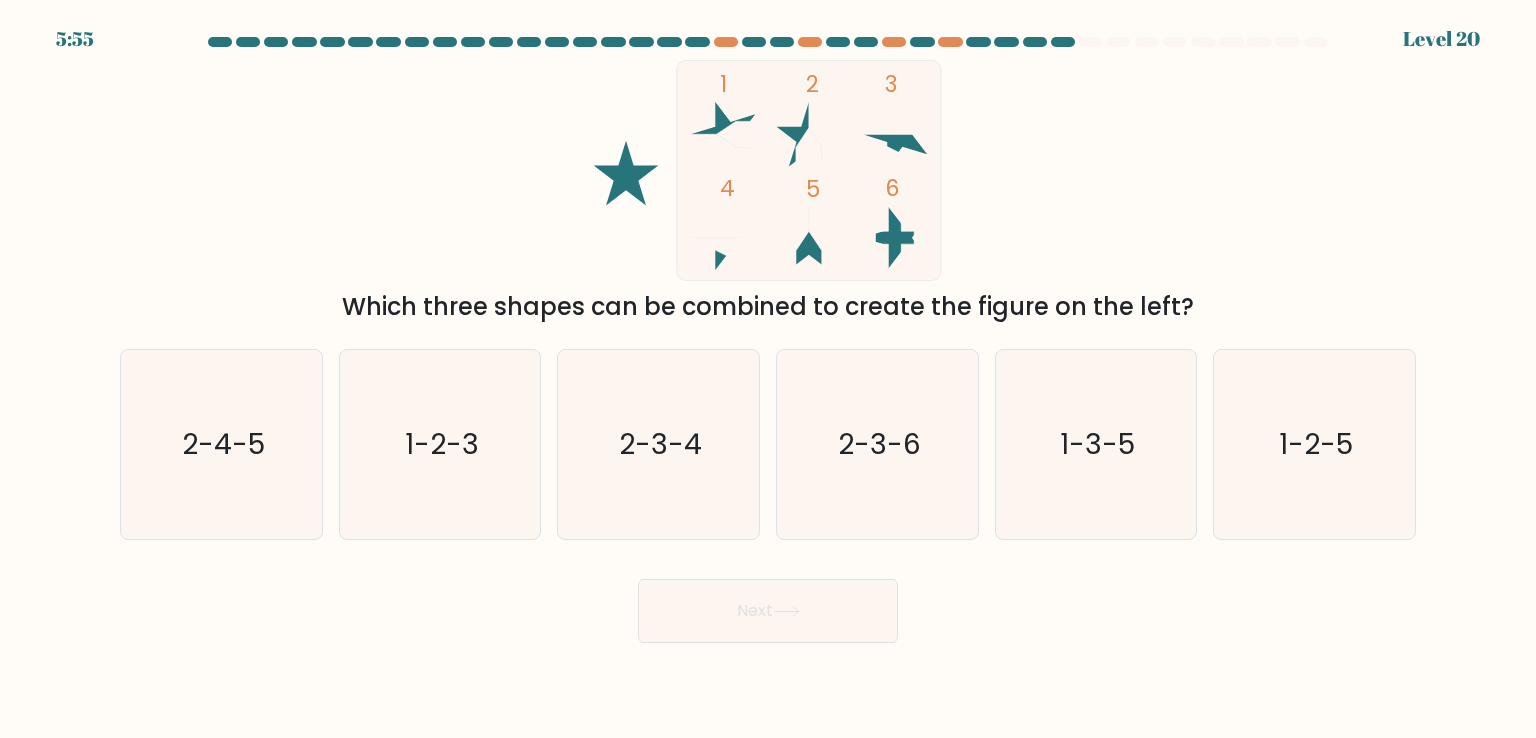 click on "1
2
3
4
5
6
Which three shapes can be combined to create the figure on the left?" at bounding box center (768, 192) 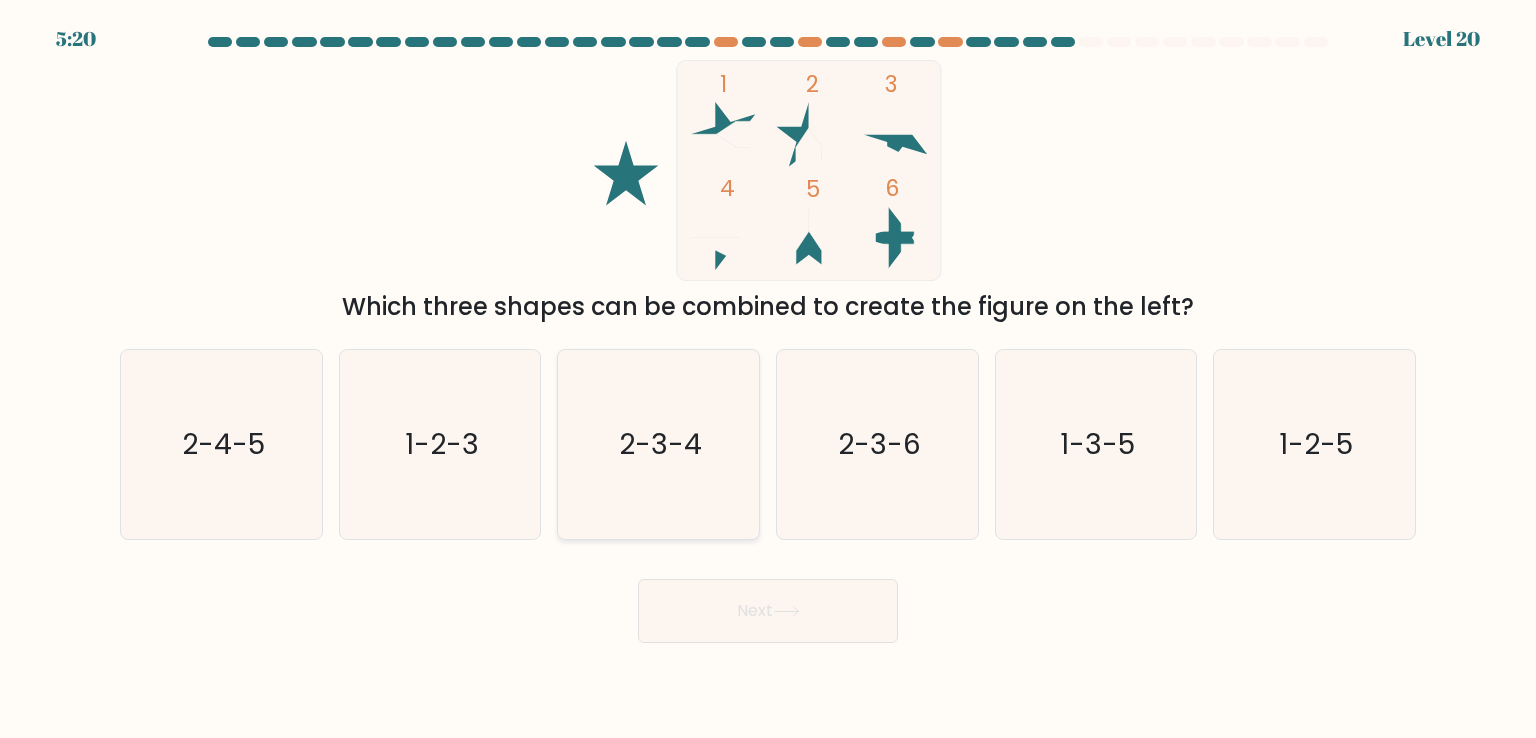 click on "2-3-4" 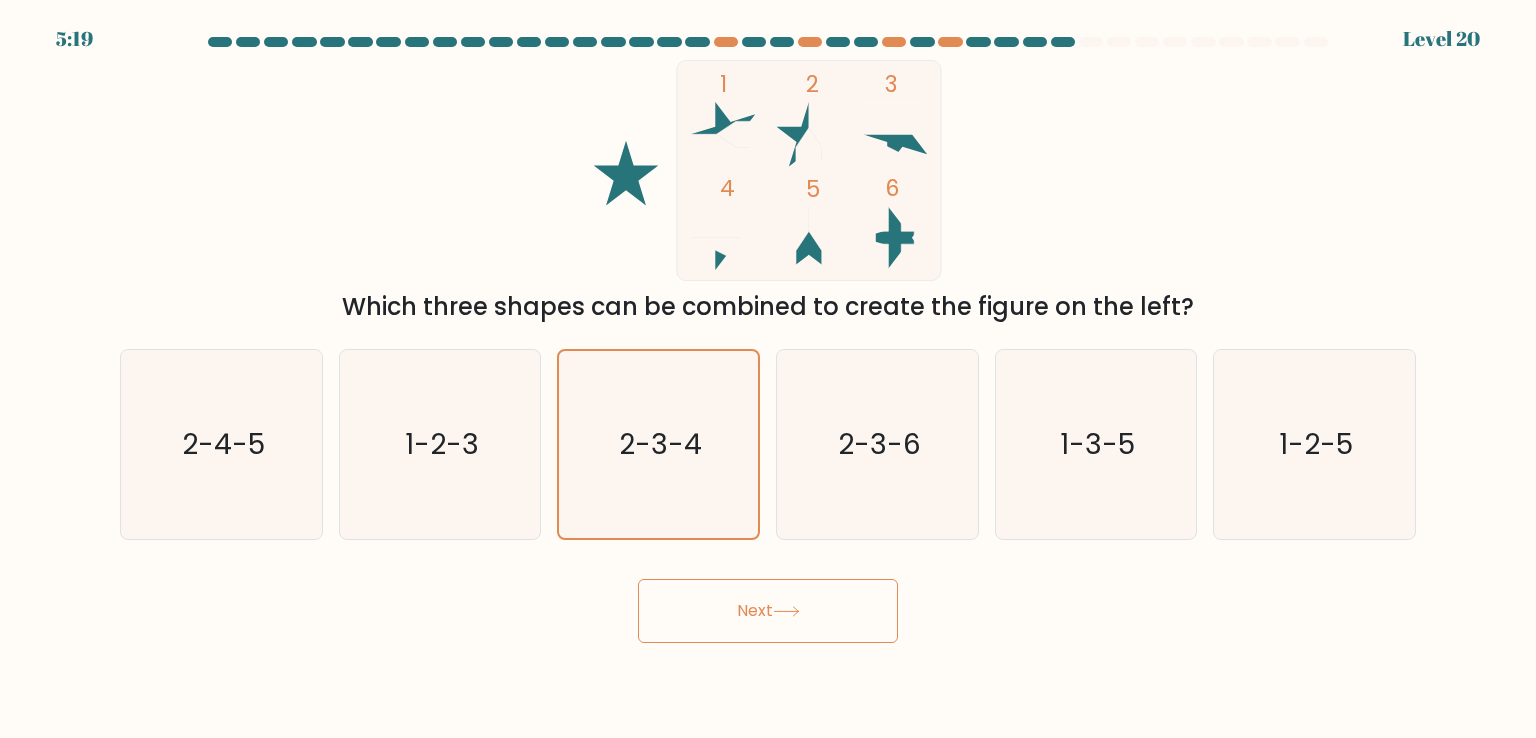 click on "Next" at bounding box center (768, 611) 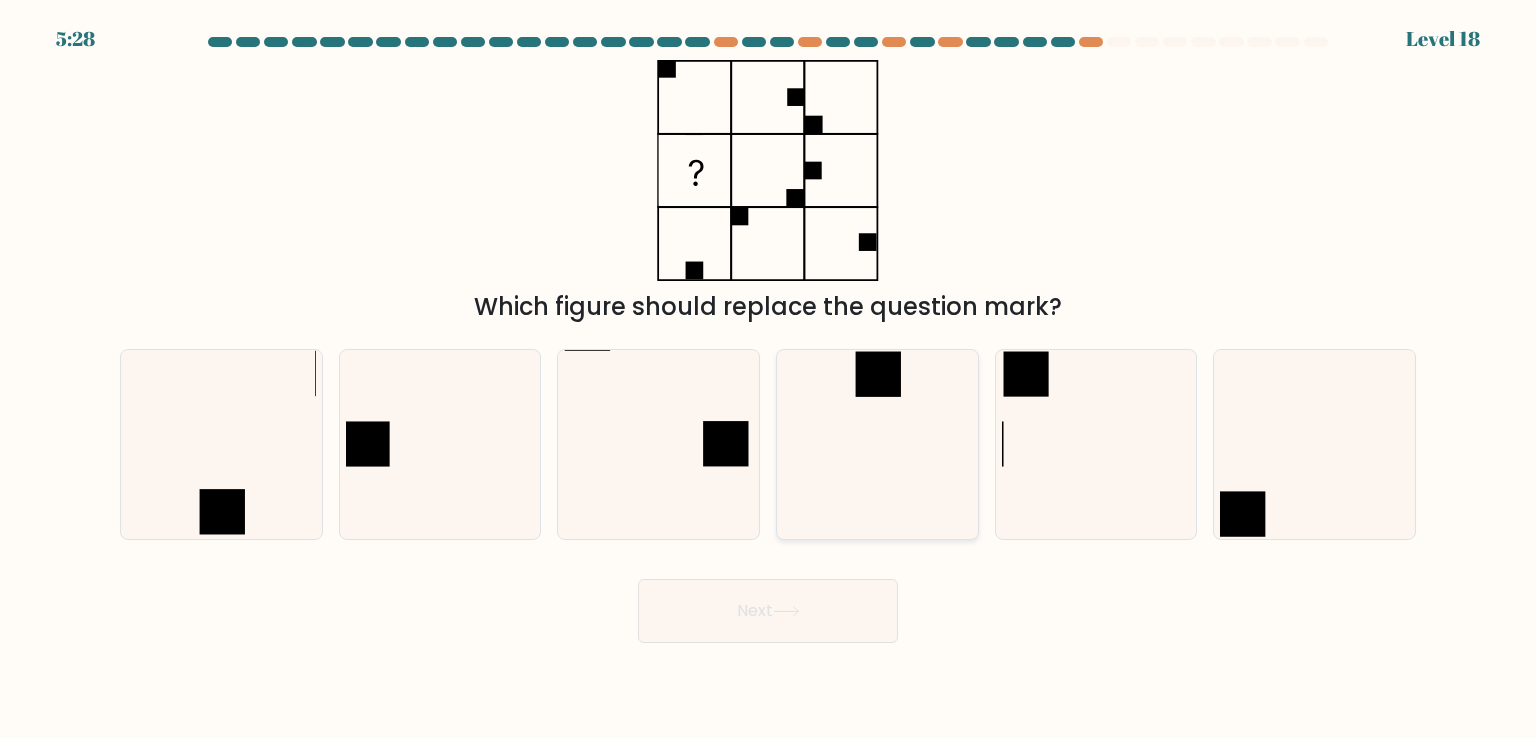 click 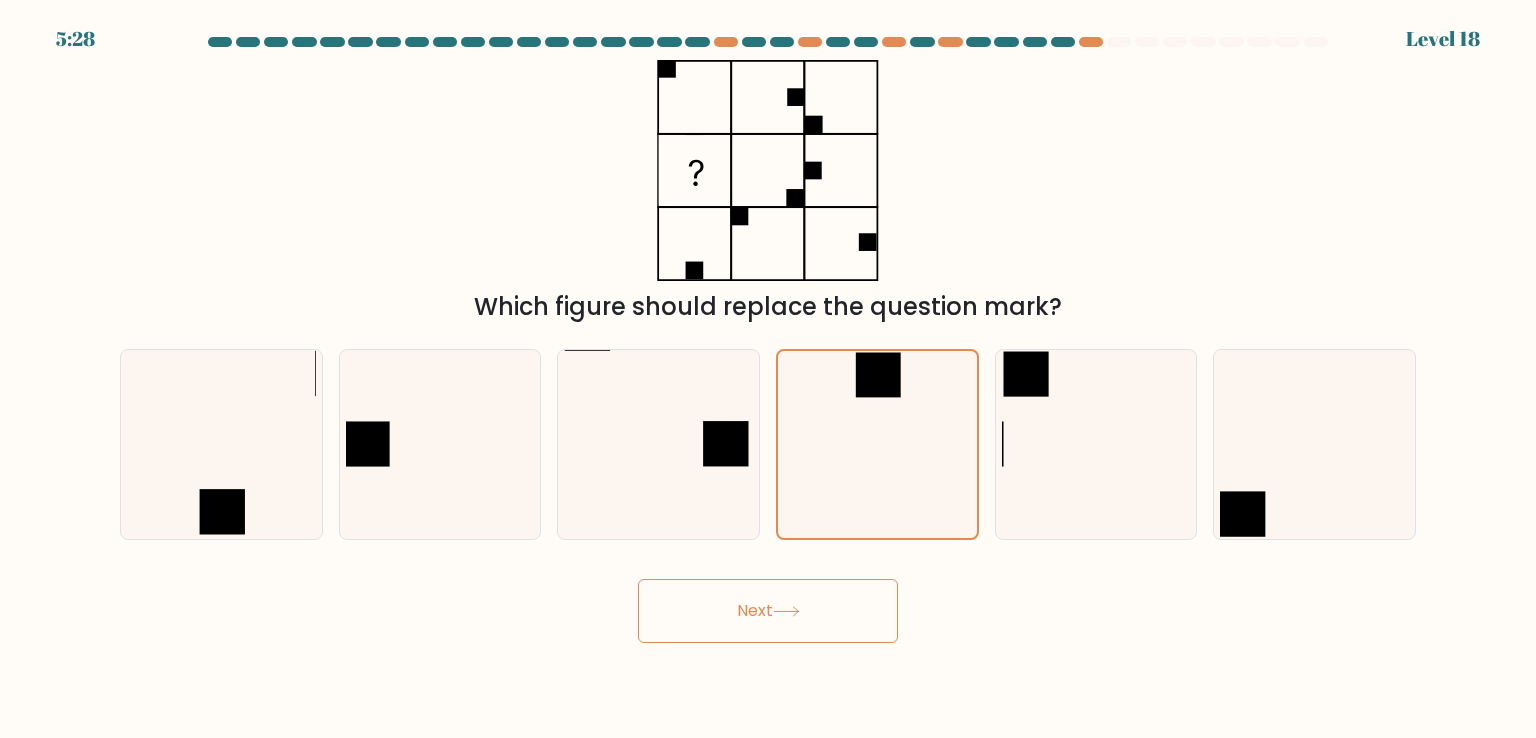 click 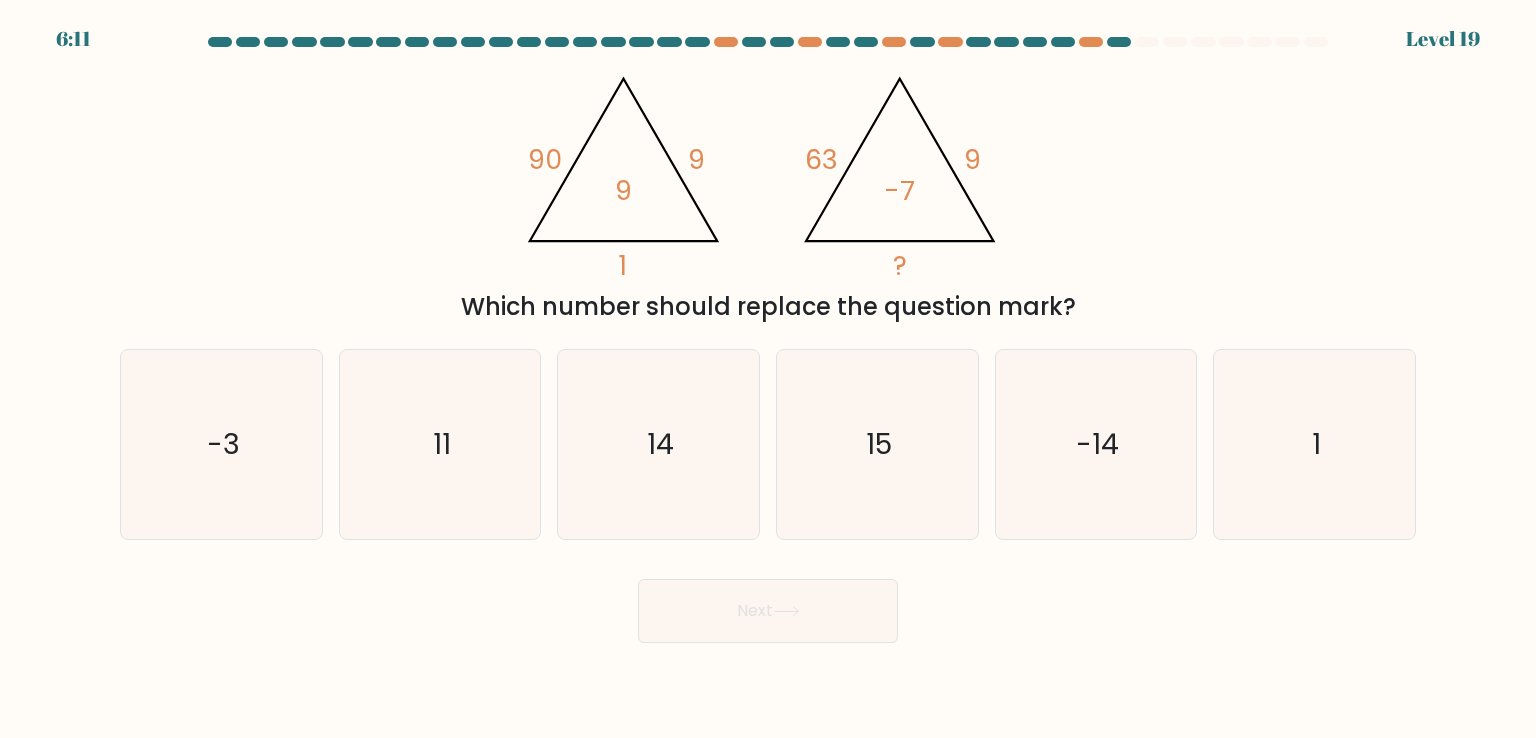 click on "@import url('https://fonts.googleapis.com/css?family=Abril+Fatface:400,100,100italic,300,300italic,400italic,500,500italic,700,700italic,900,900italic');                        90       9       1       9                                       @import url('https://fonts.googleapis.com/css?family=Abril+Fatface:400,100,100italic,300,300italic,400italic,500,500italic,700,700italic,900,900italic');                        63       9       ?       -7
Which number should replace the question mark?" at bounding box center [768, 192] 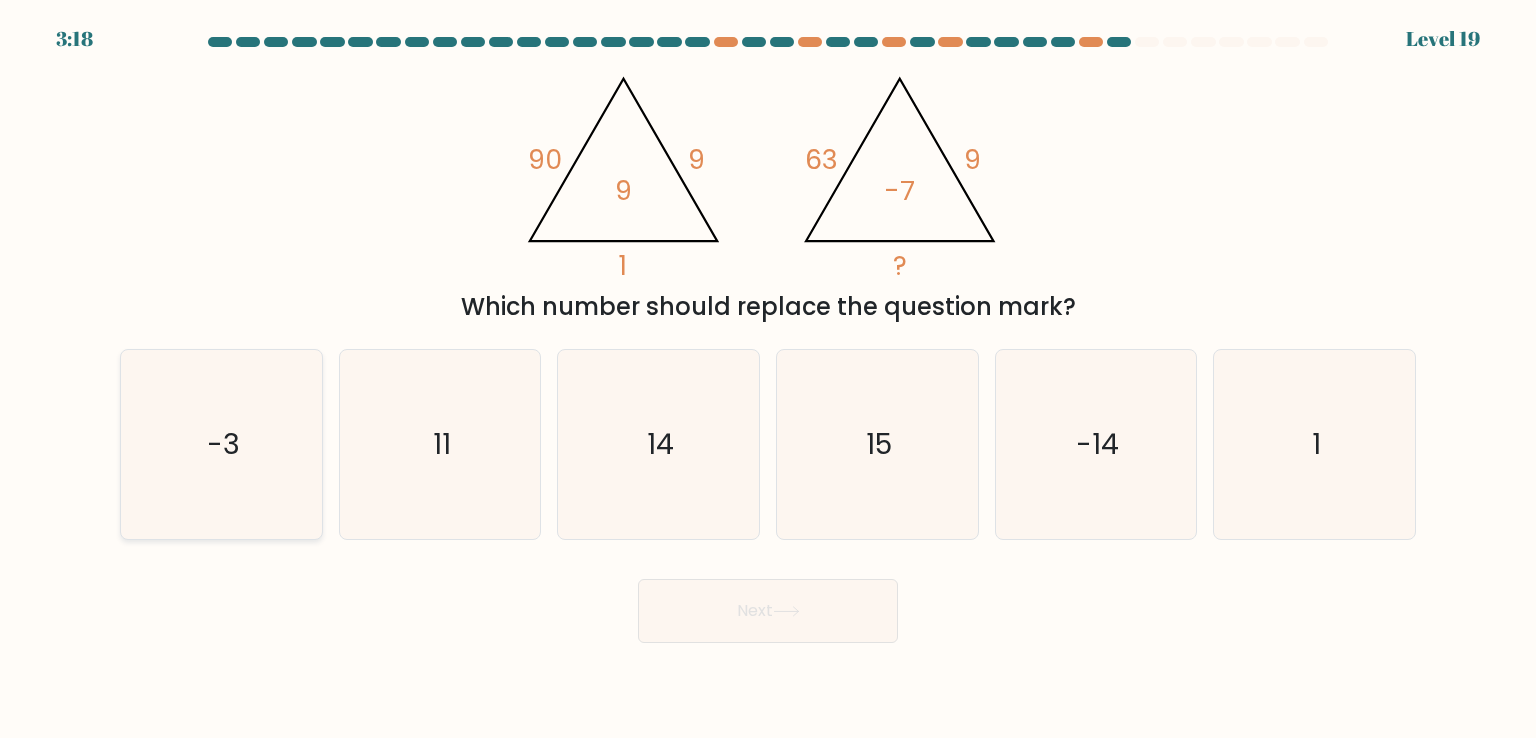 click on "-3" 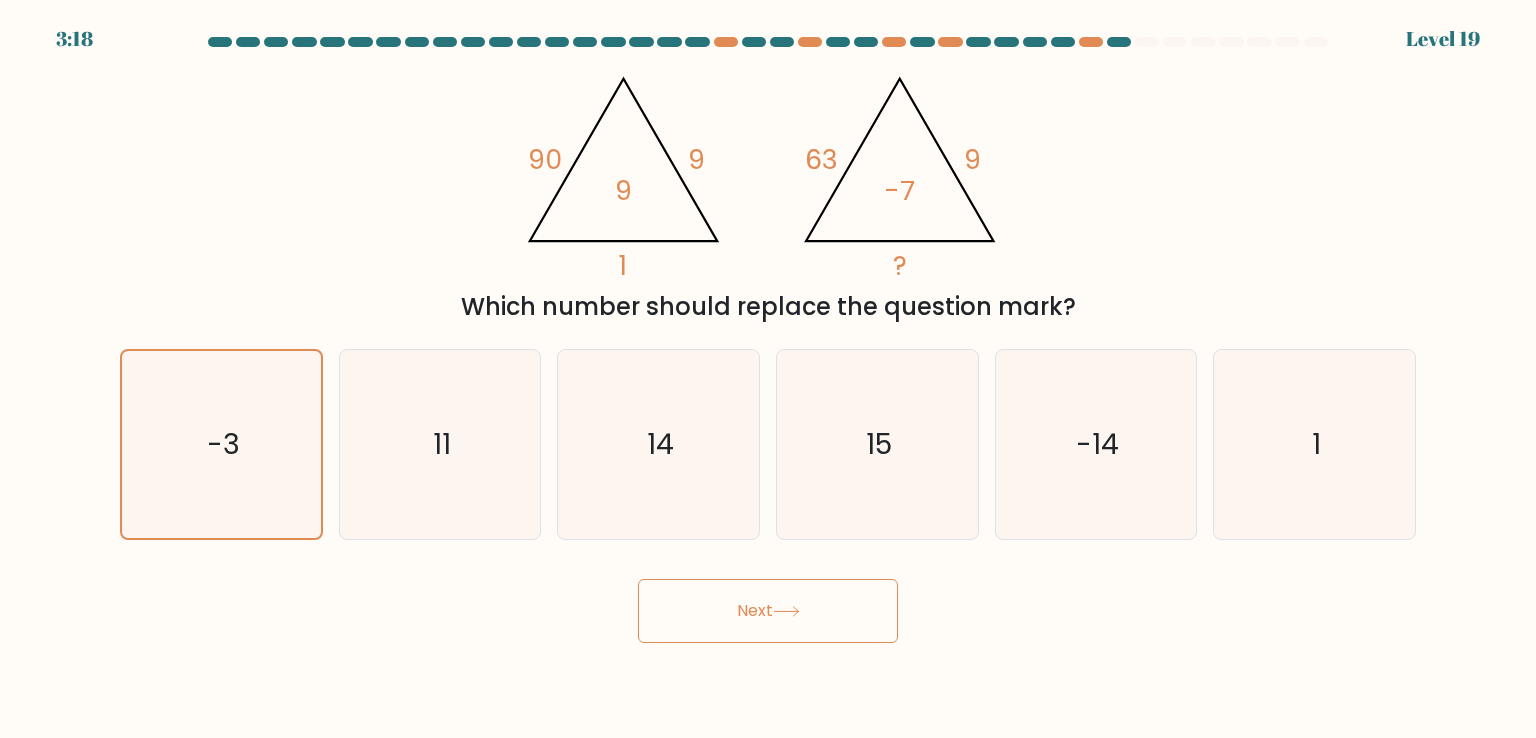 click on "Next" at bounding box center [768, 611] 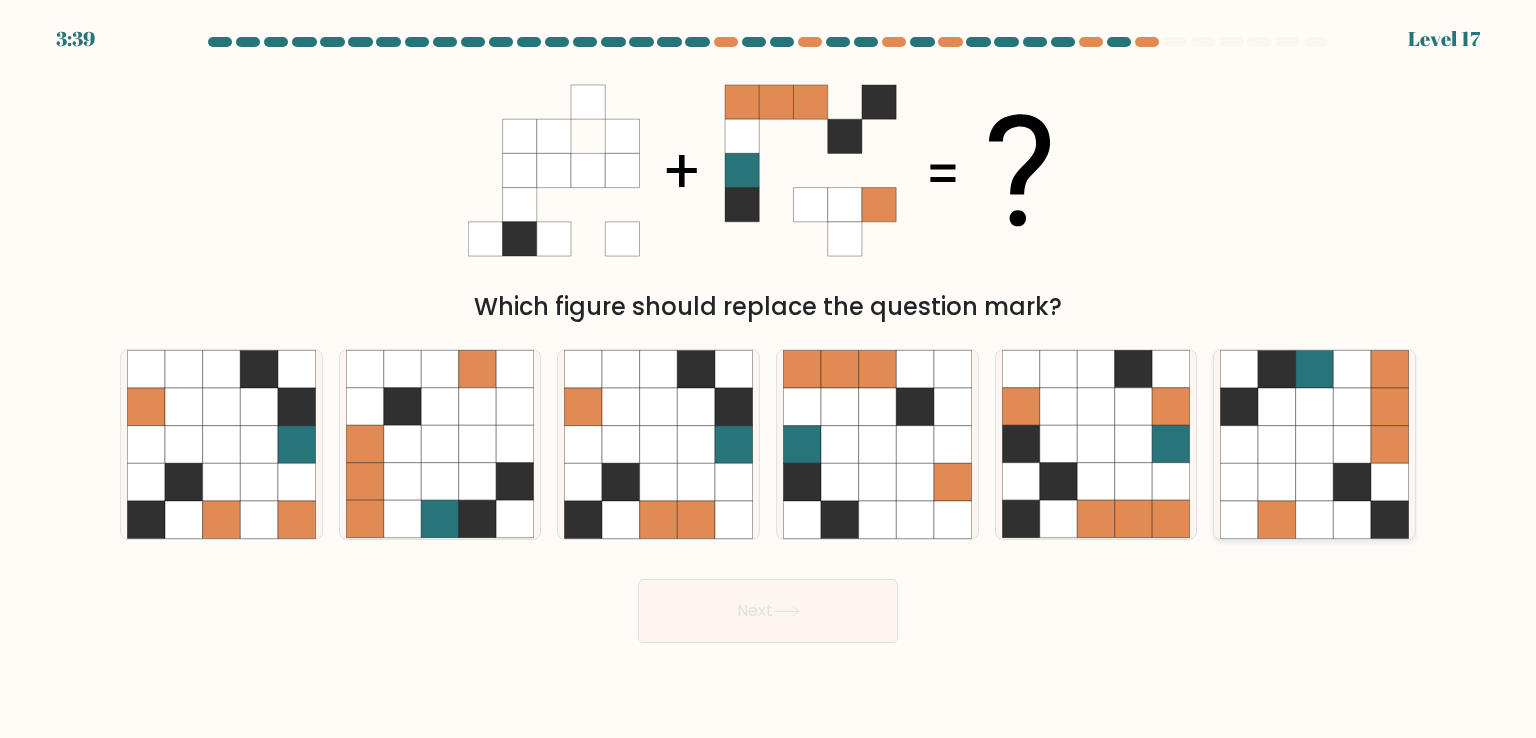click 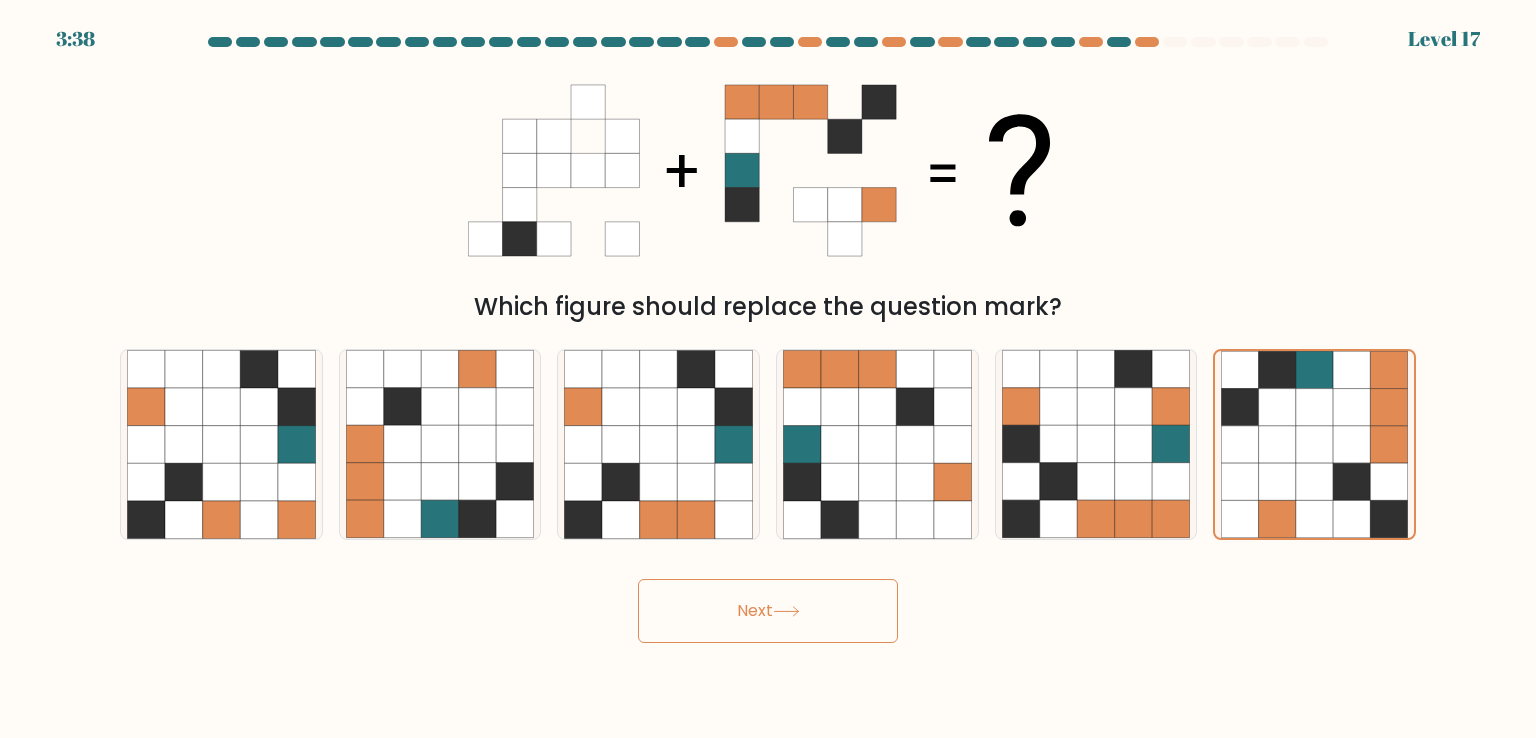 click on "Next" at bounding box center [768, 611] 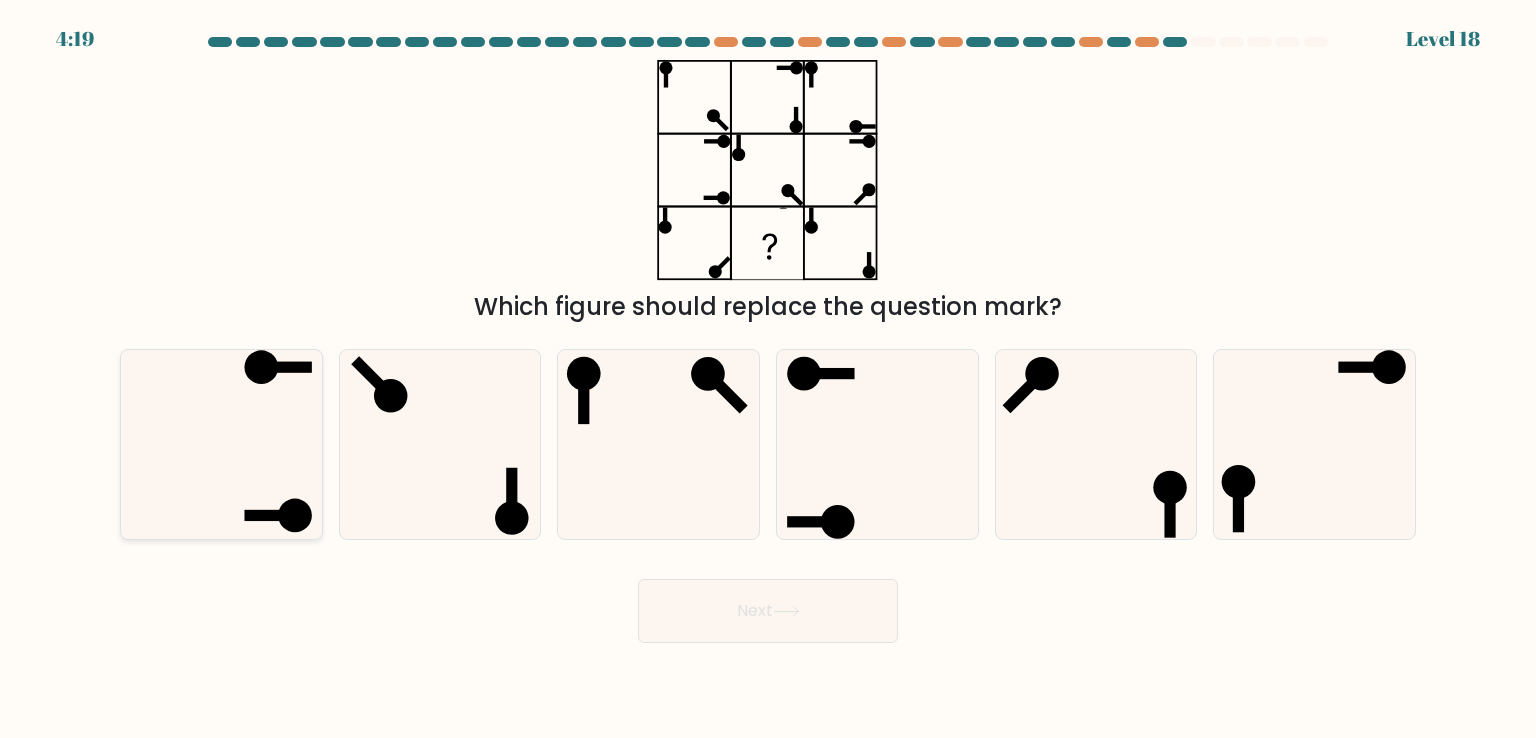 click 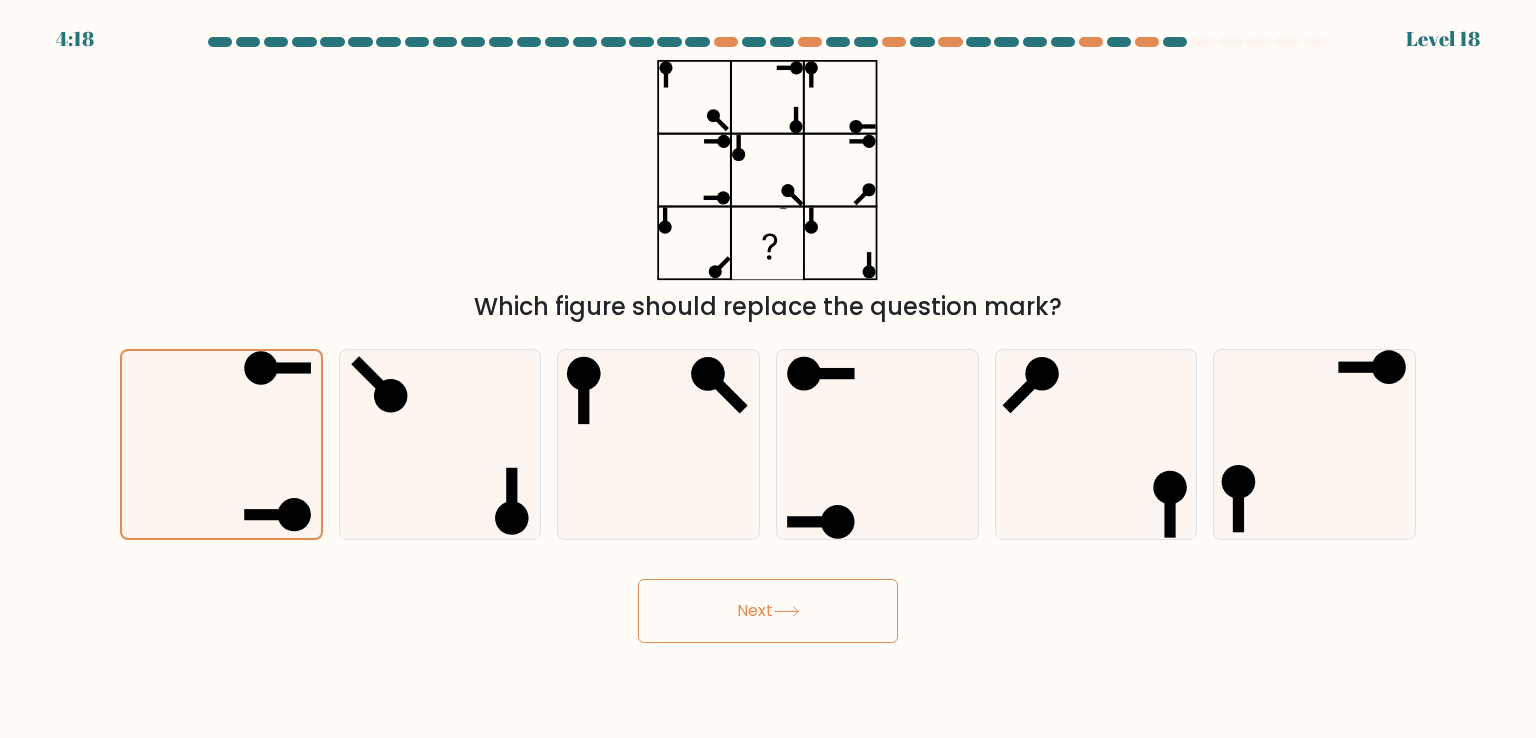 click on "Next" at bounding box center [768, 611] 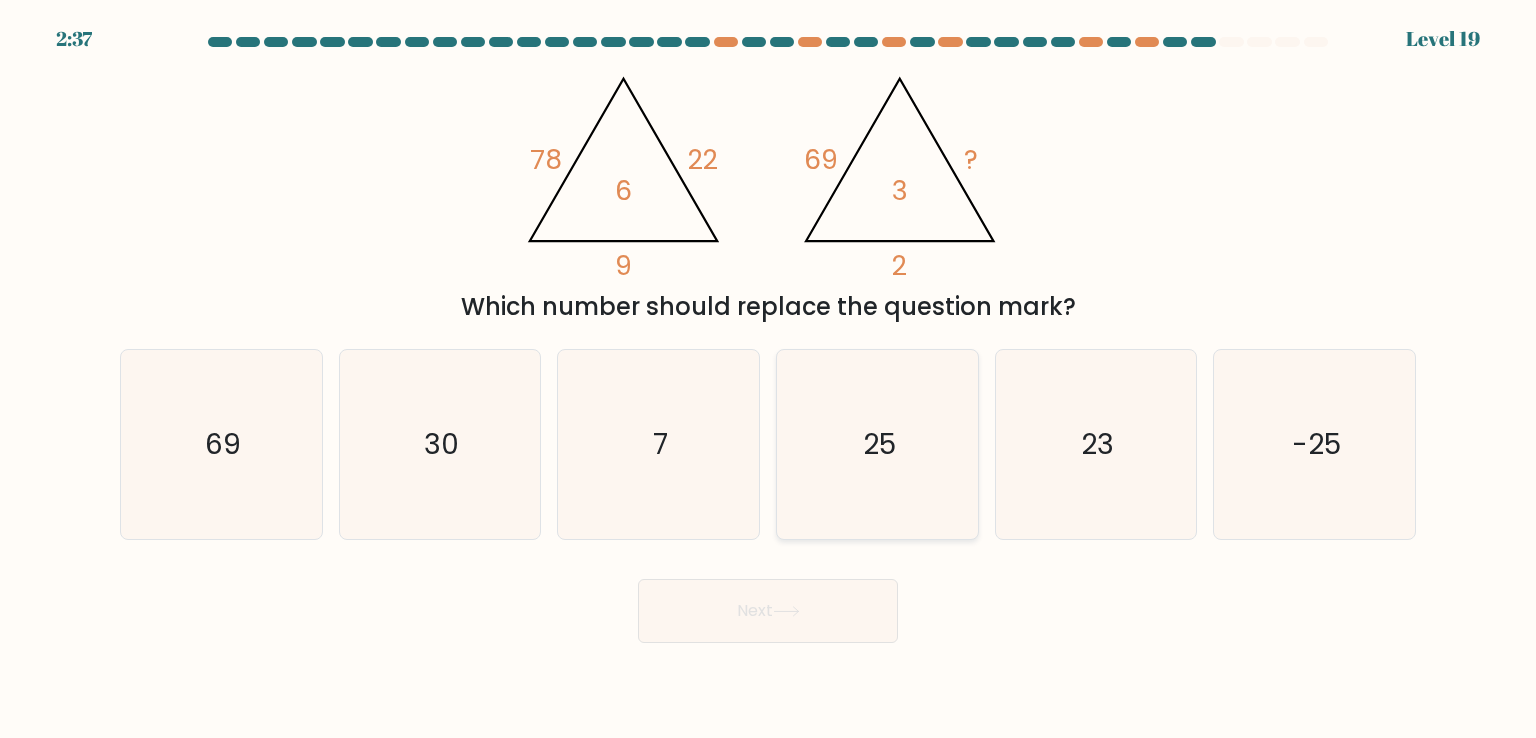 click on "25" 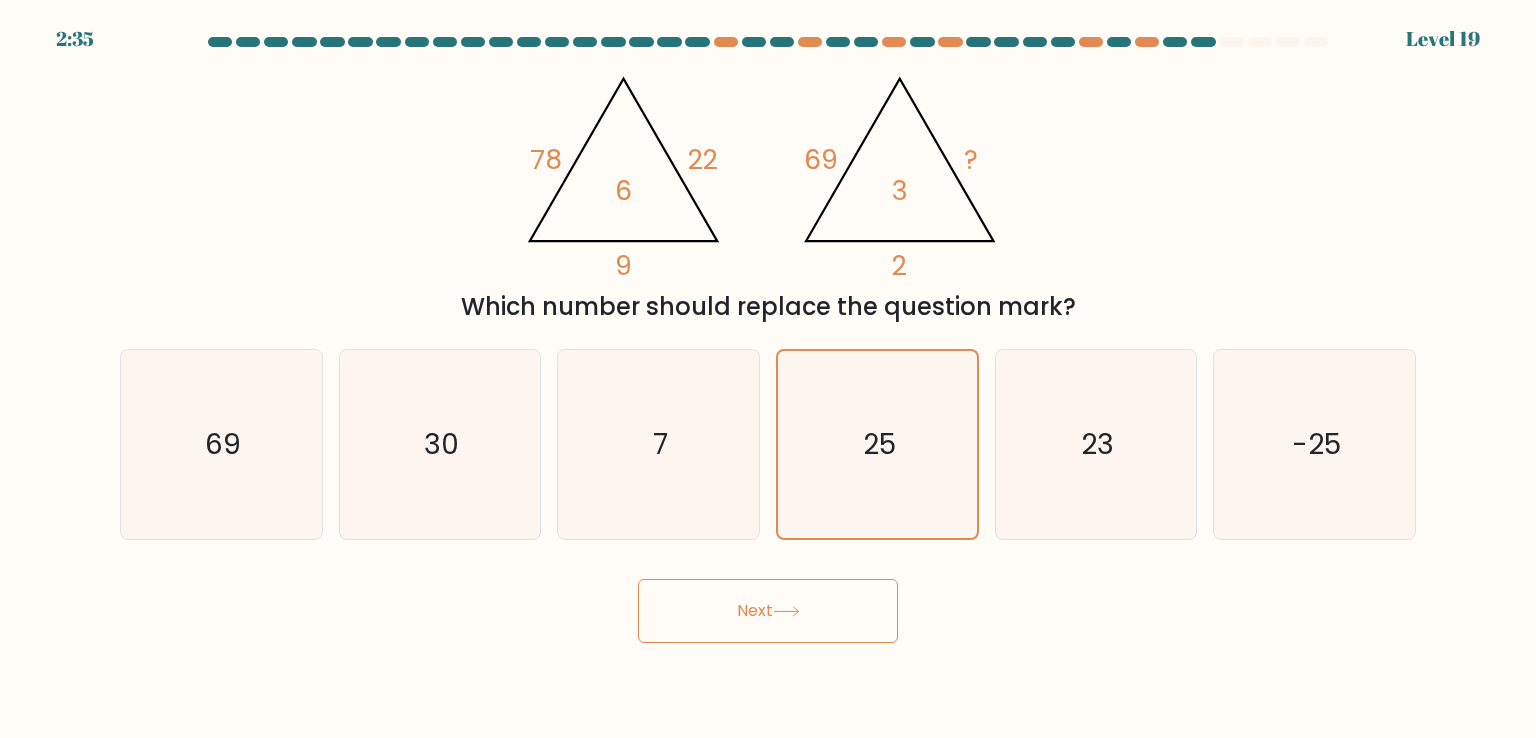 click on "Next" at bounding box center (768, 611) 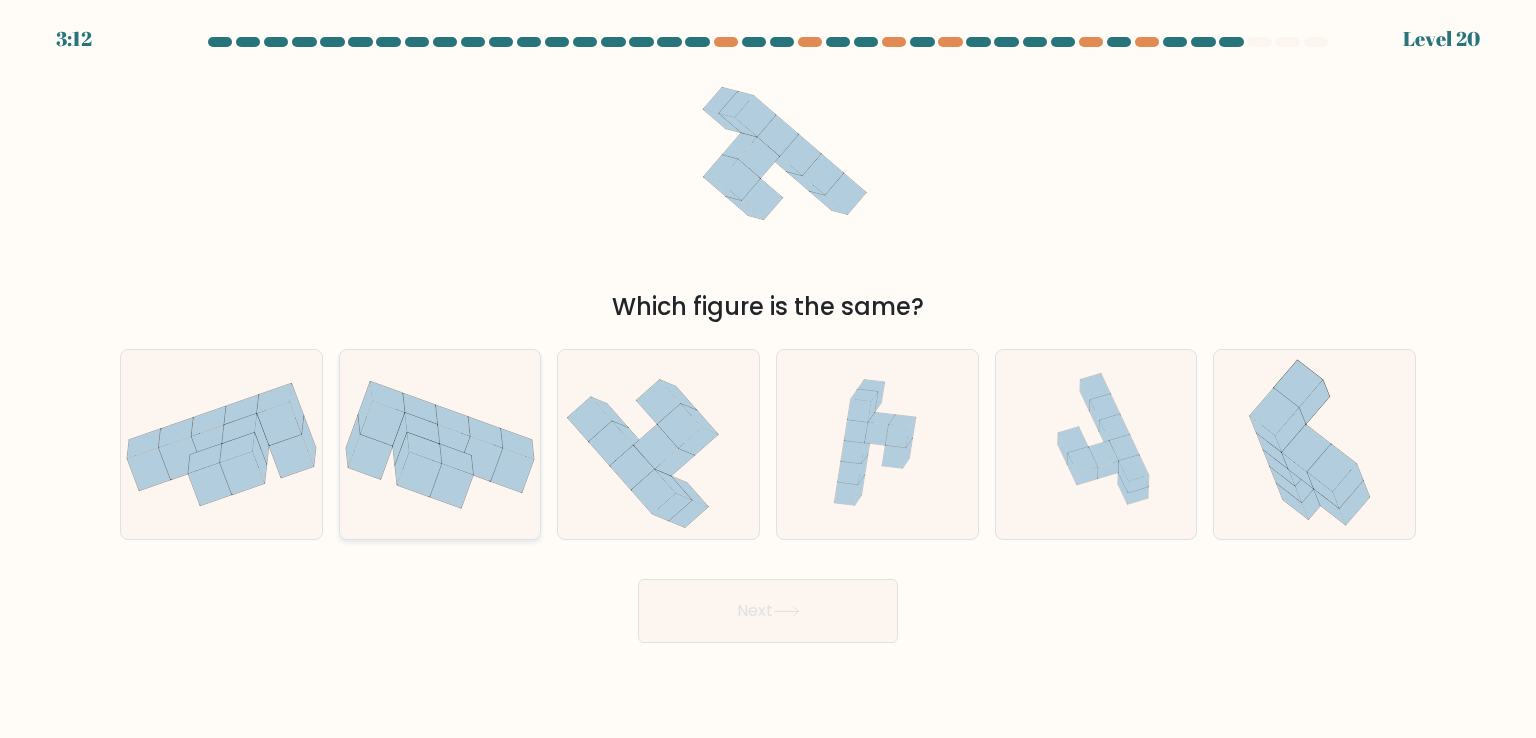 click 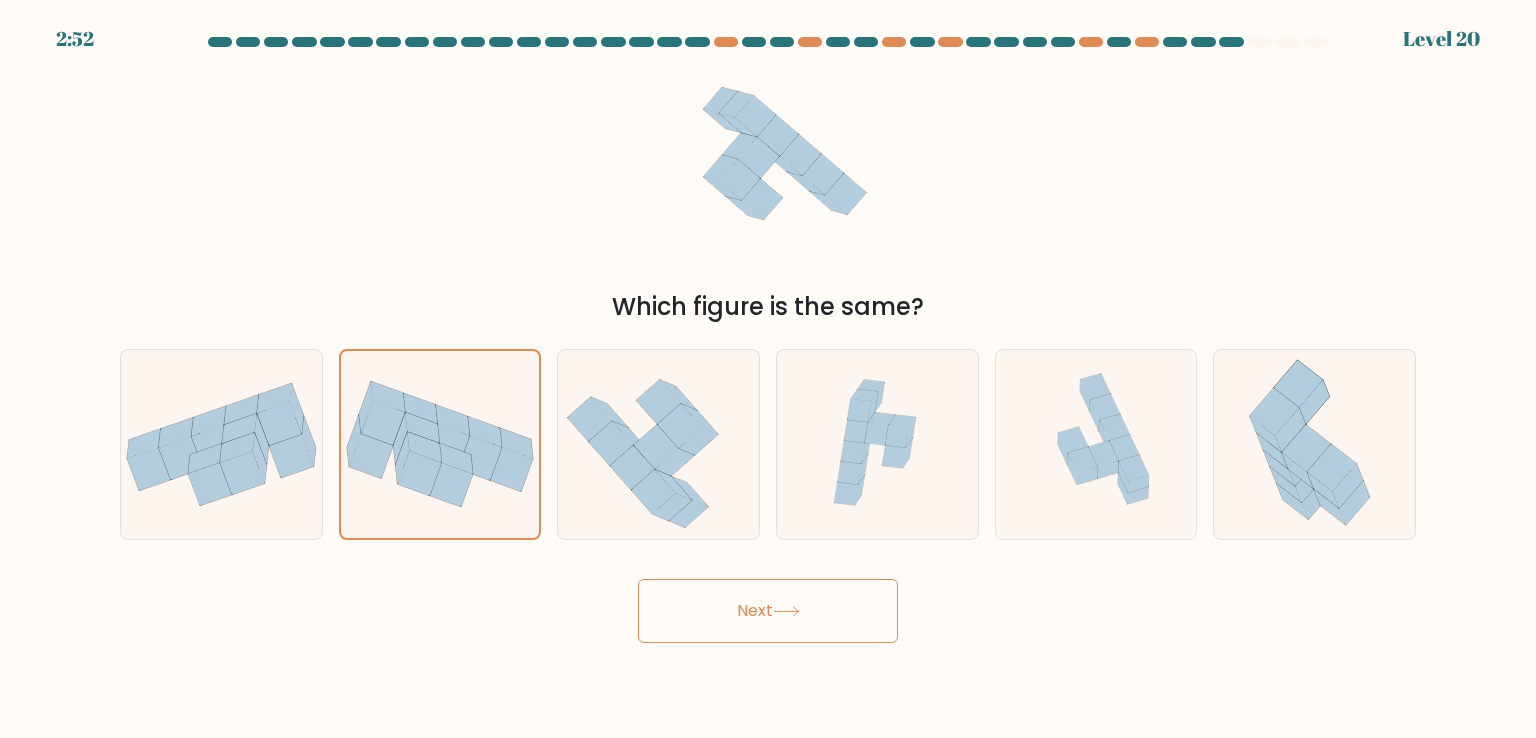 click on "Next" at bounding box center [768, 611] 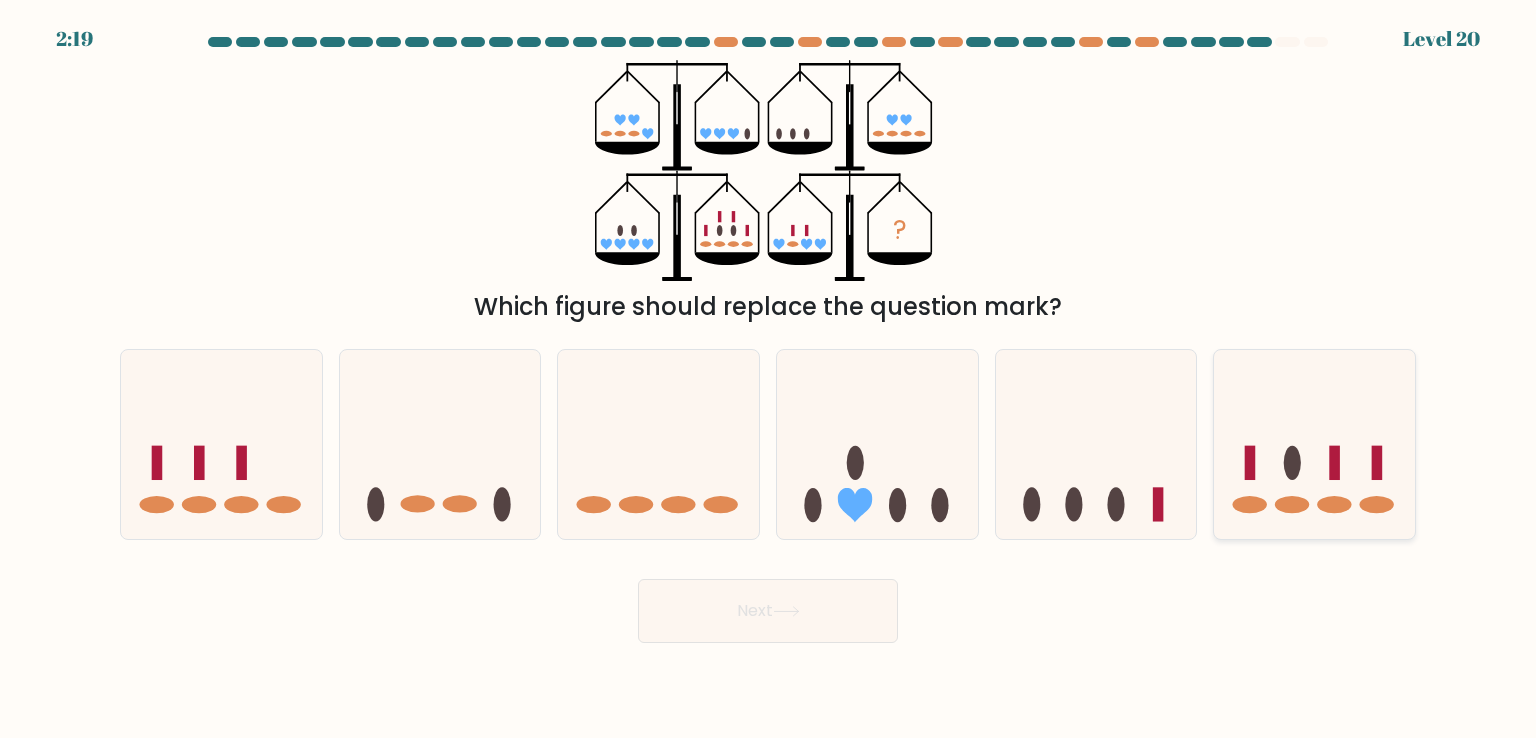 click 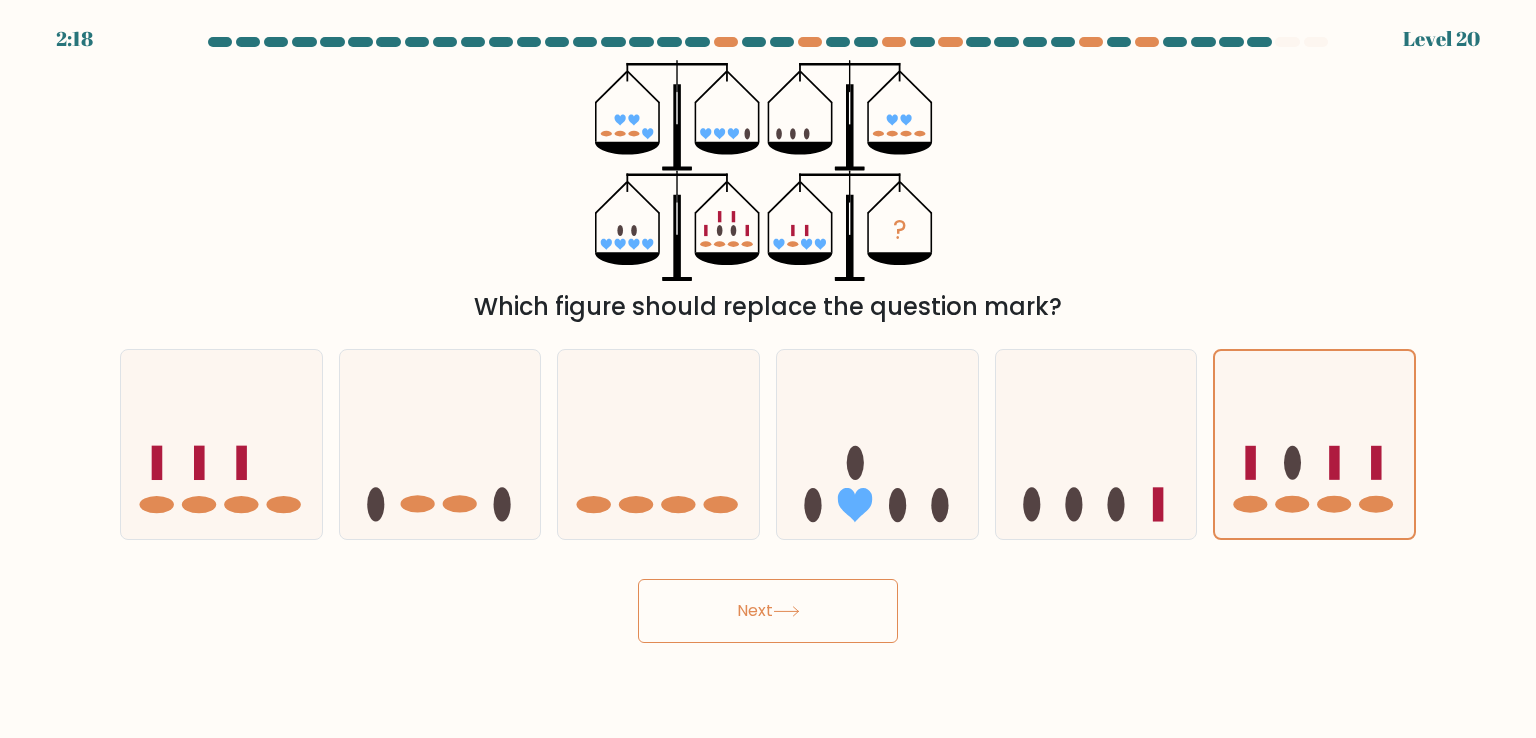 click on "Next" at bounding box center (768, 611) 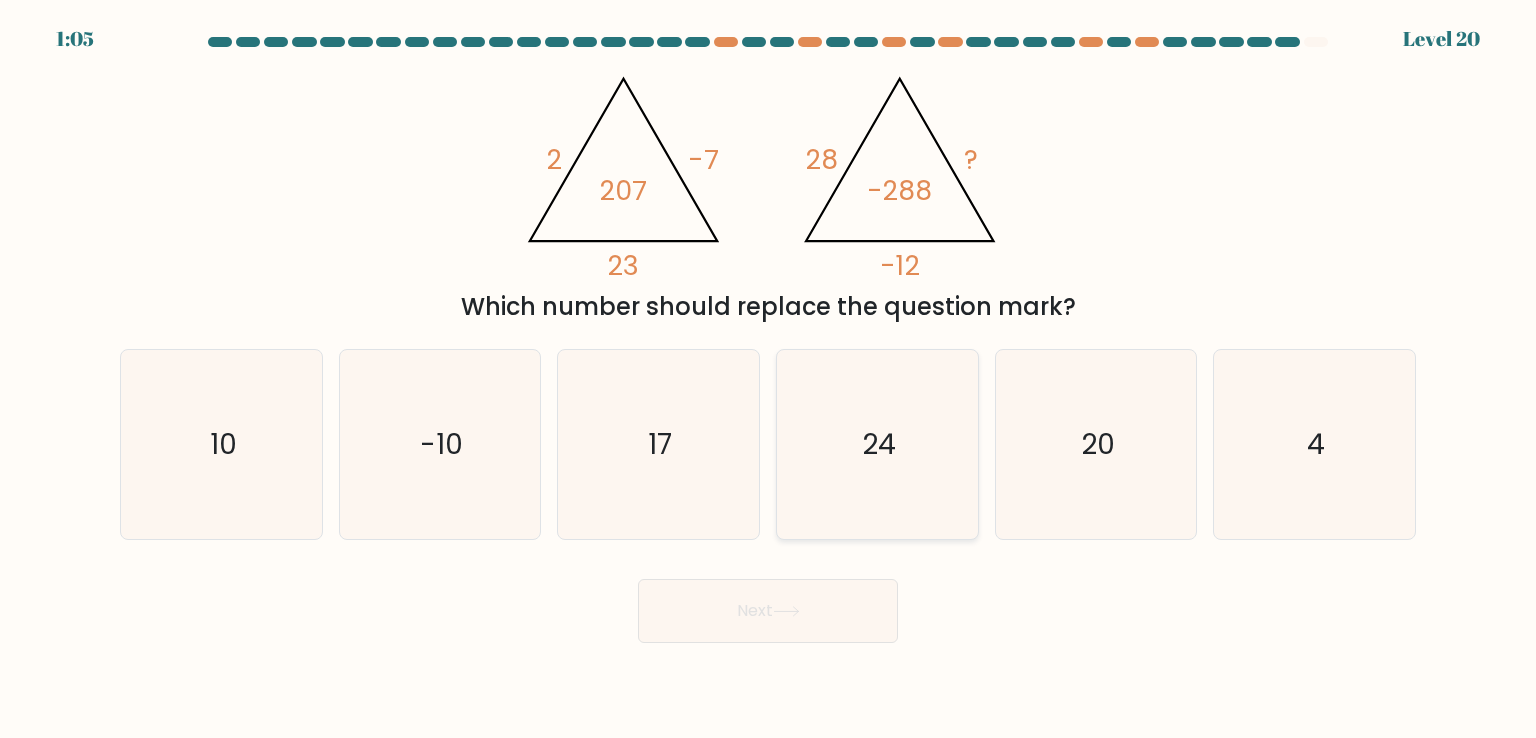click on "24" 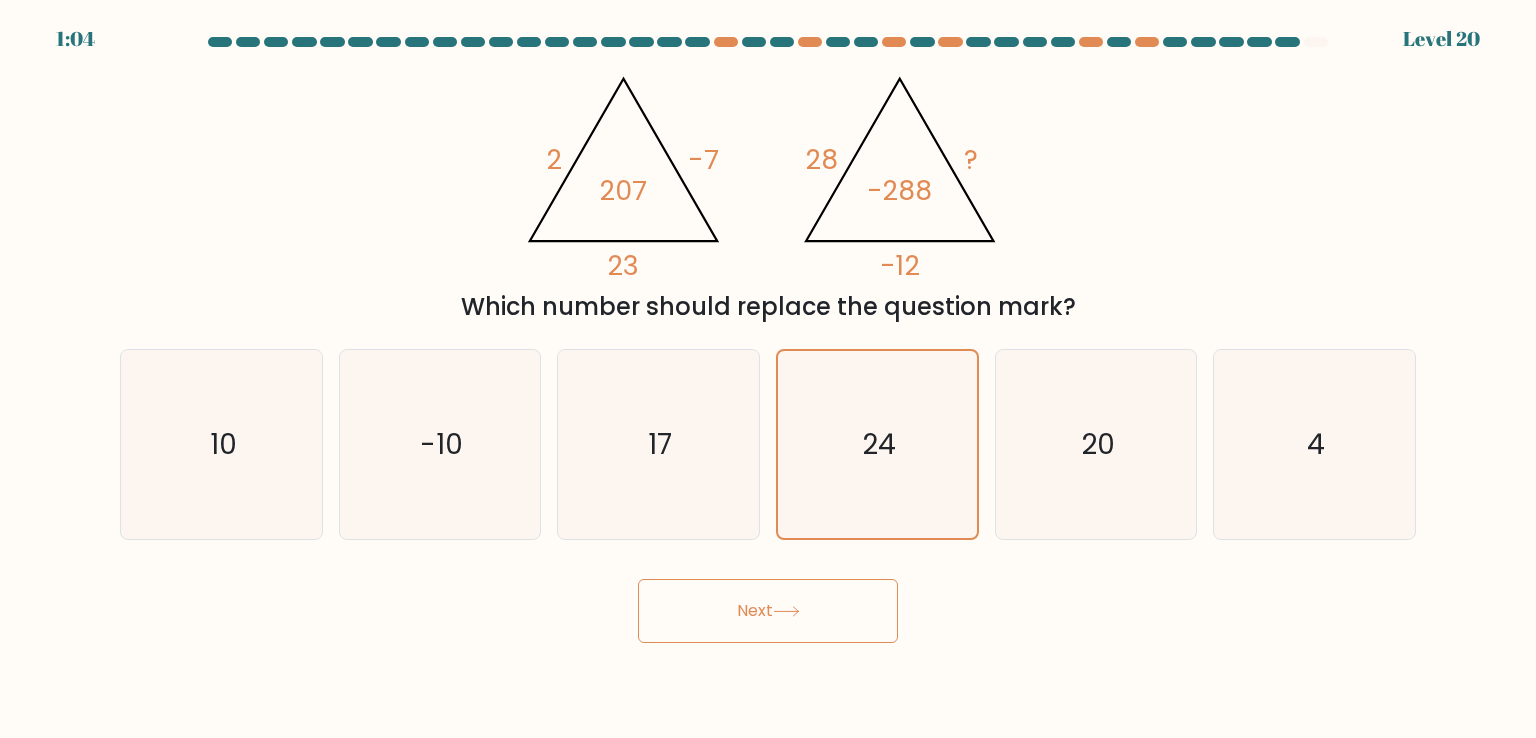 click on "Next" at bounding box center [768, 611] 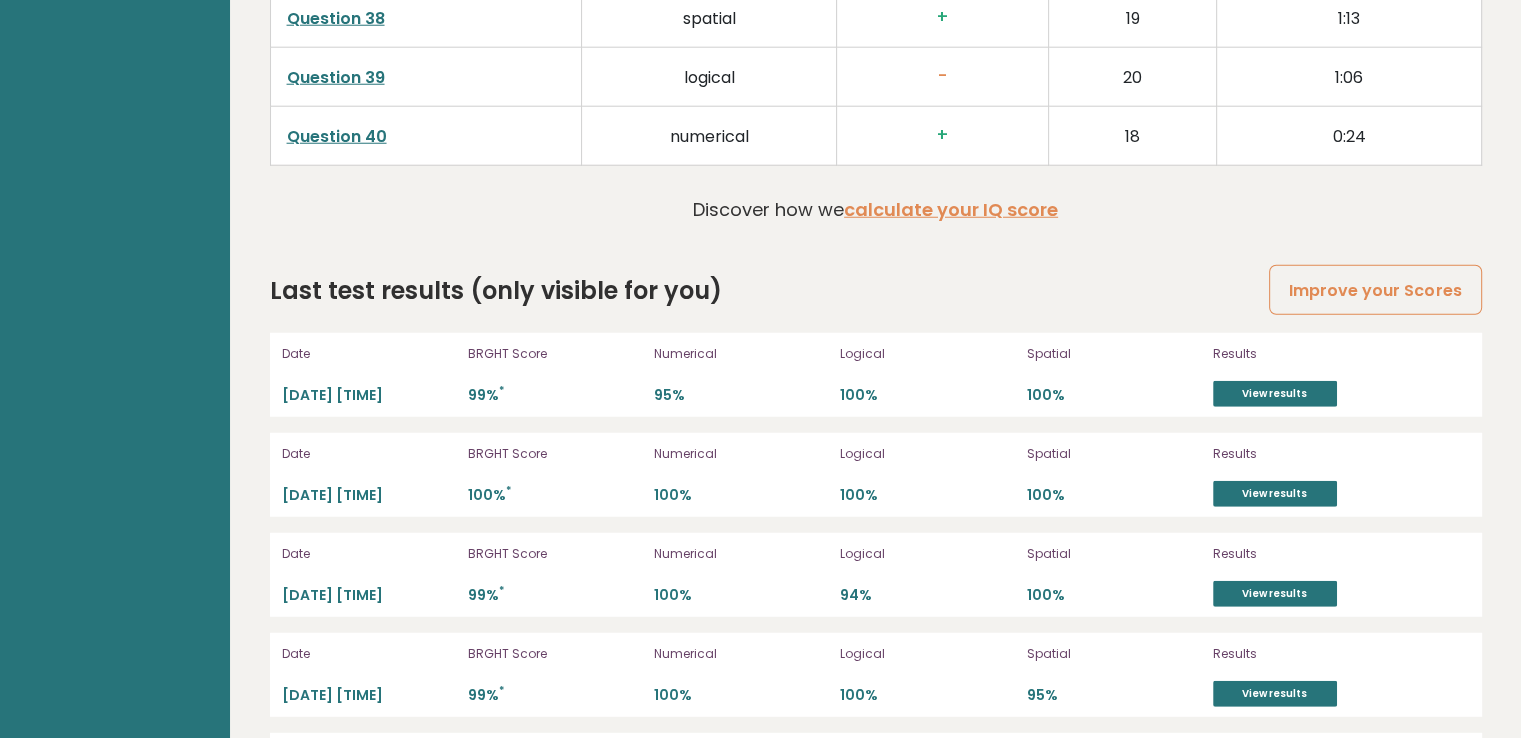 scroll, scrollTop: 5200, scrollLeft: 0, axis: vertical 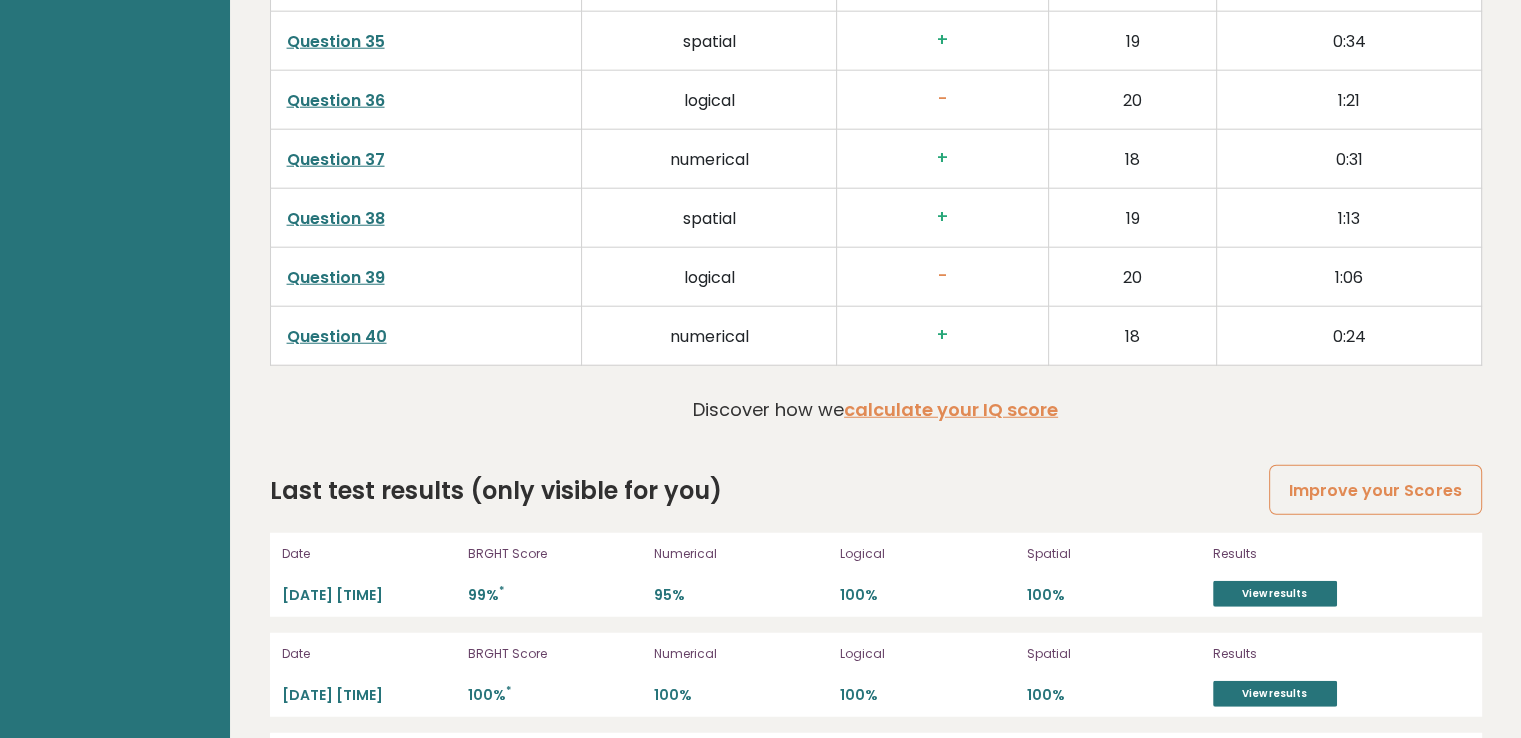click on "Question
39" at bounding box center (336, 277) 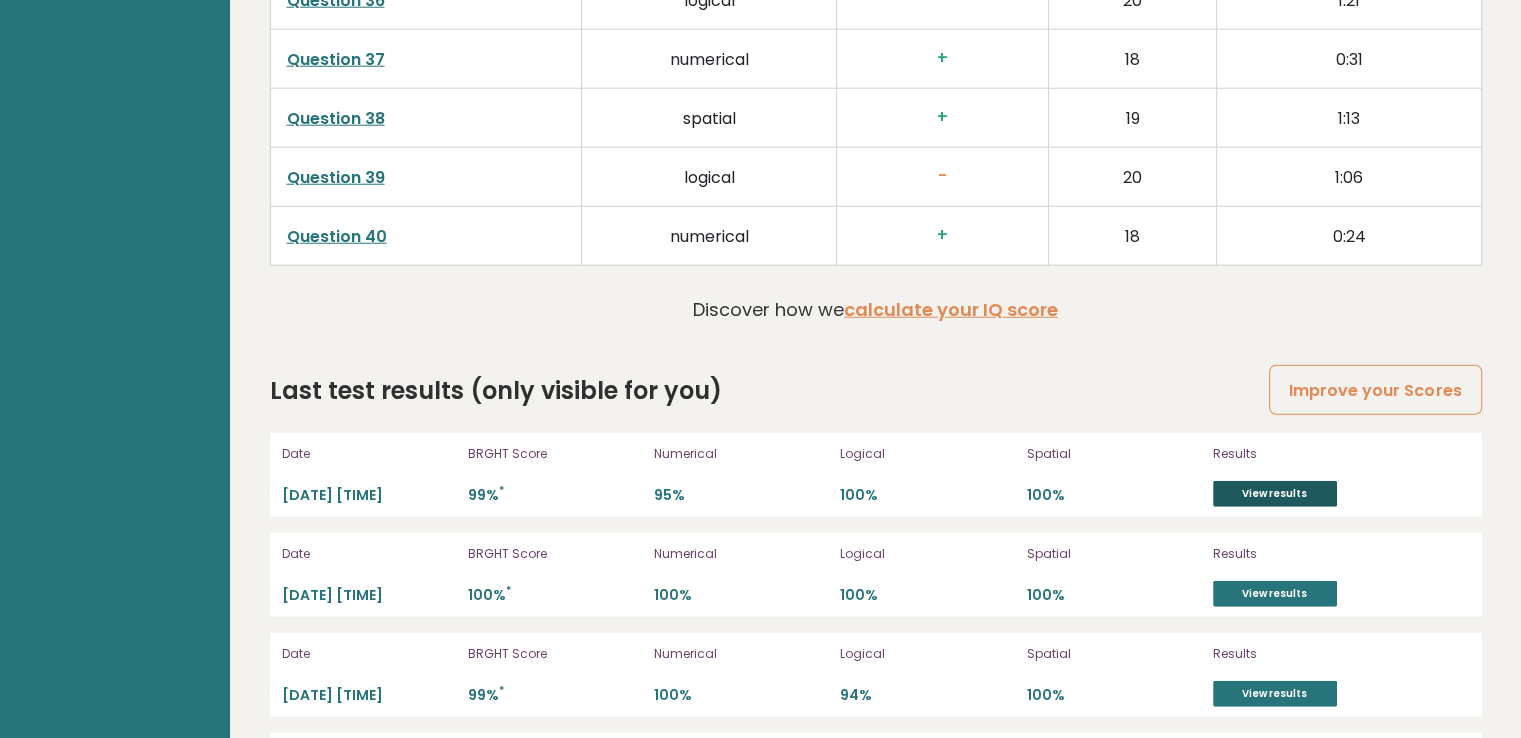 click on "View results" at bounding box center (1275, 494) 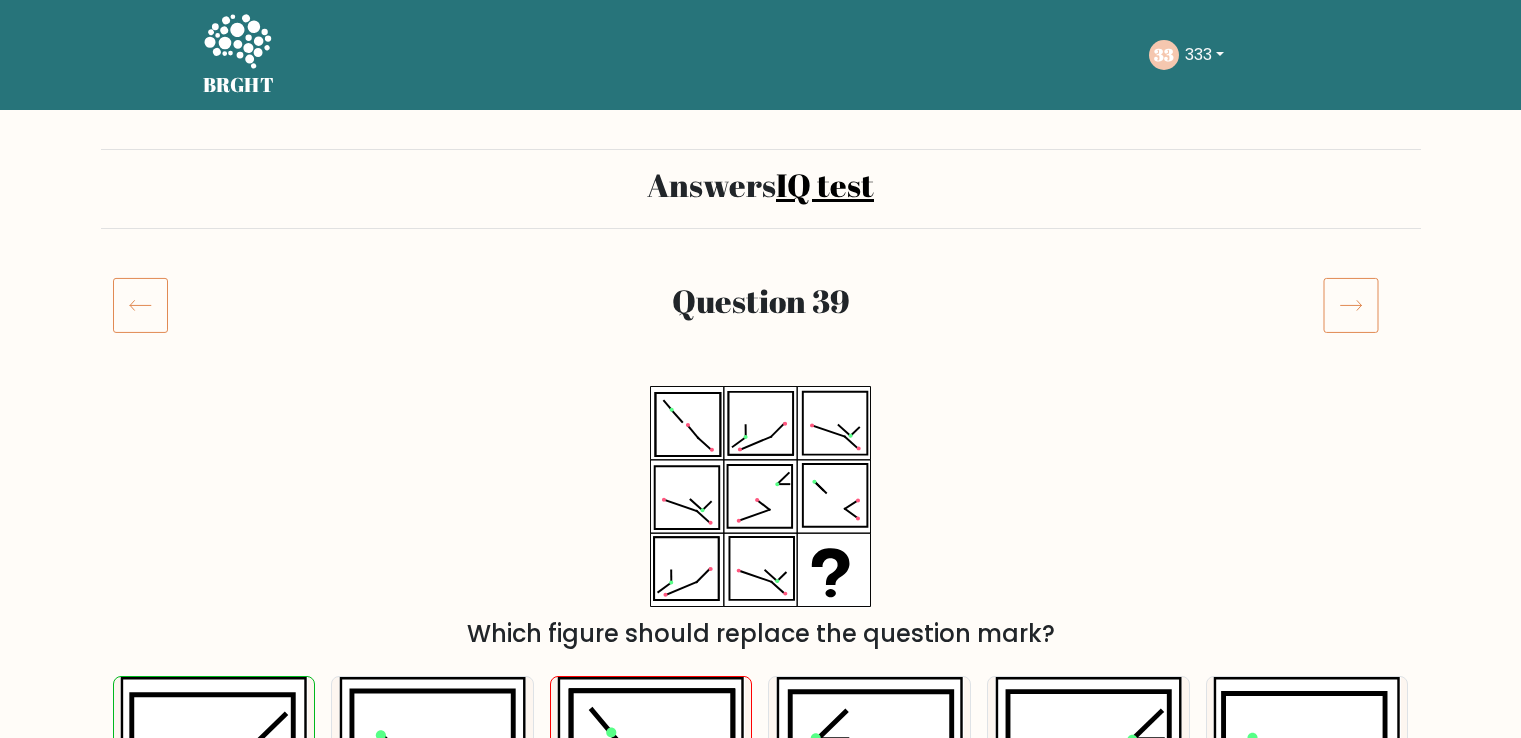 scroll, scrollTop: 0, scrollLeft: 0, axis: both 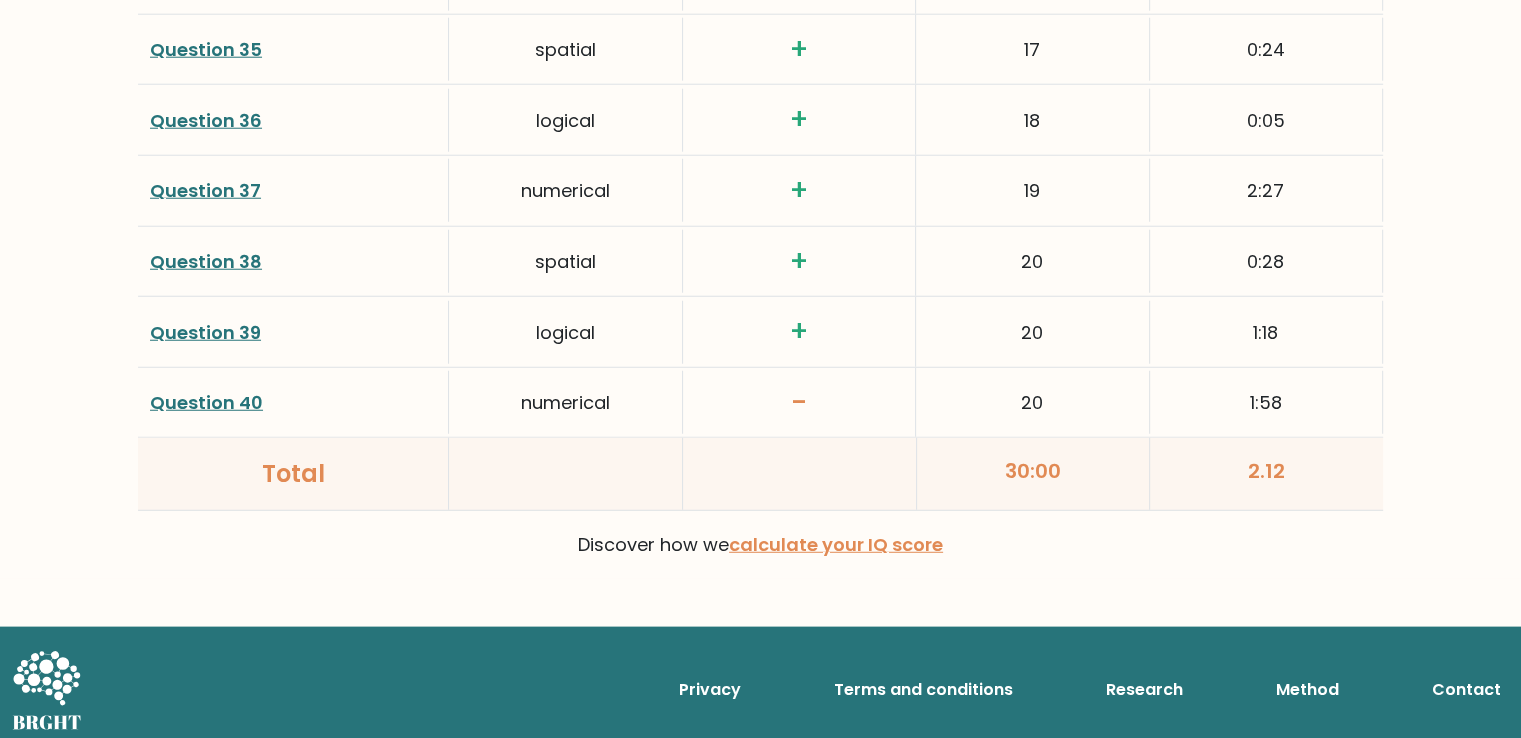 click on "Question 40" at bounding box center (206, 402) 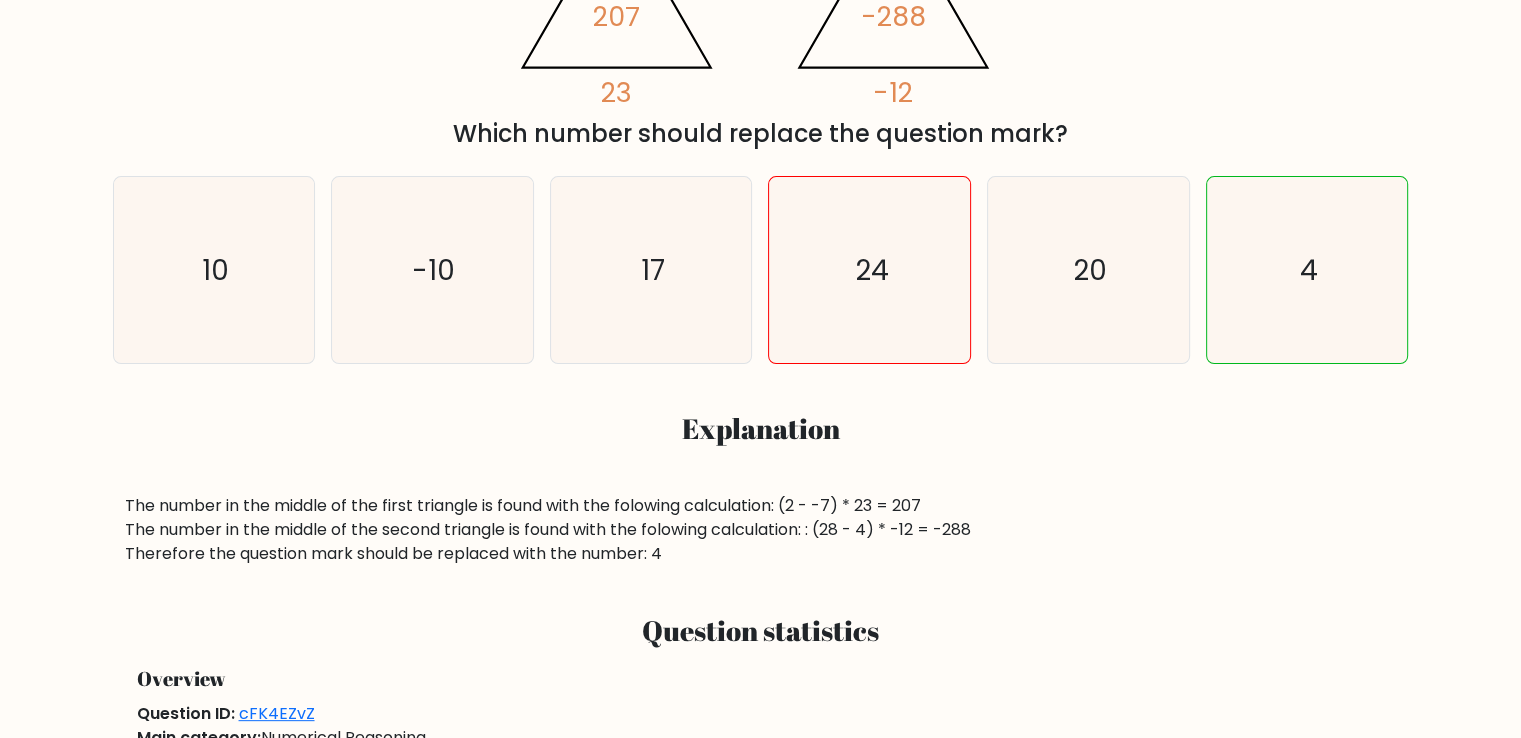 scroll, scrollTop: 300, scrollLeft: 0, axis: vertical 